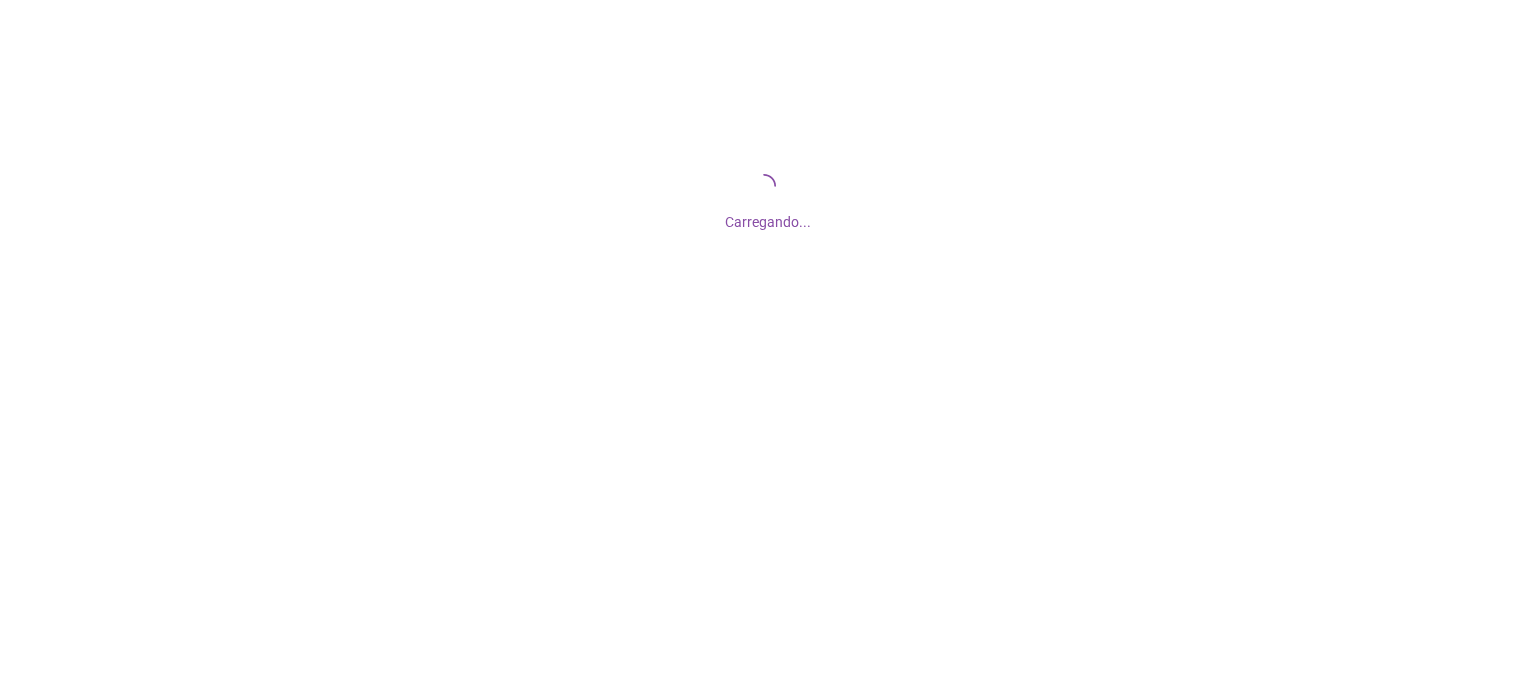 scroll, scrollTop: 0, scrollLeft: 0, axis: both 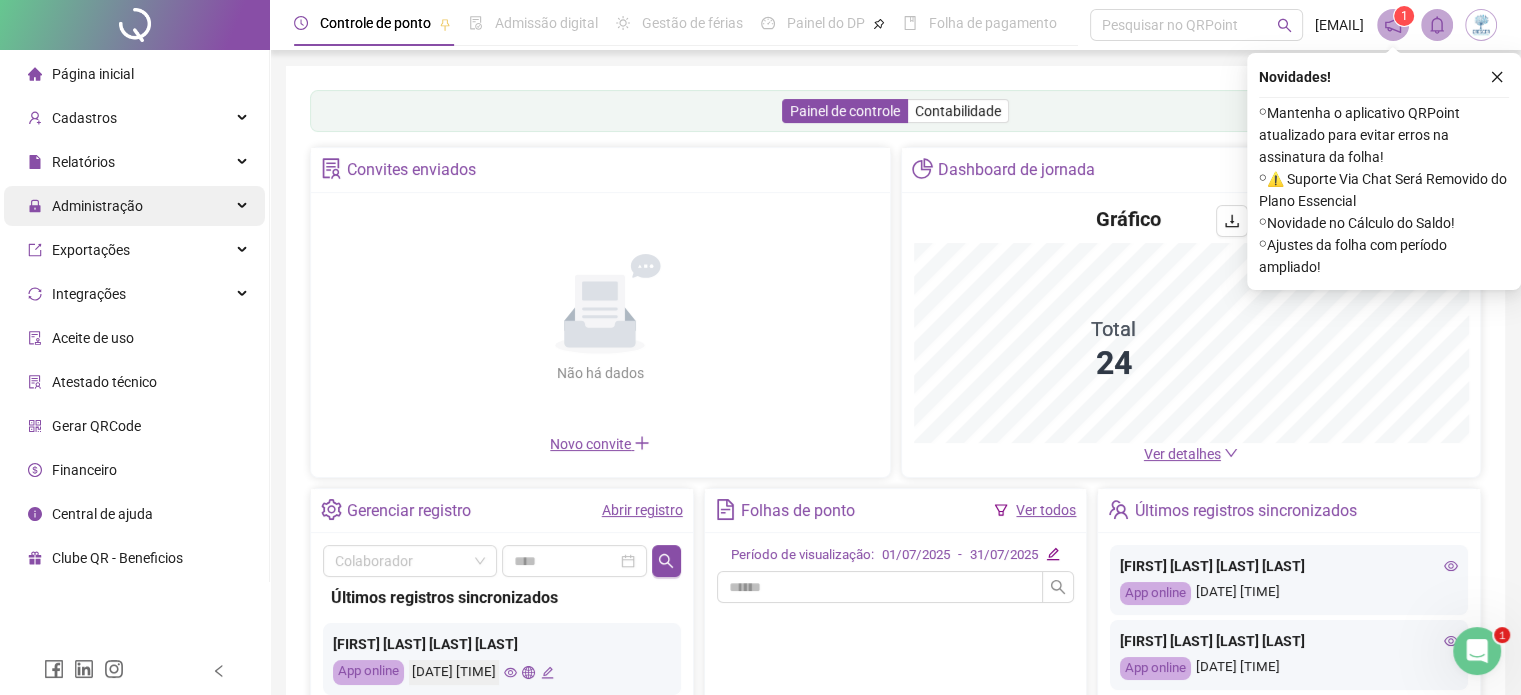 click on "Administração" at bounding box center [134, 206] 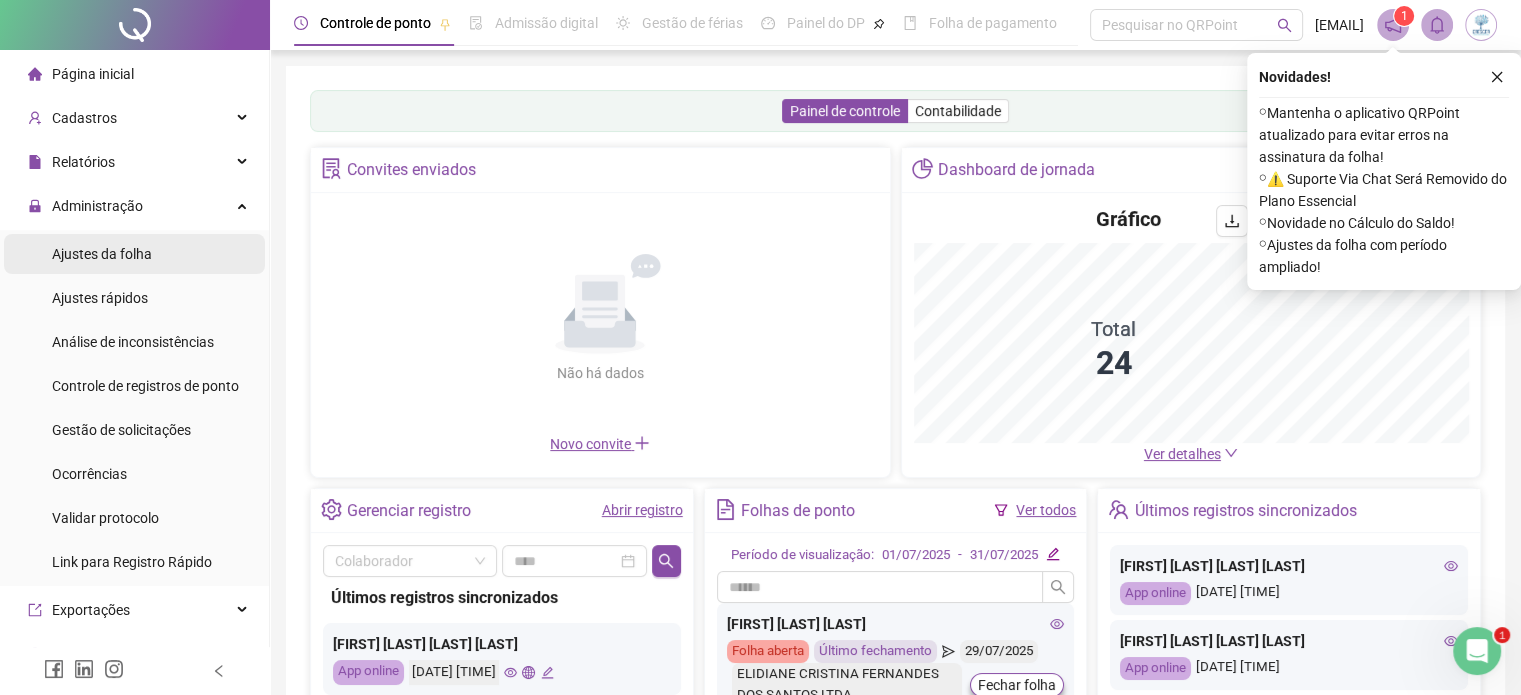 click on "Ajustes da folha" at bounding box center (102, 254) 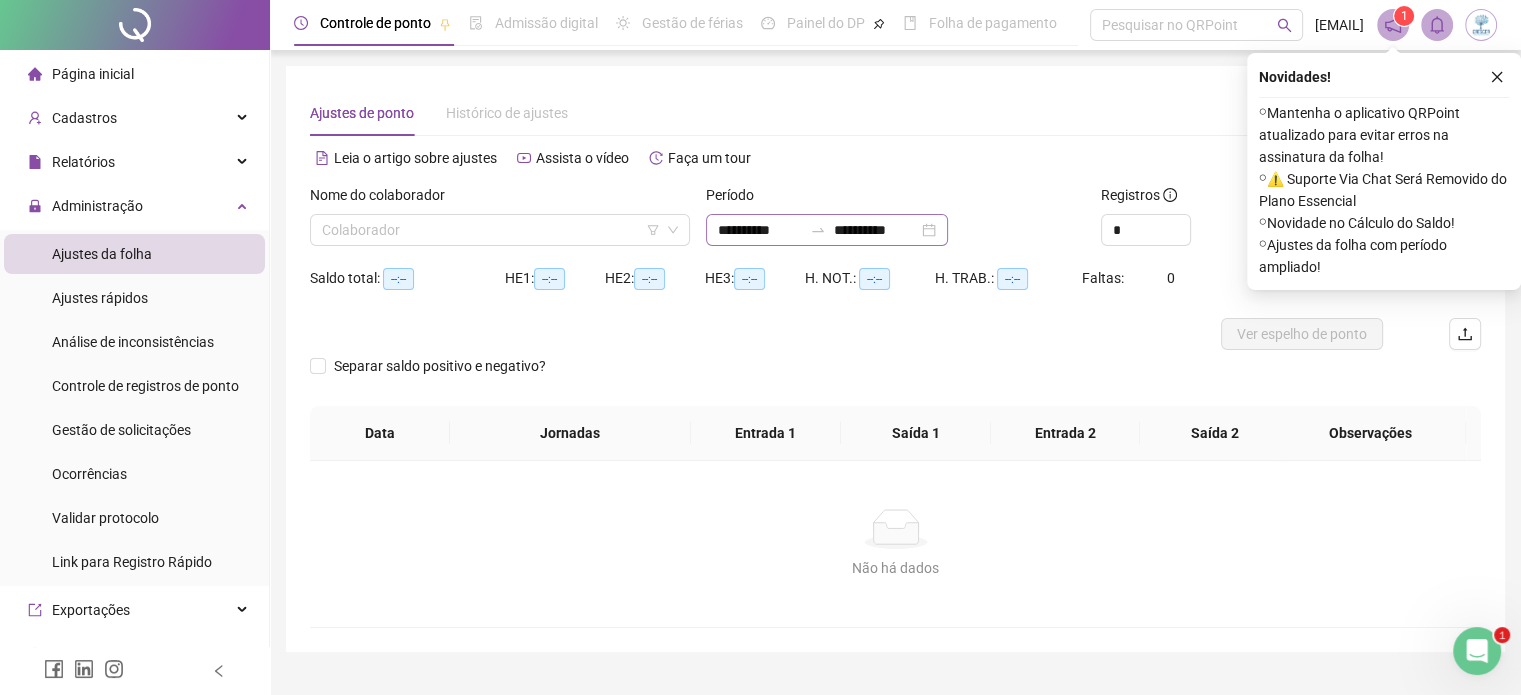click 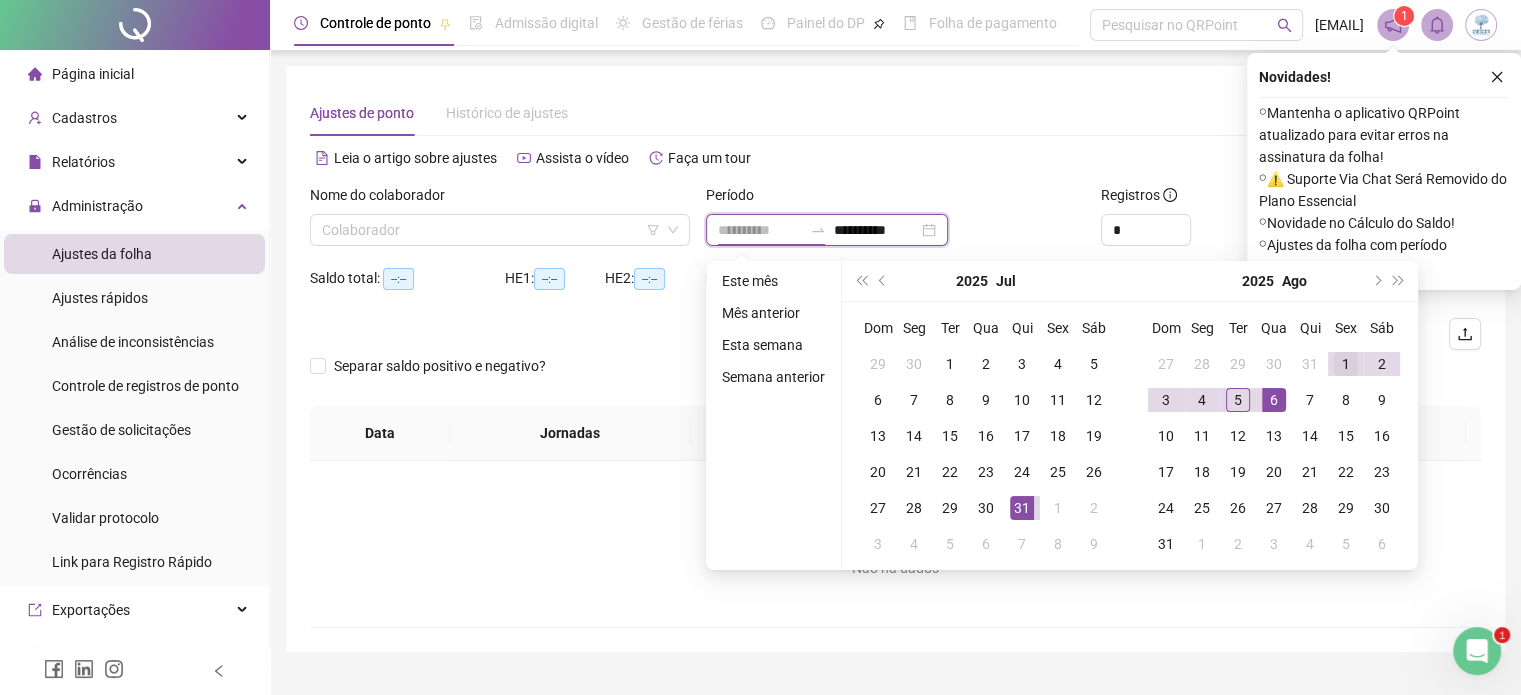 type on "**********" 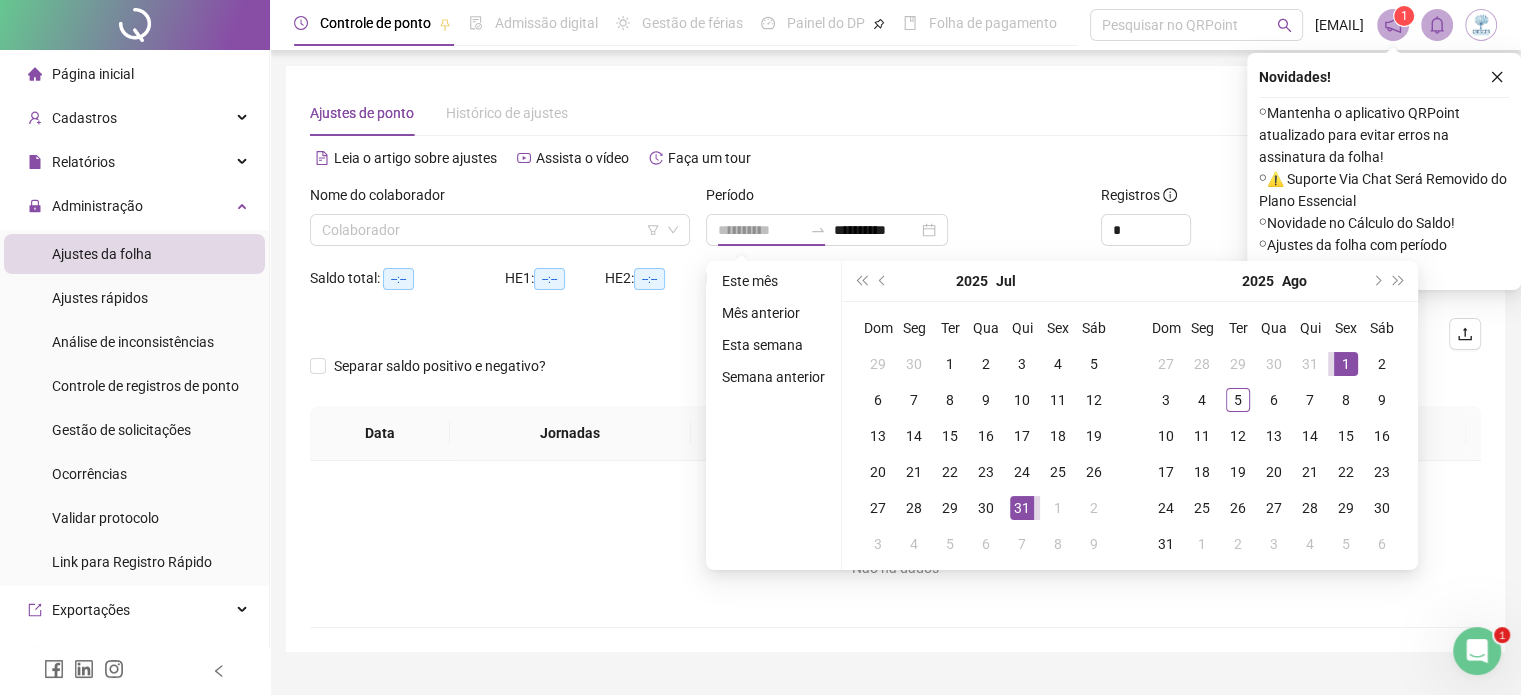 click on "1" at bounding box center [1346, 364] 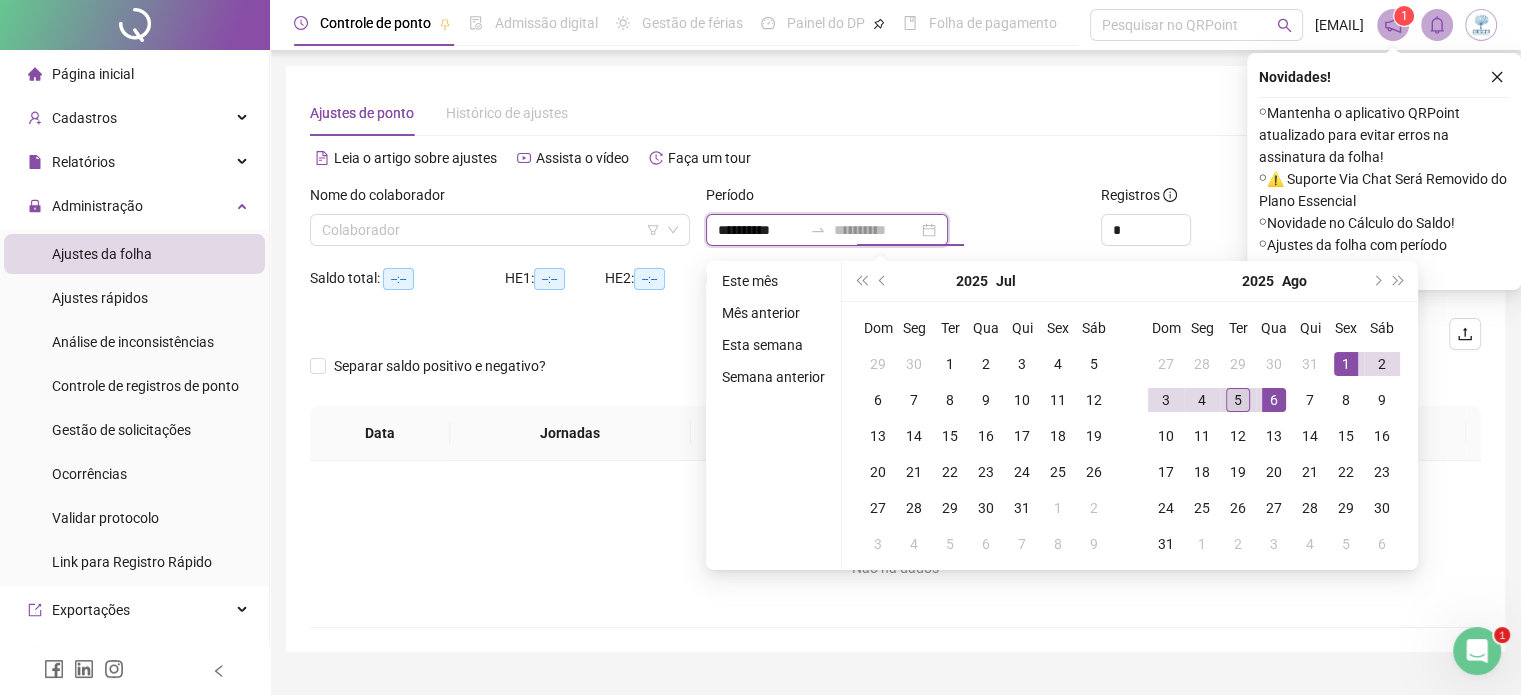 type on "**********" 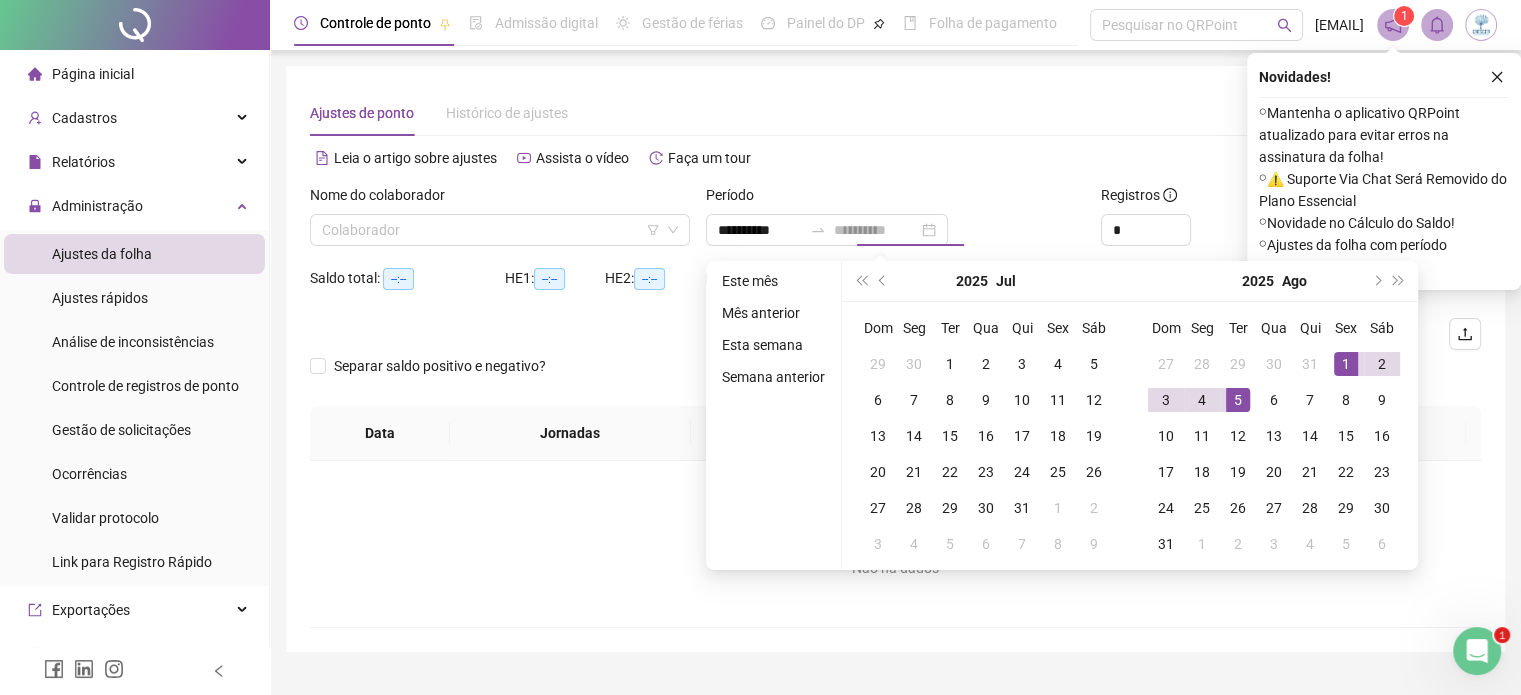 drag, startPoint x: 1237, startPoint y: 395, endPoint x: 1264, endPoint y: 321, distance: 78.77182 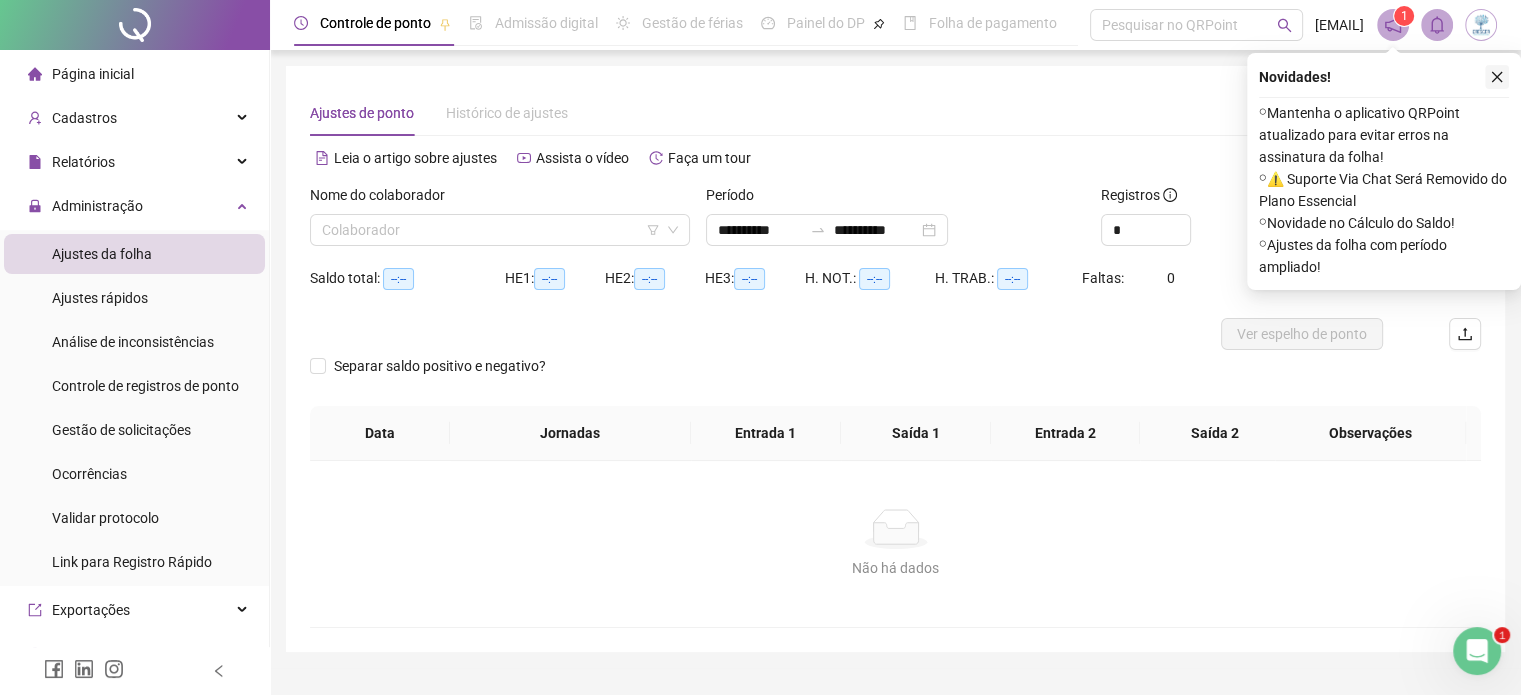 click 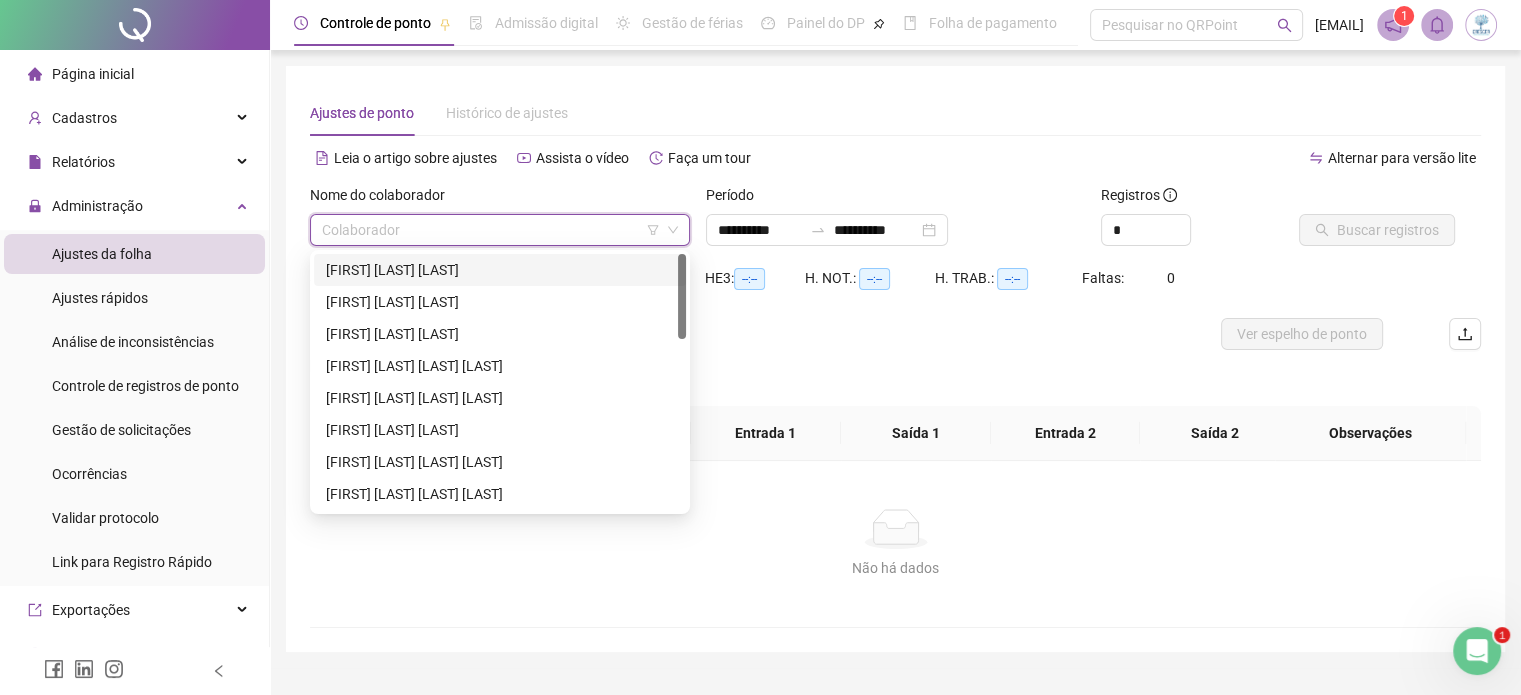 drag, startPoint x: 529, startPoint y: 237, endPoint x: 504, endPoint y: 253, distance: 29.681644 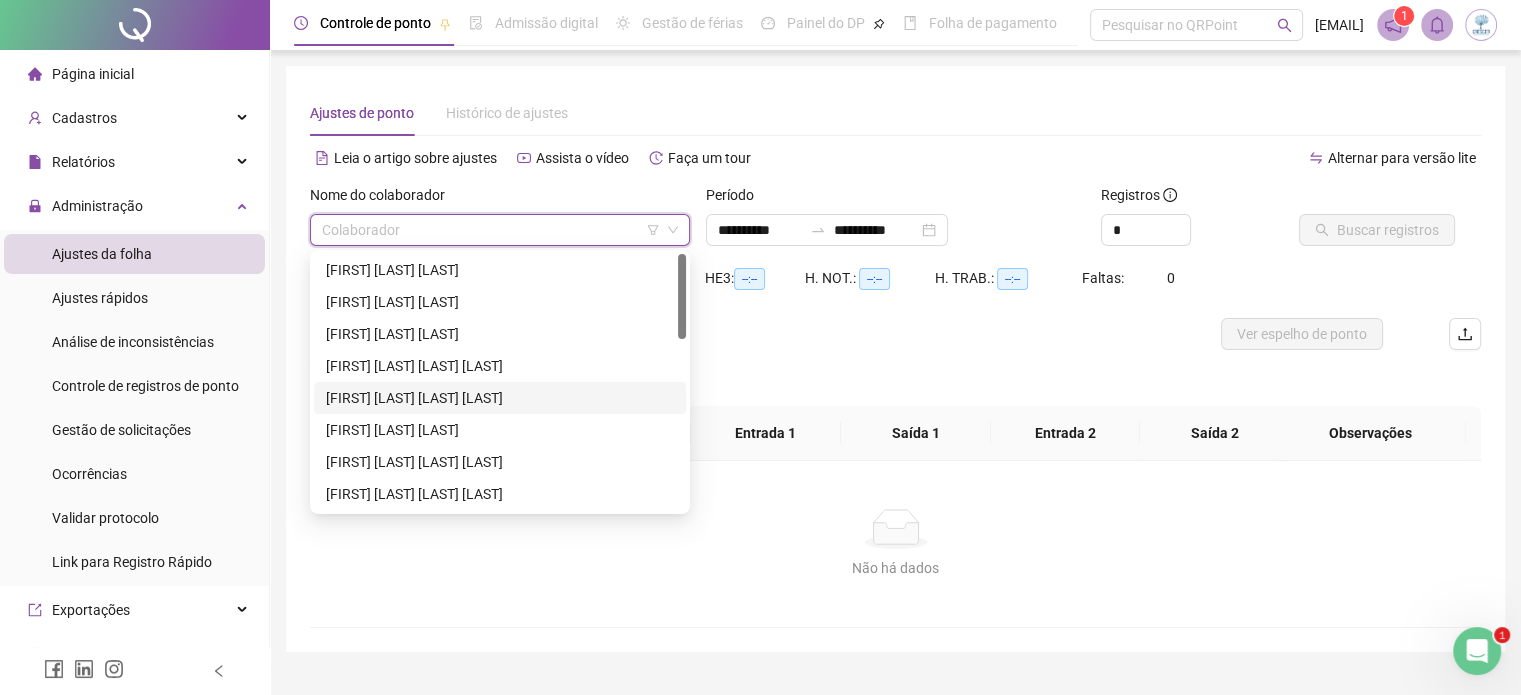 click on "[FIRST] [LAST] [LAST] [LAST]" at bounding box center [500, 398] 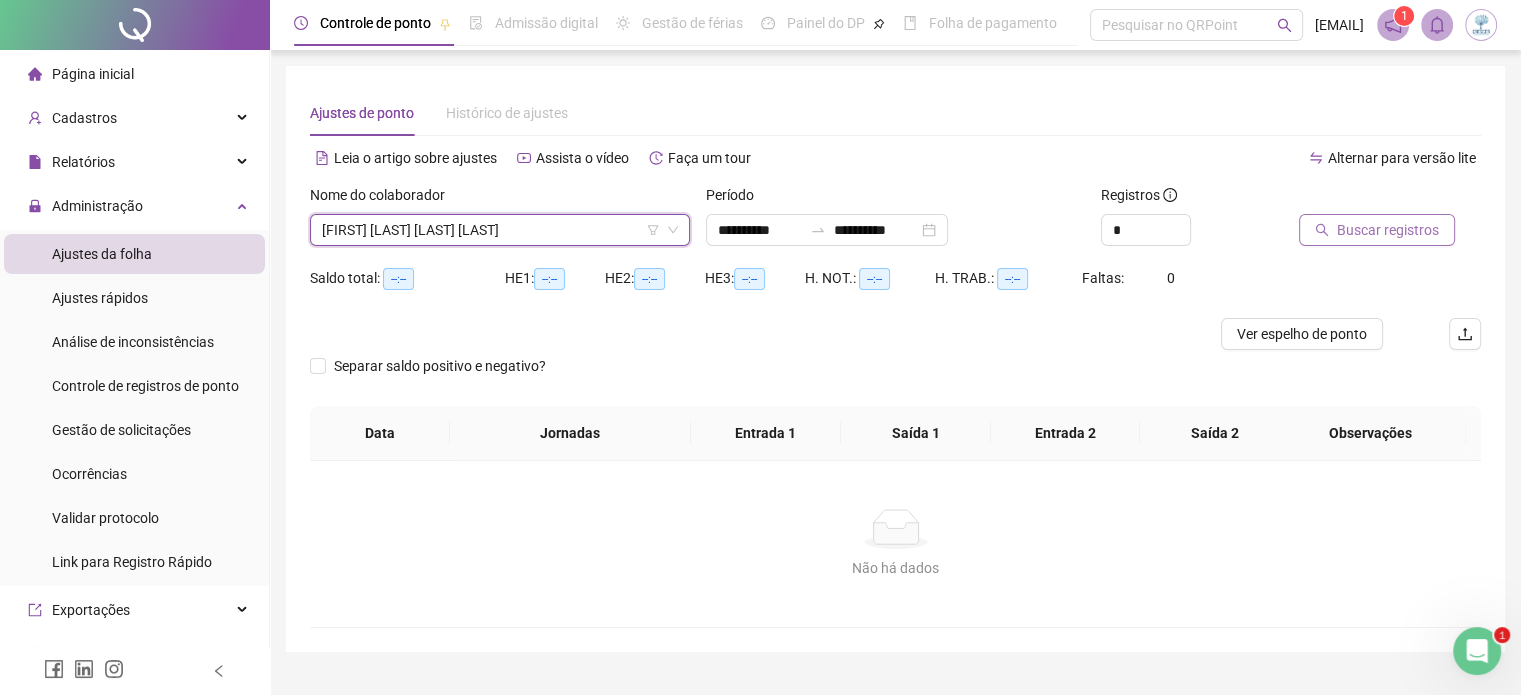 click on "Buscar registros" at bounding box center (1388, 230) 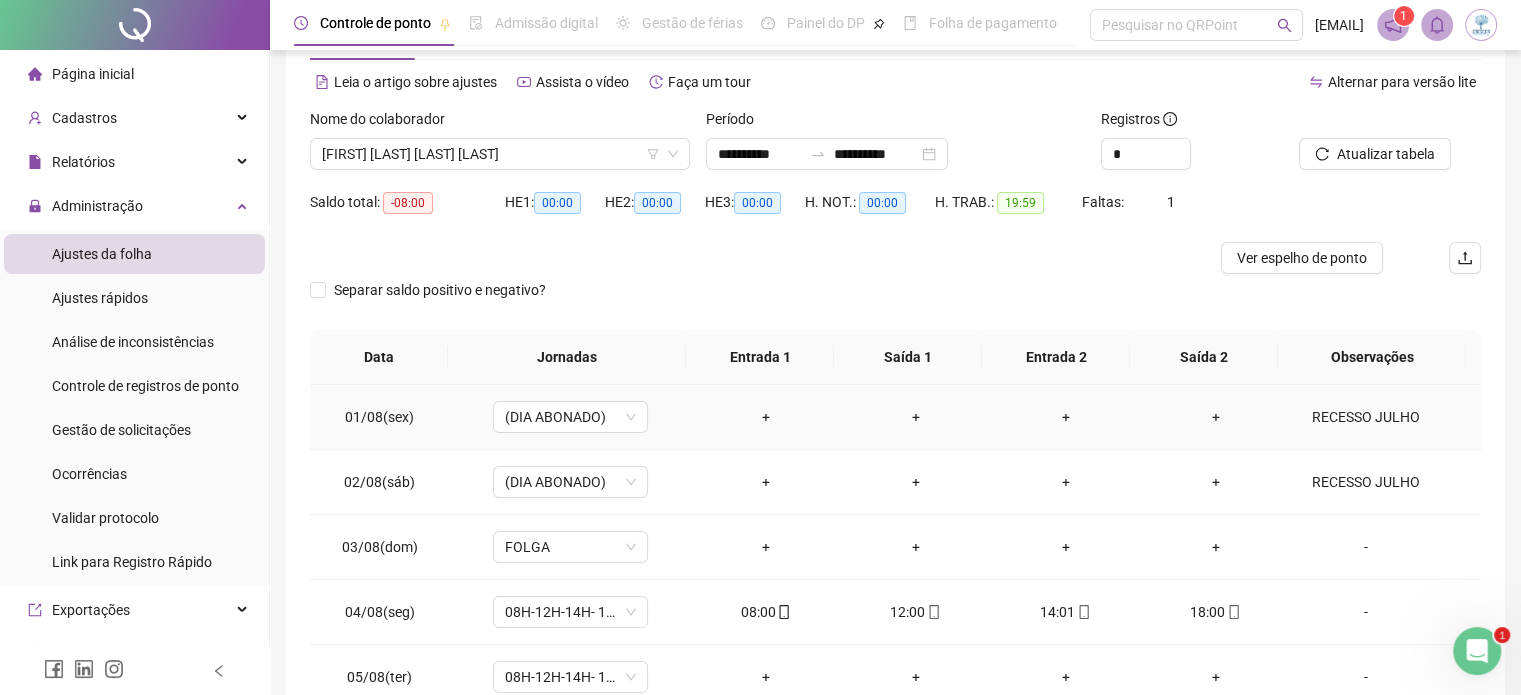 scroll, scrollTop: 200, scrollLeft: 0, axis: vertical 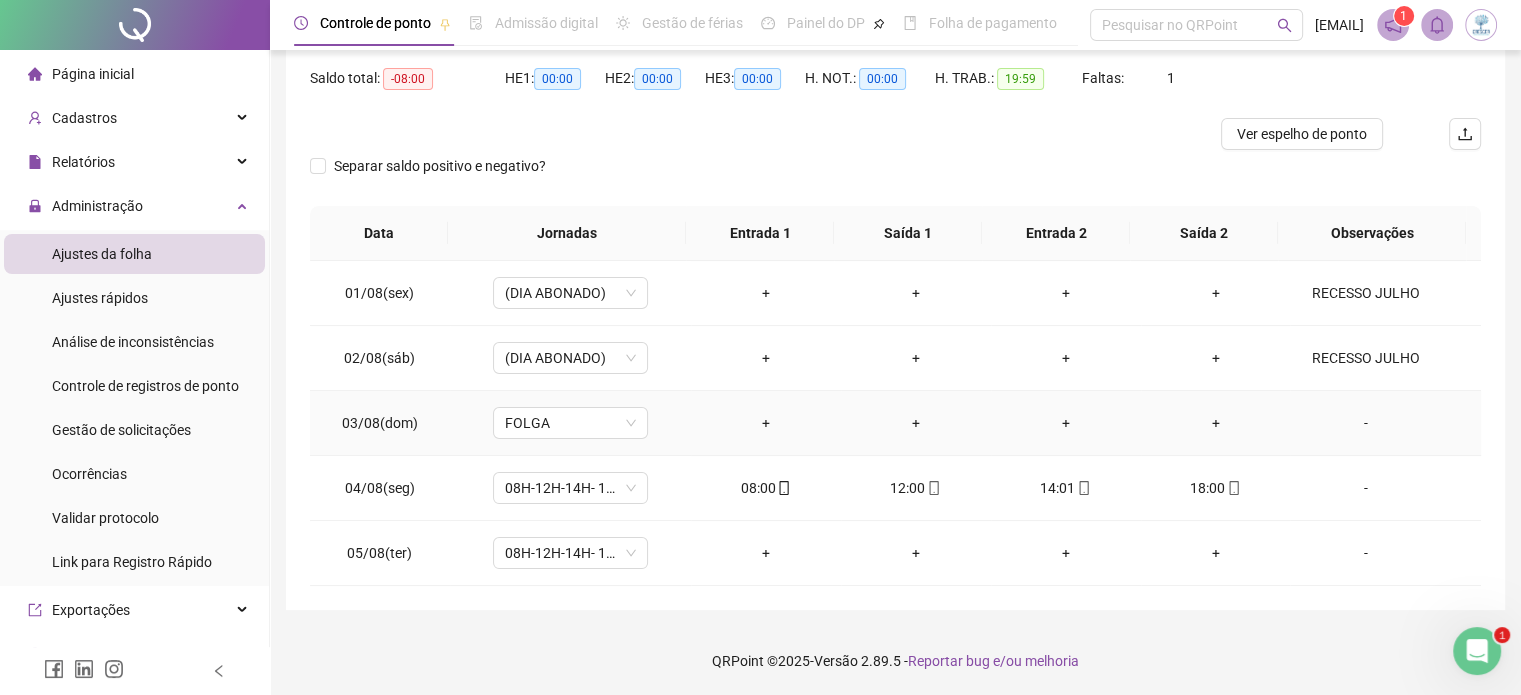 click on "-" at bounding box center (1365, 423) 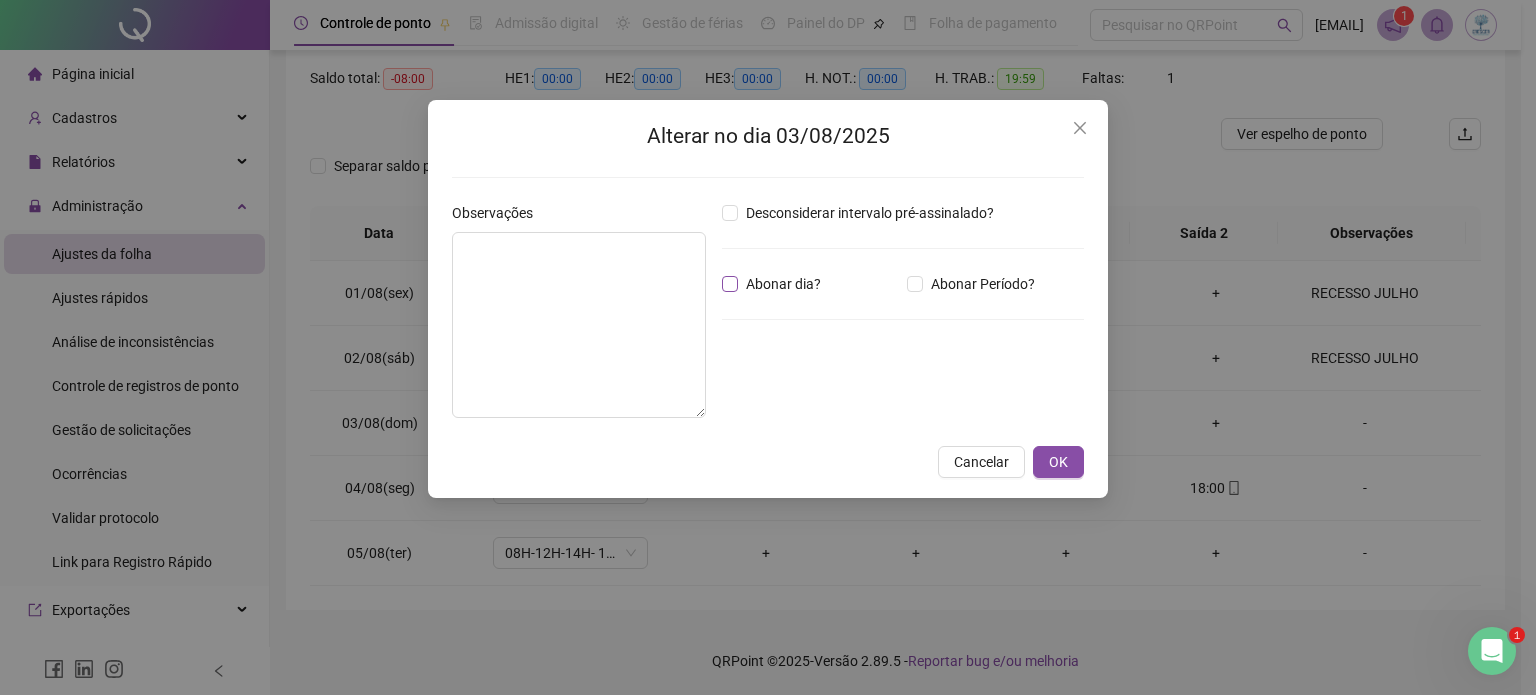click on "Abonar dia?" at bounding box center [783, 284] 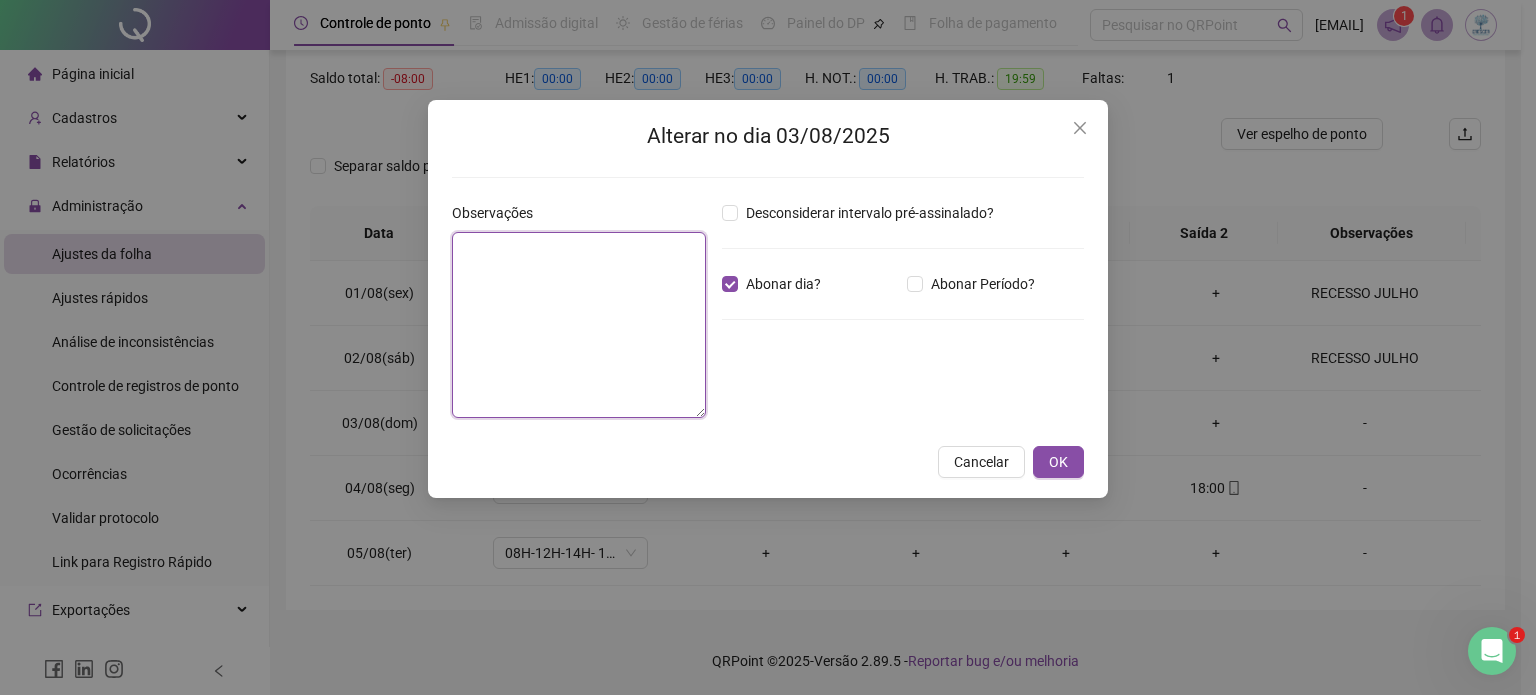 click at bounding box center (579, 325) 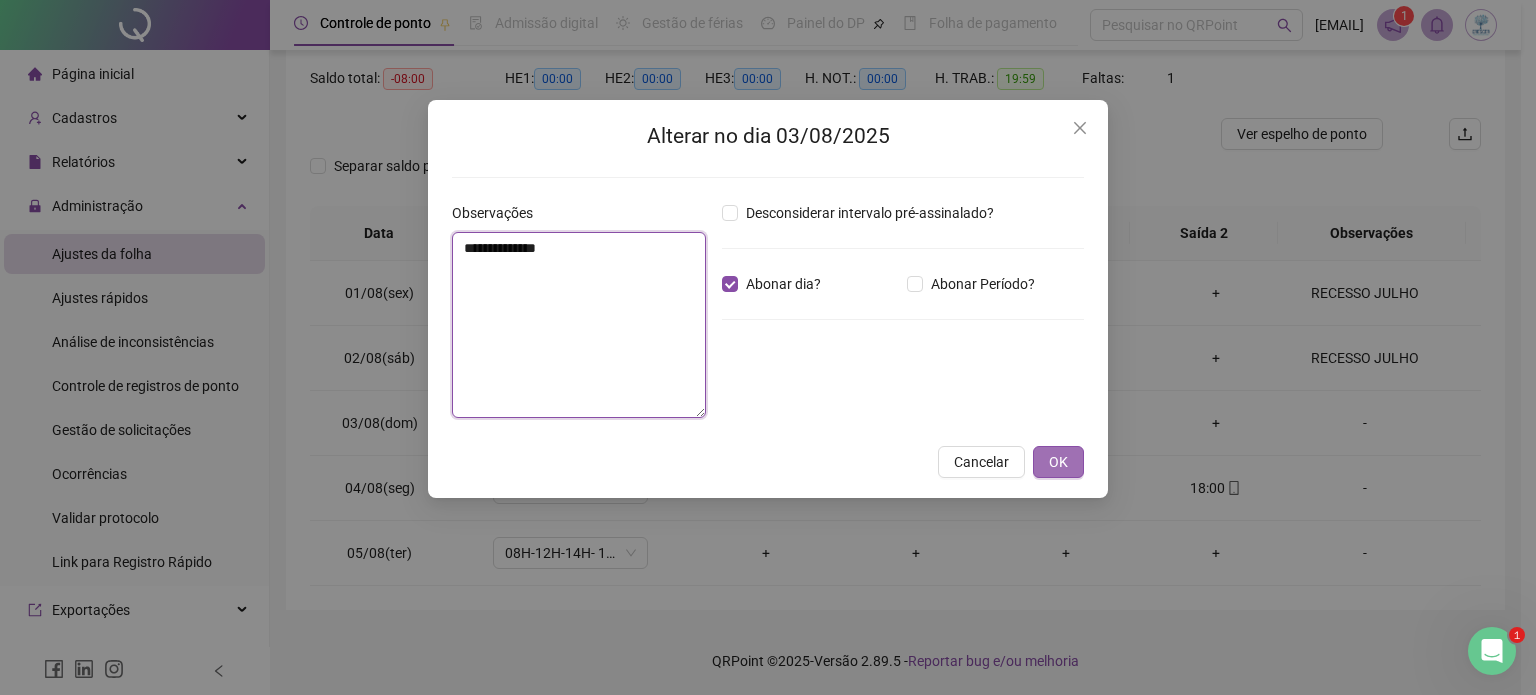type on "**********" 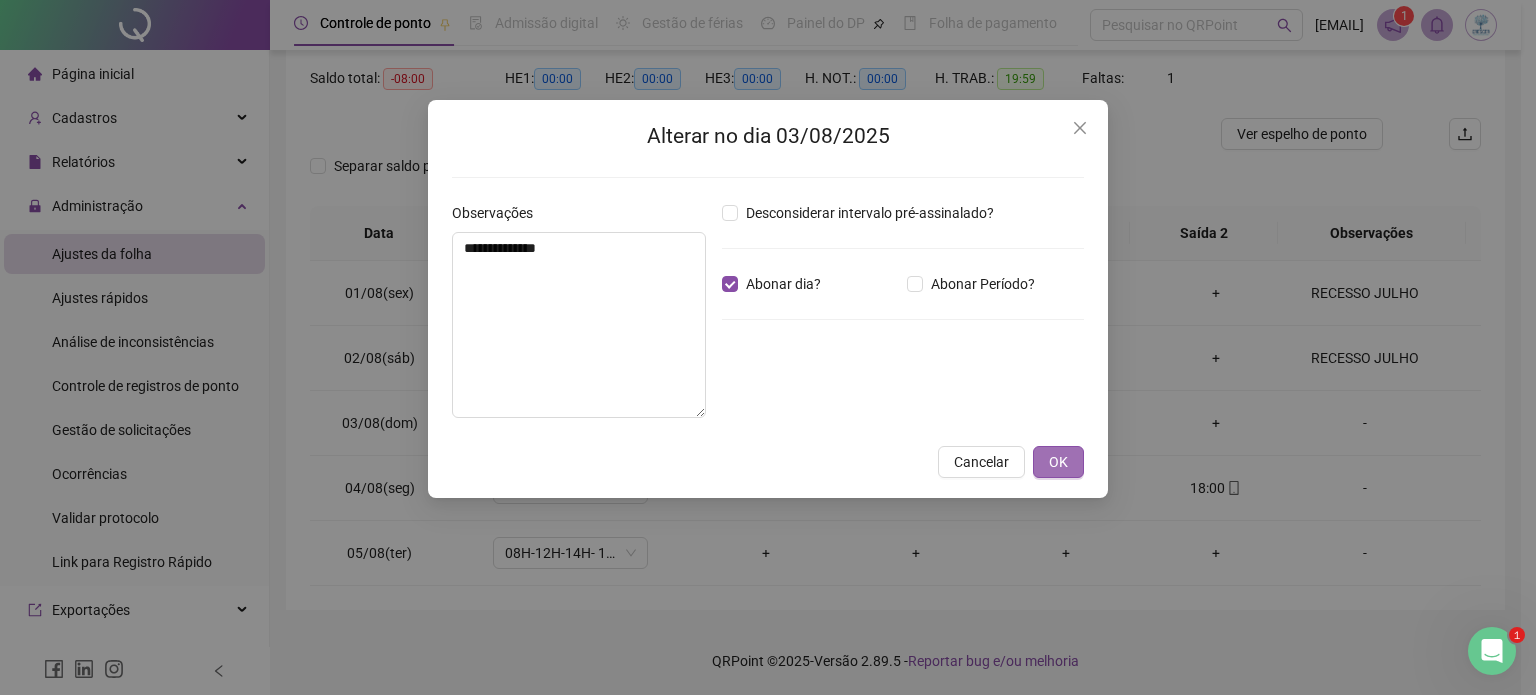 click on "OK" at bounding box center (1058, 462) 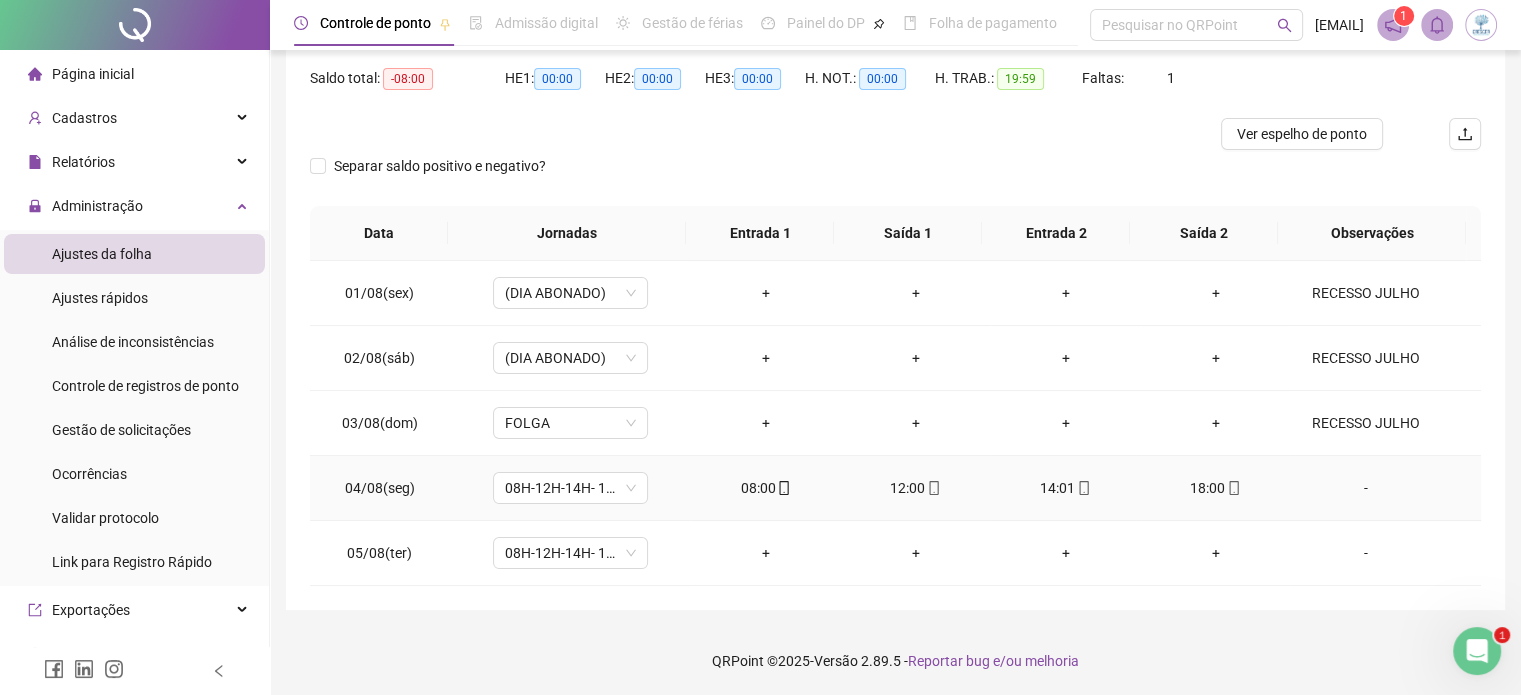 drag, startPoint x: 1061, startPoint y: 463, endPoint x: 1114, endPoint y: 451, distance: 54.34151 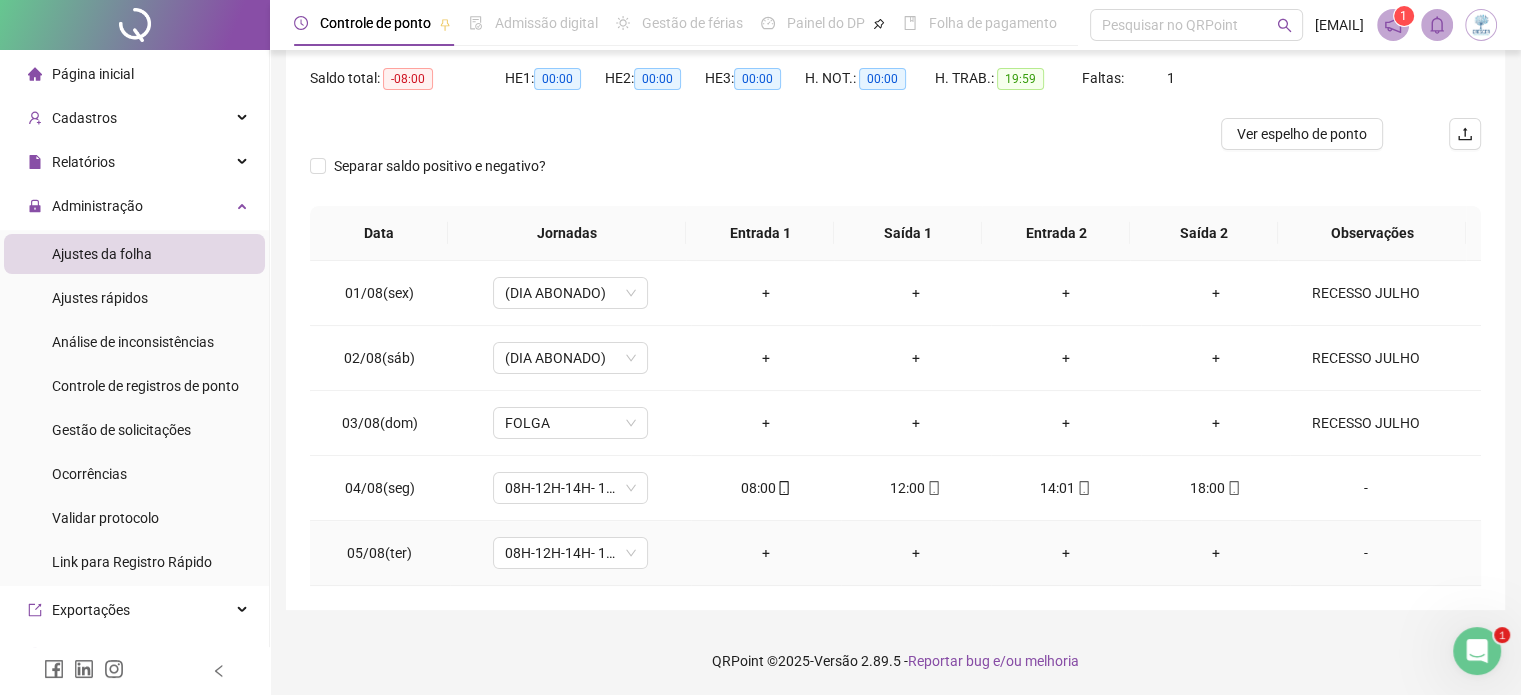 click on "+" at bounding box center (766, 553) 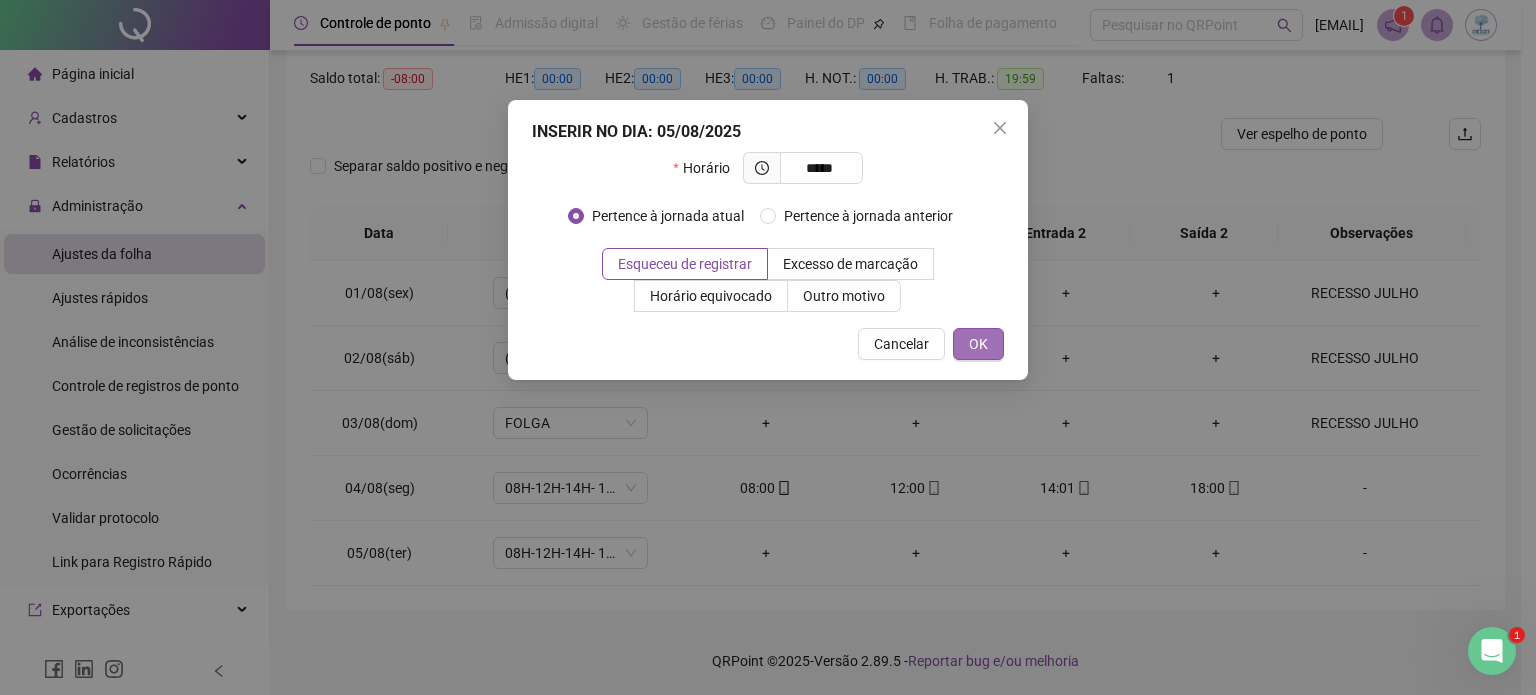 type on "*****" 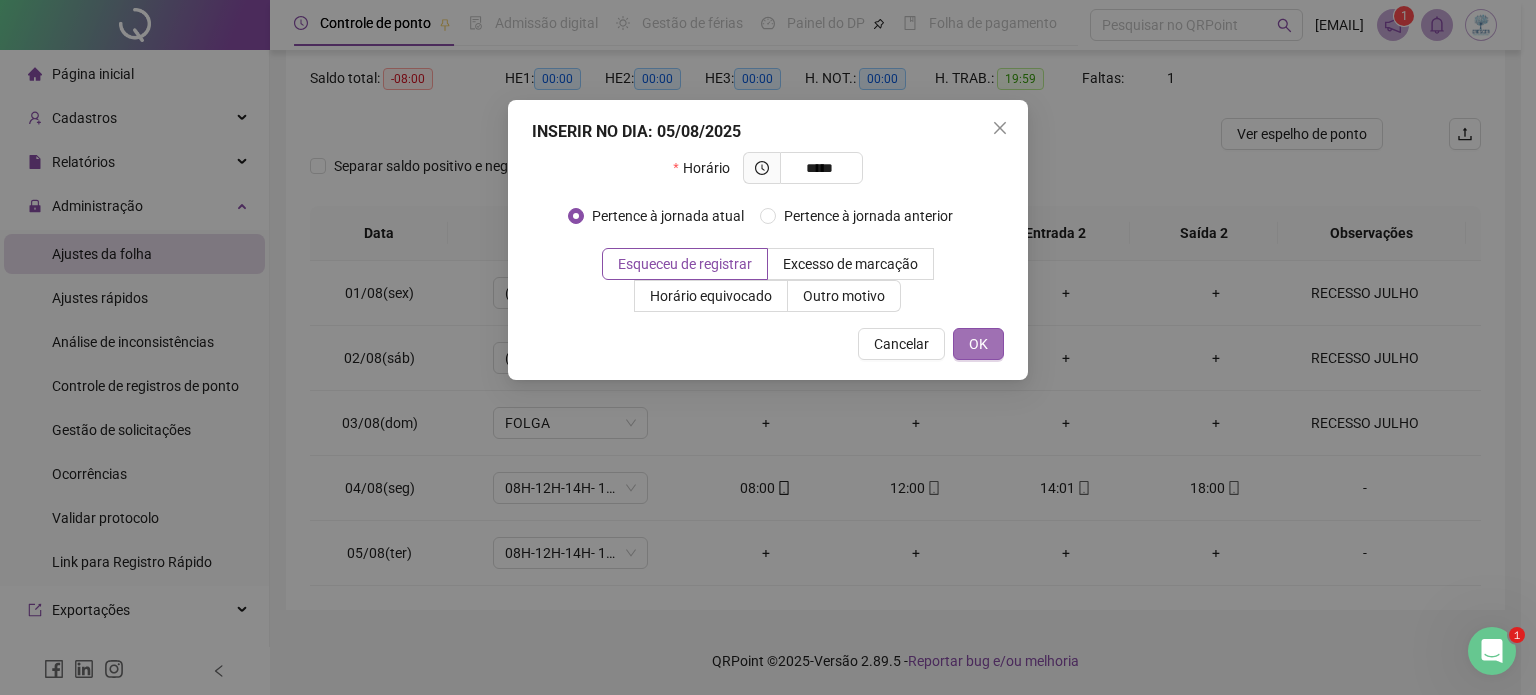 click on "OK" at bounding box center (978, 344) 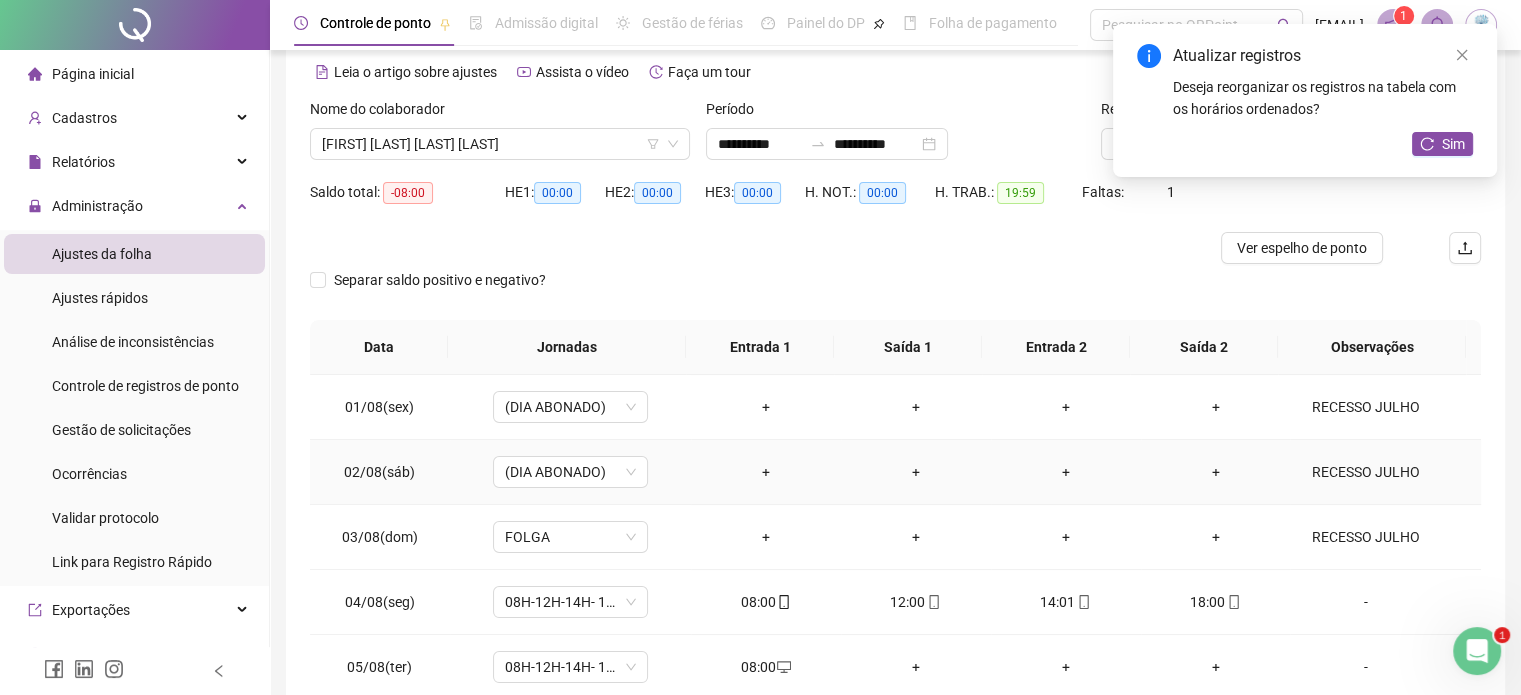 scroll, scrollTop: 0, scrollLeft: 0, axis: both 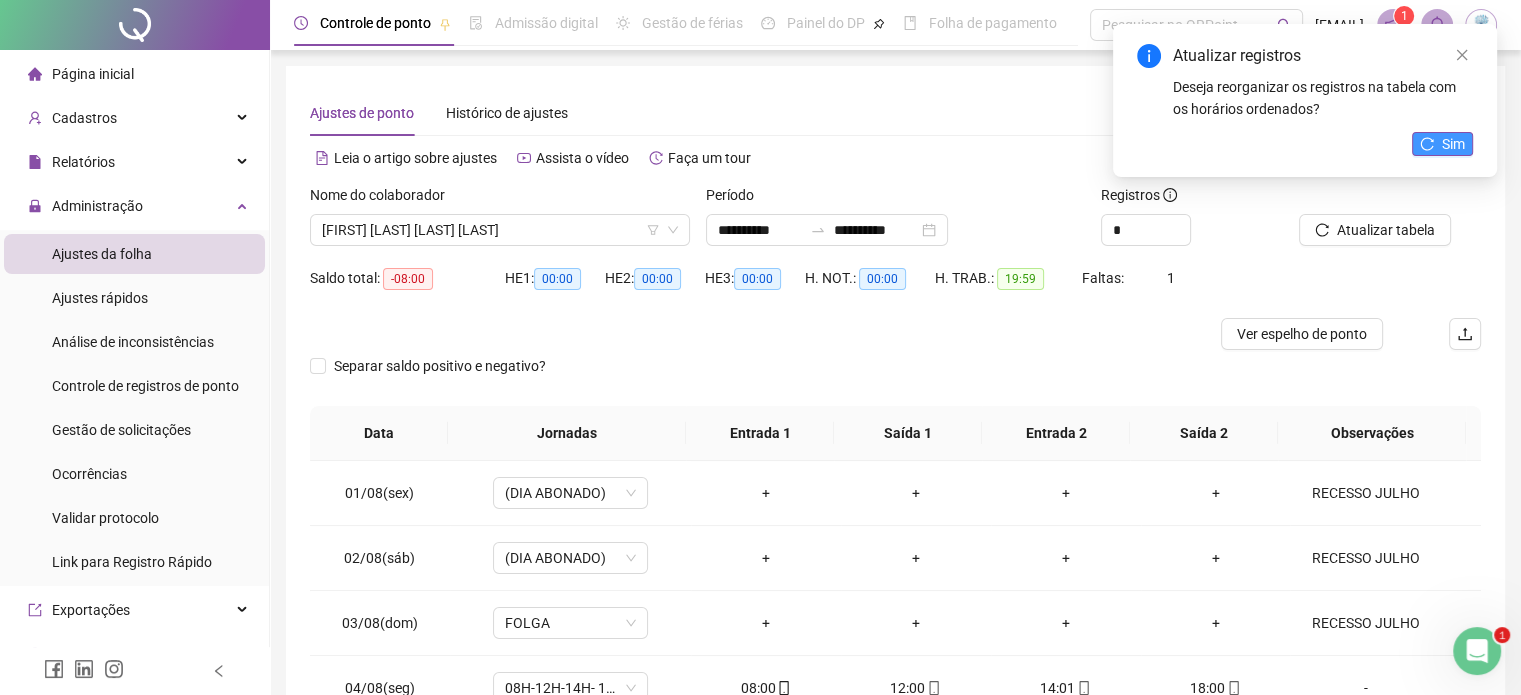 click on "Sim" at bounding box center [1453, 144] 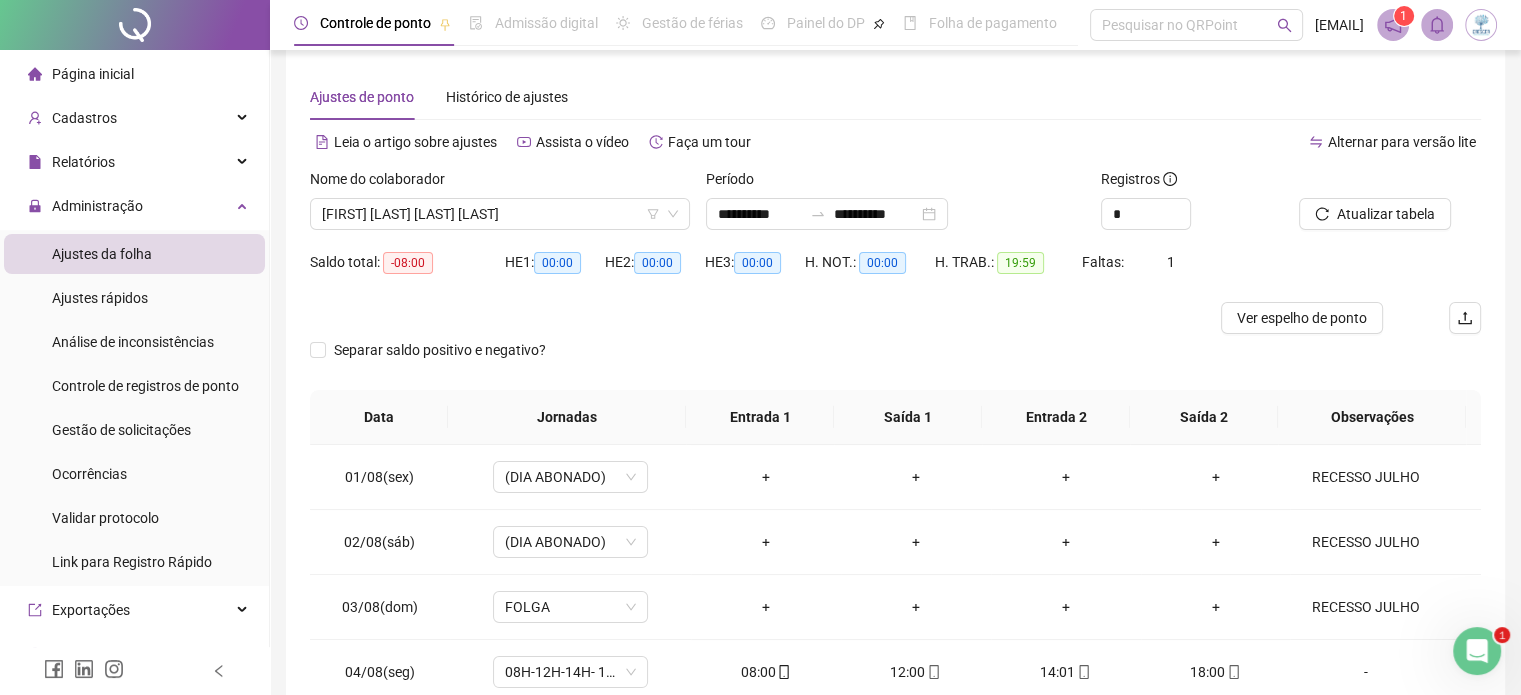 scroll, scrollTop: 0, scrollLeft: 0, axis: both 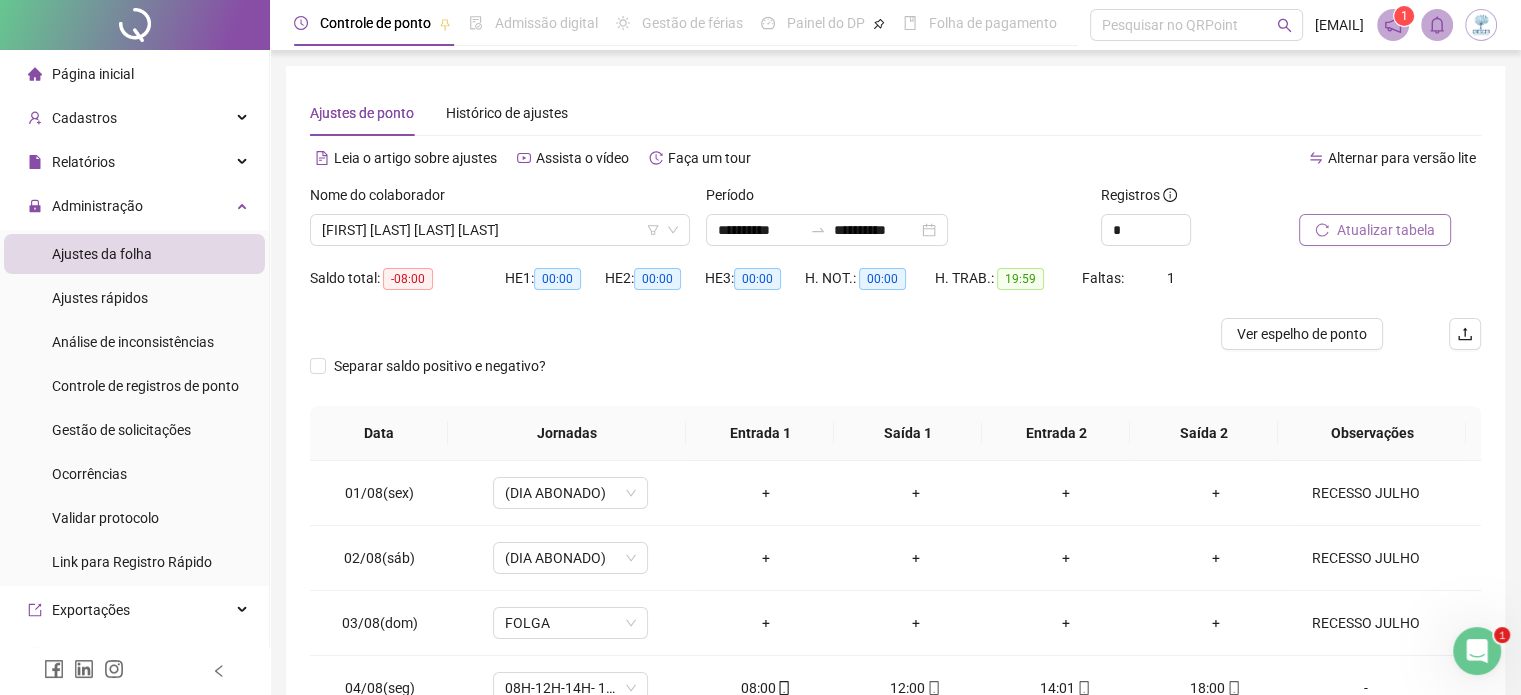 click on "Atualizar tabela" at bounding box center (1386, 230) 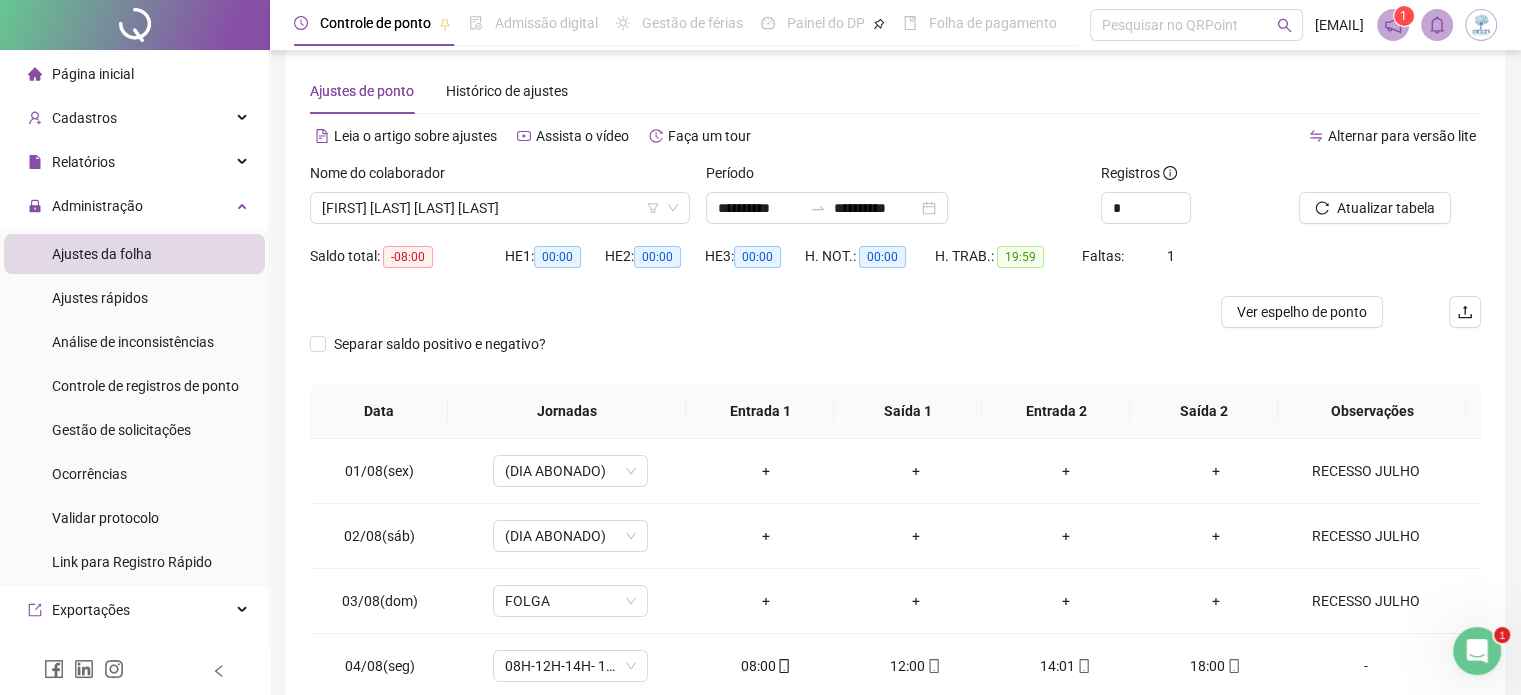scroll, scrollTop: 0, scrollLeft: 0, axis: both 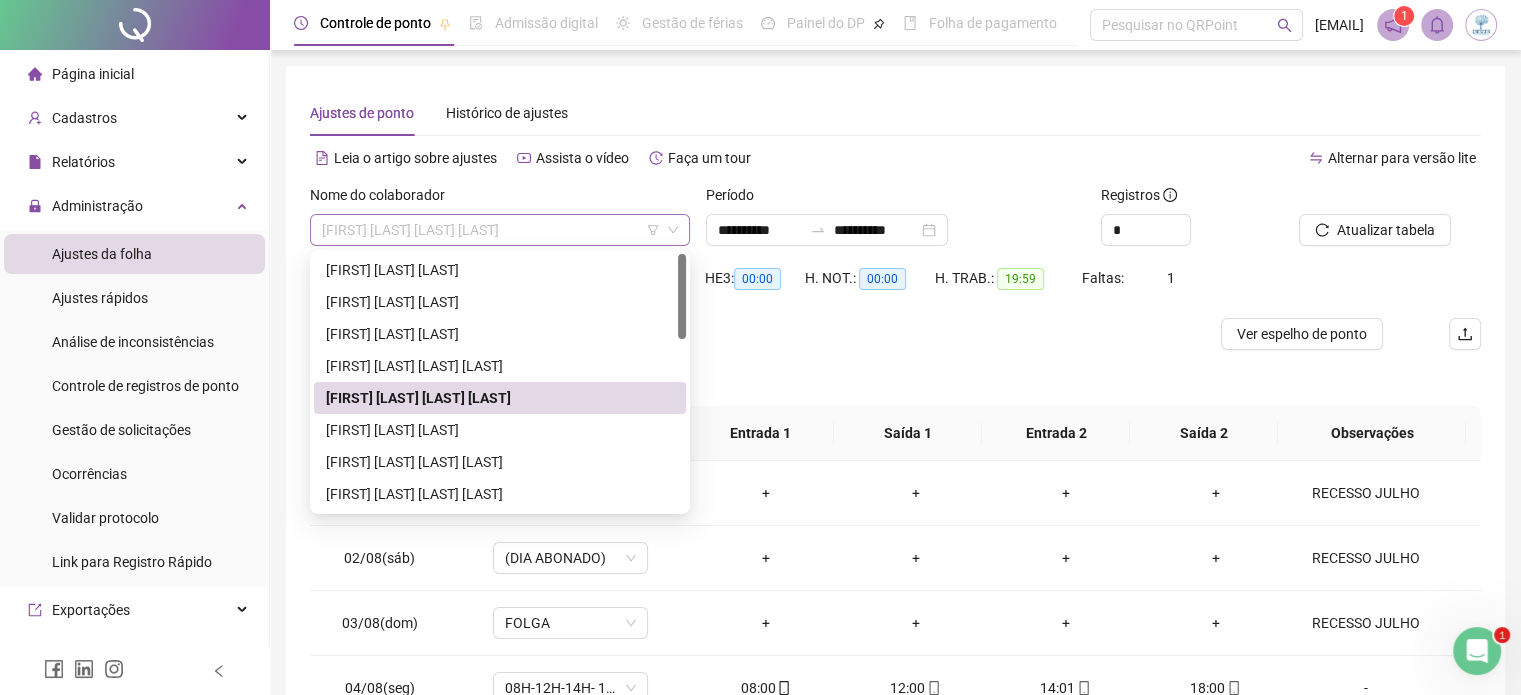 click on "[FIRST] [LAST] [LAST] [LAST]" at bounding box center [500, 230] 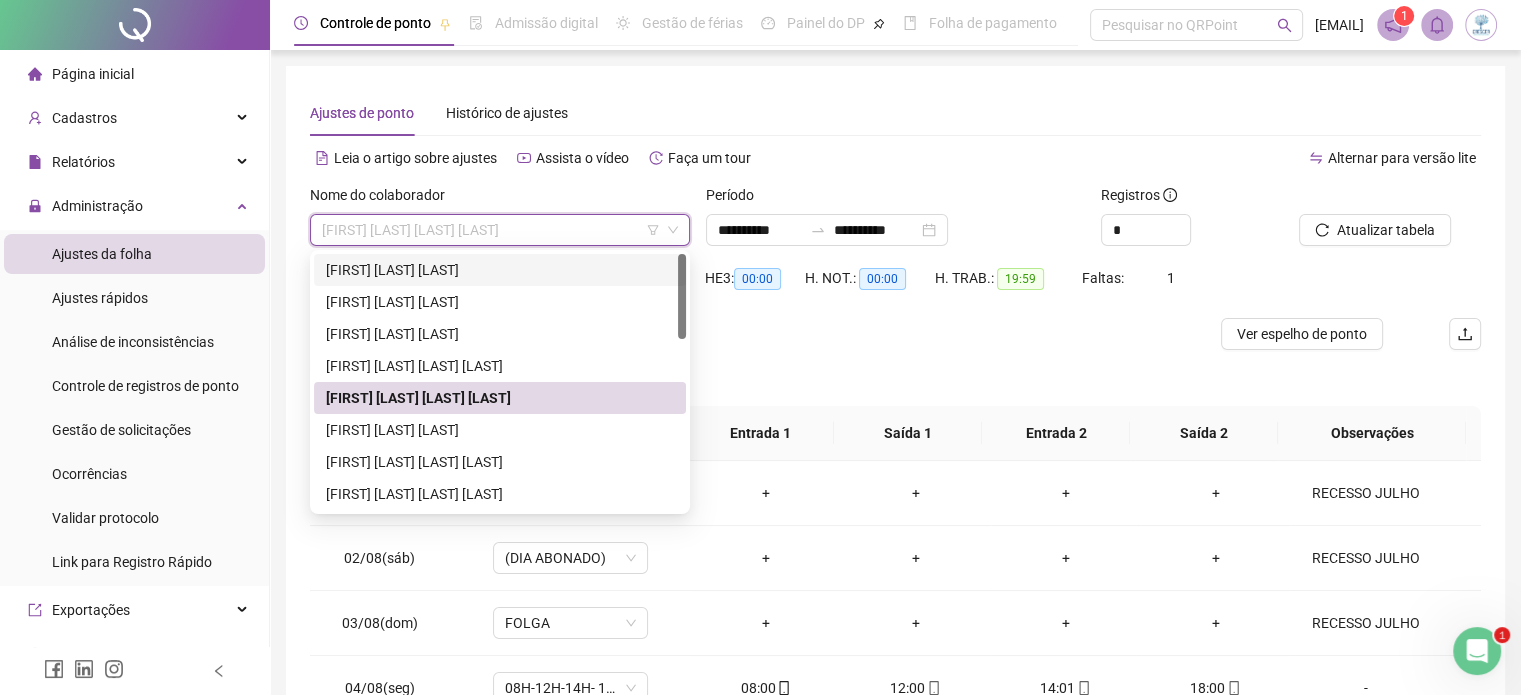 click on "[FIRST] [LAST] [LAST]" at bounding box center [500, 270] 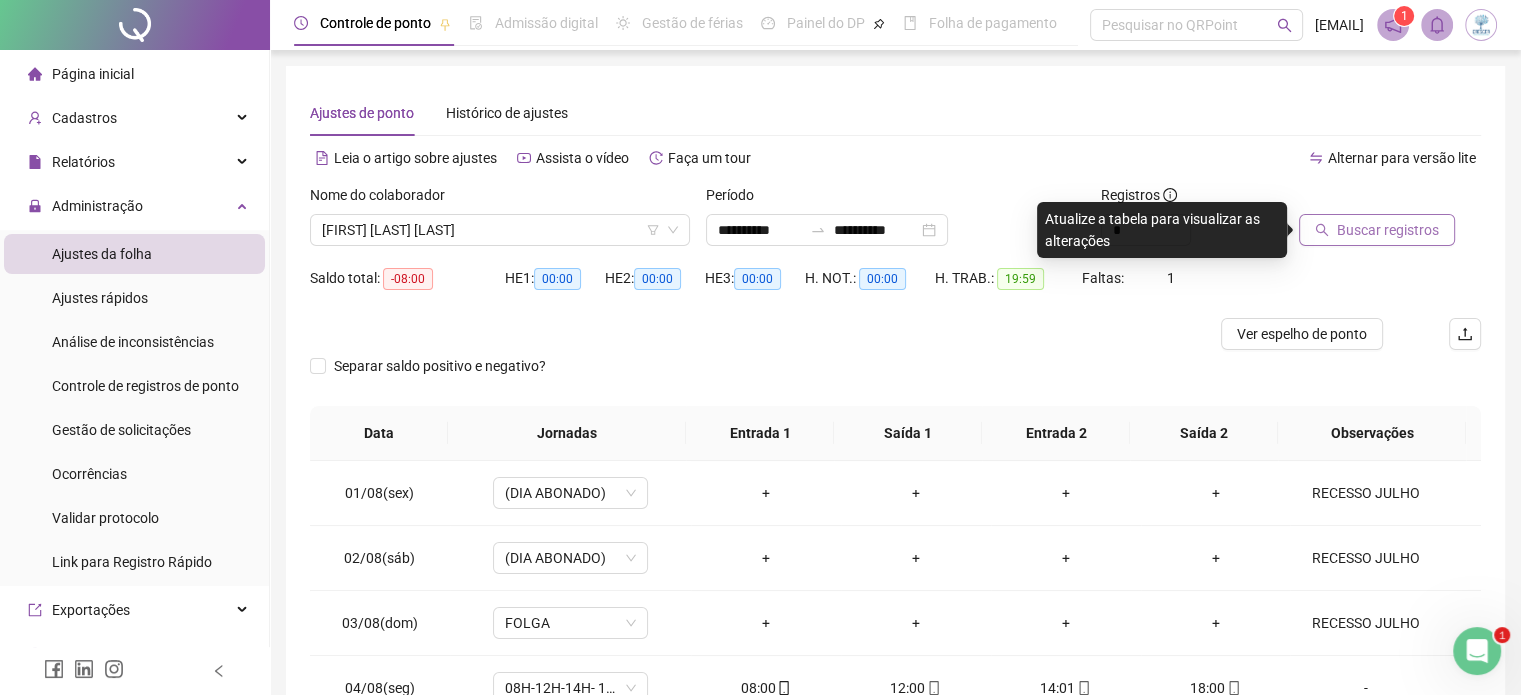 click on "Buscar registros" at bounding box center [1388, 230] 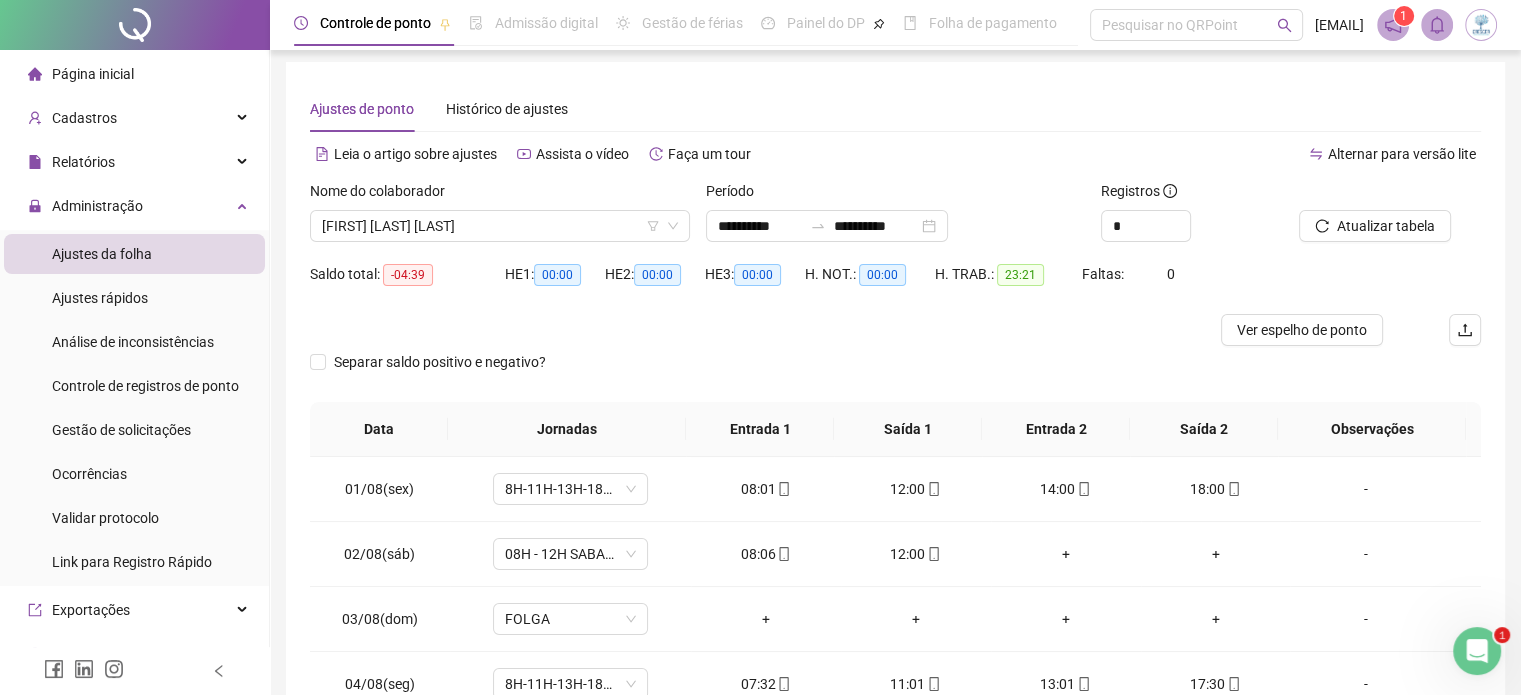 scroll, scrollTop: 0, scrollLeft: 0, axis: both 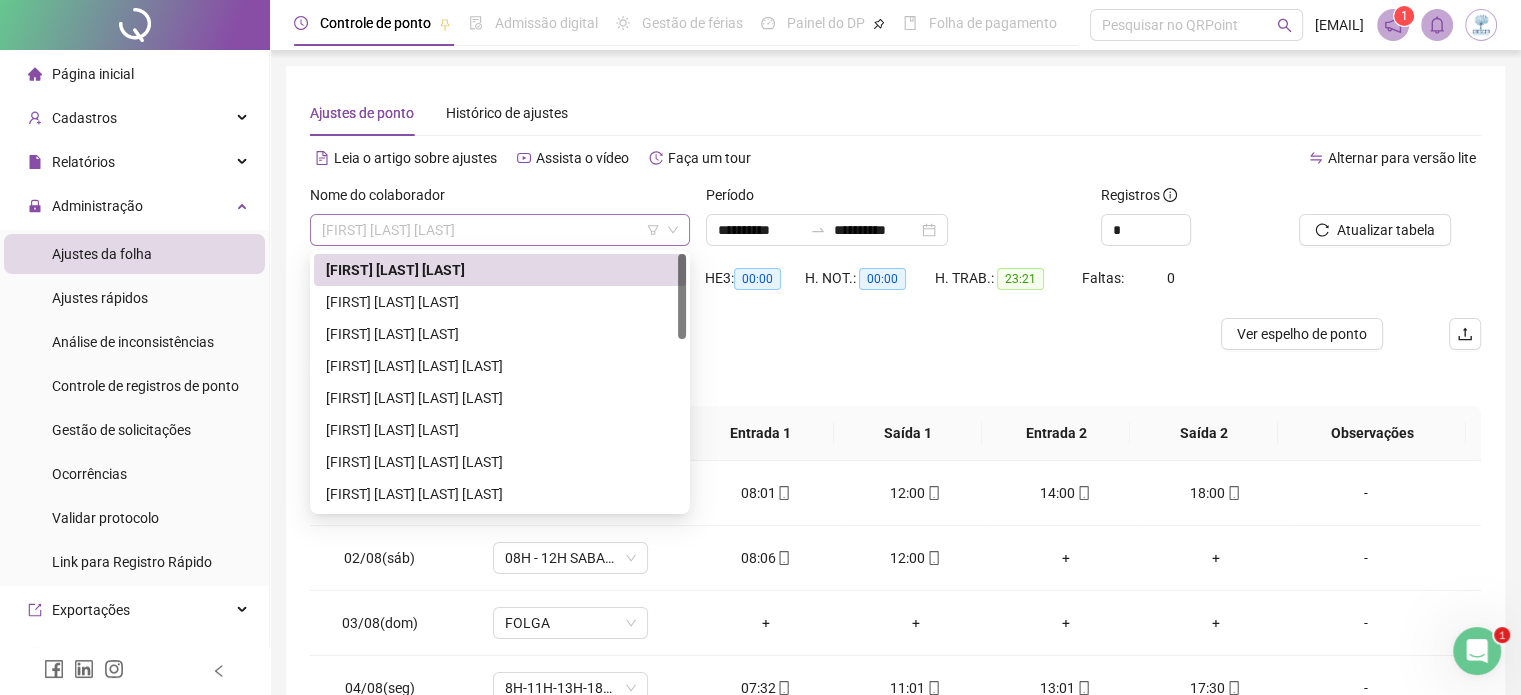 click on "[FIRST] [LAST] [LAST]" at bounding box center (500, 230) 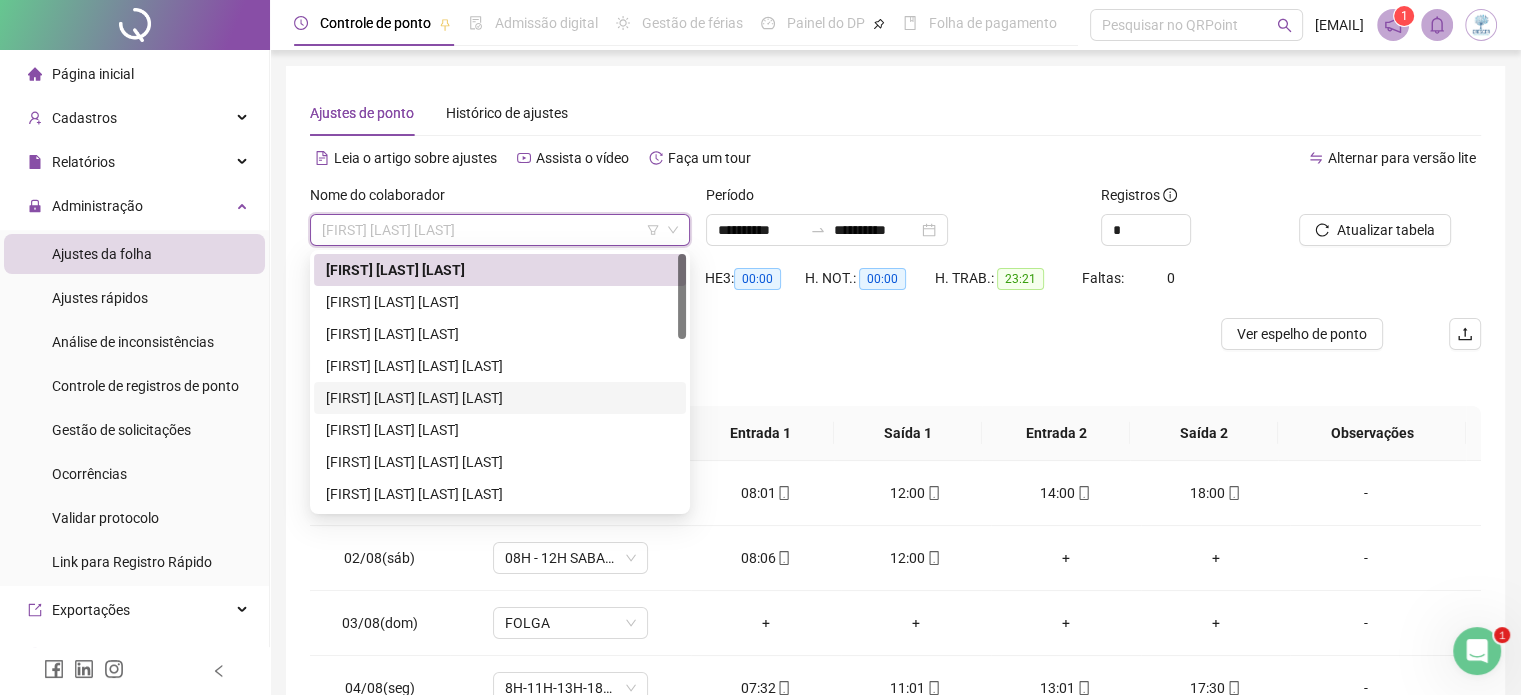 click on "[FIRST] [LAST] [LAST] [LAST]" at bounding box center (500, 398) 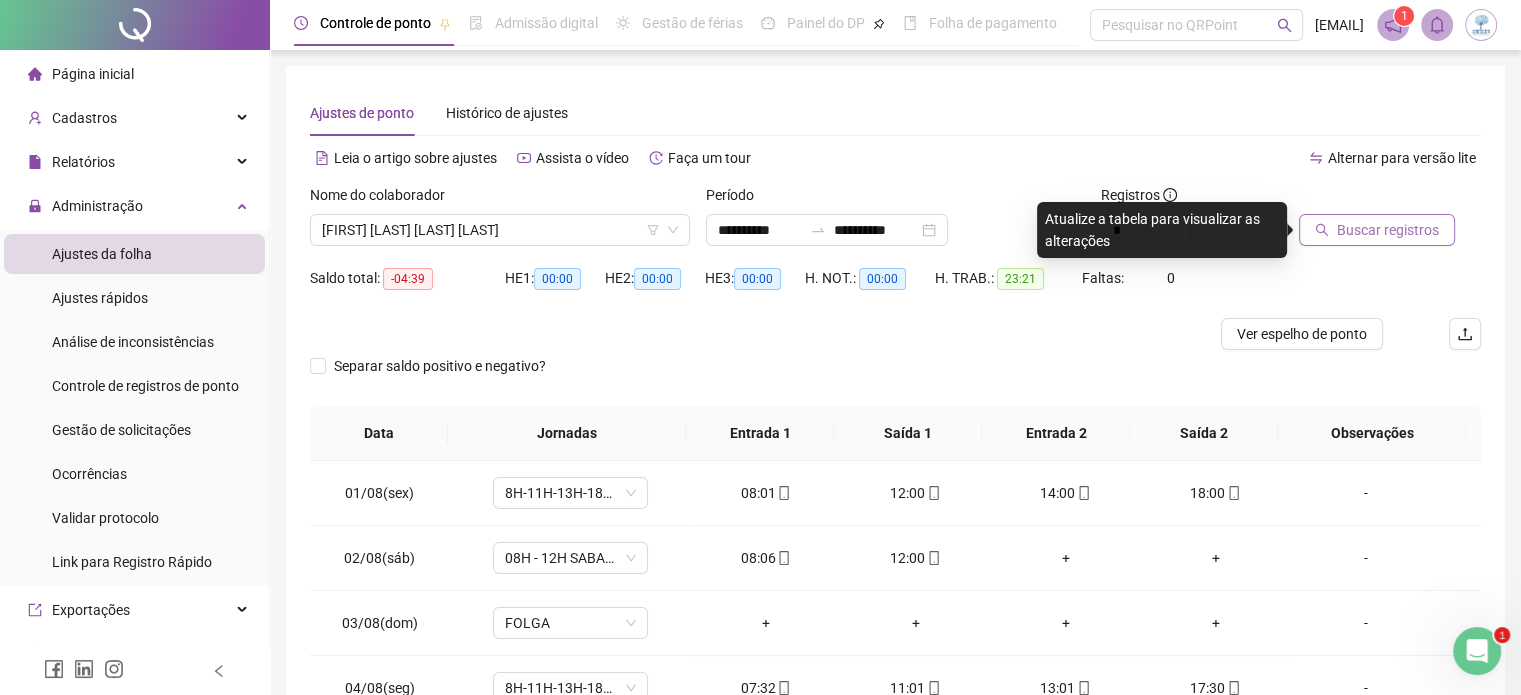 click on "Buscar registros" at bounding box center [1388, 230] 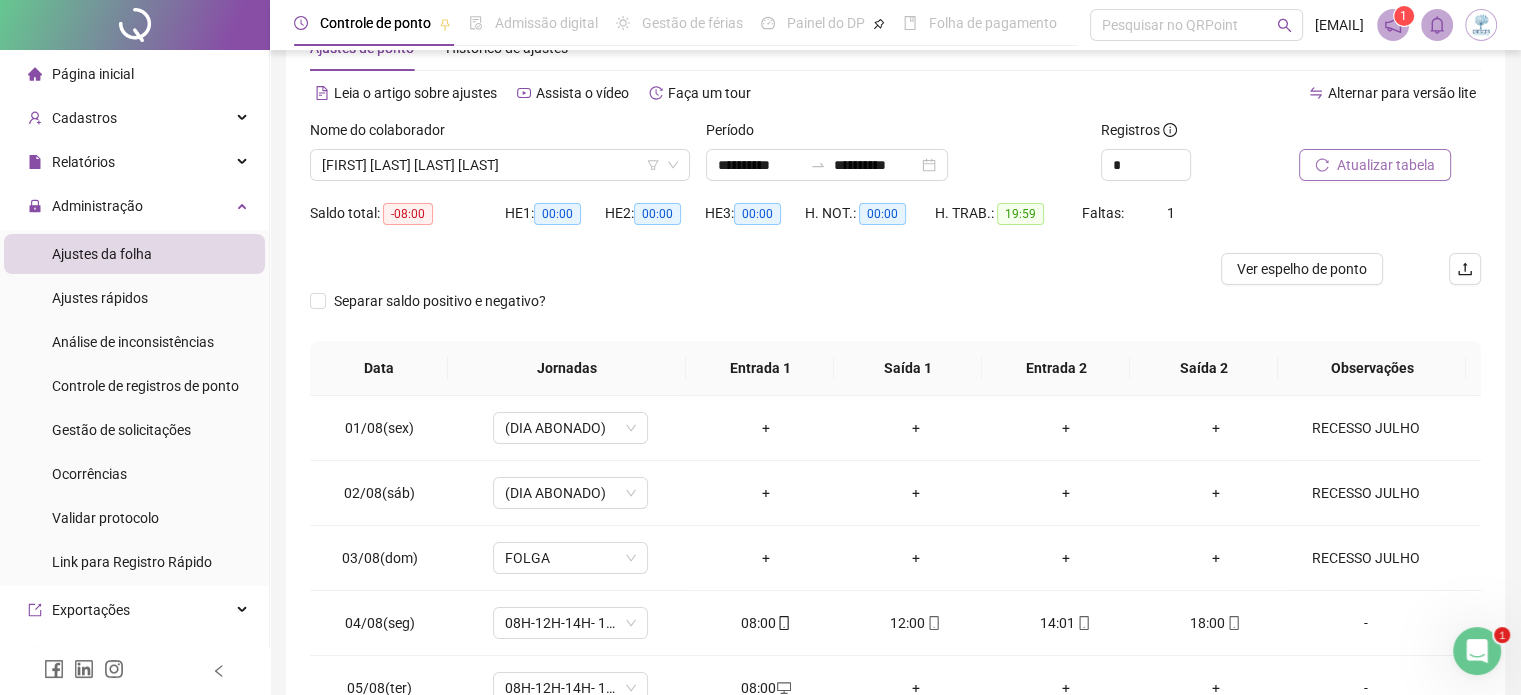 scroll, scrollTop: 100, scrollLeft: 0, axis: vertical 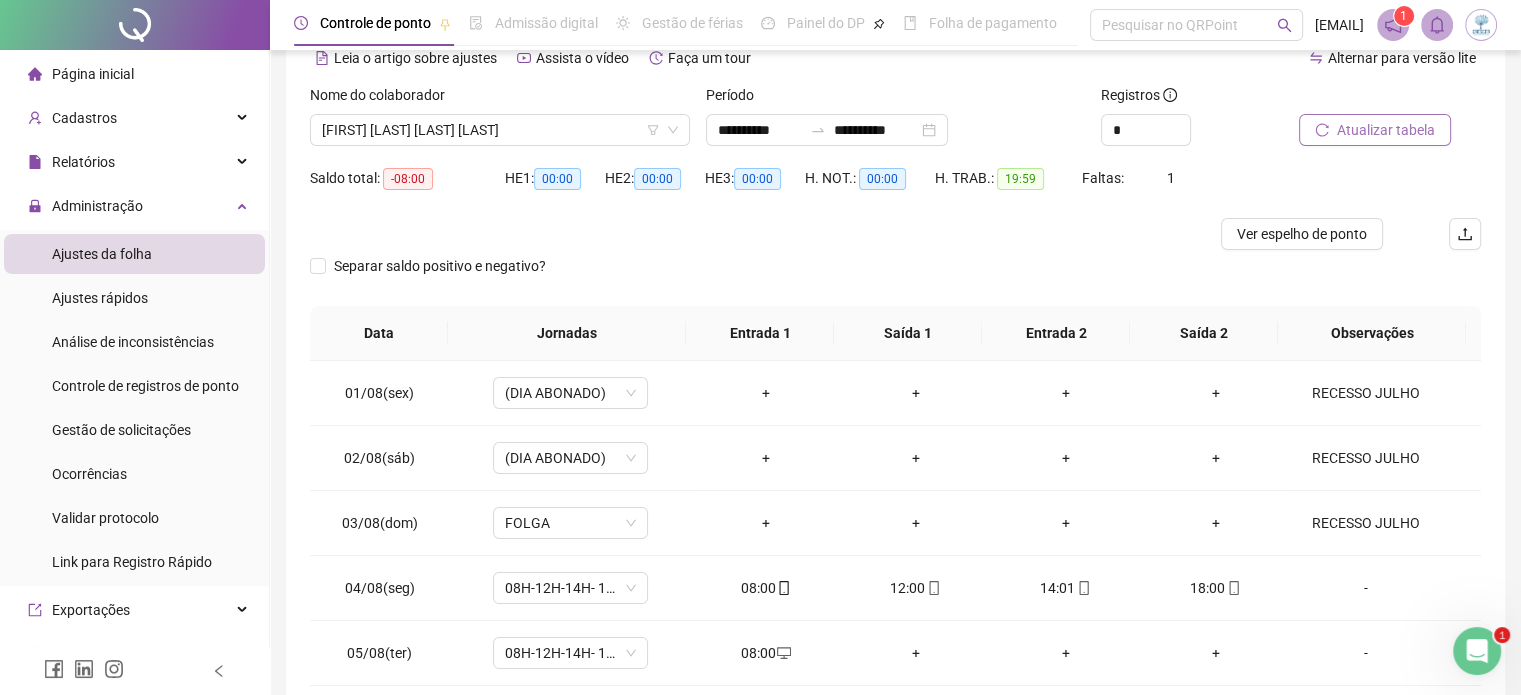 click on "Atualizar tabela" at bounding box center [1386, 130] 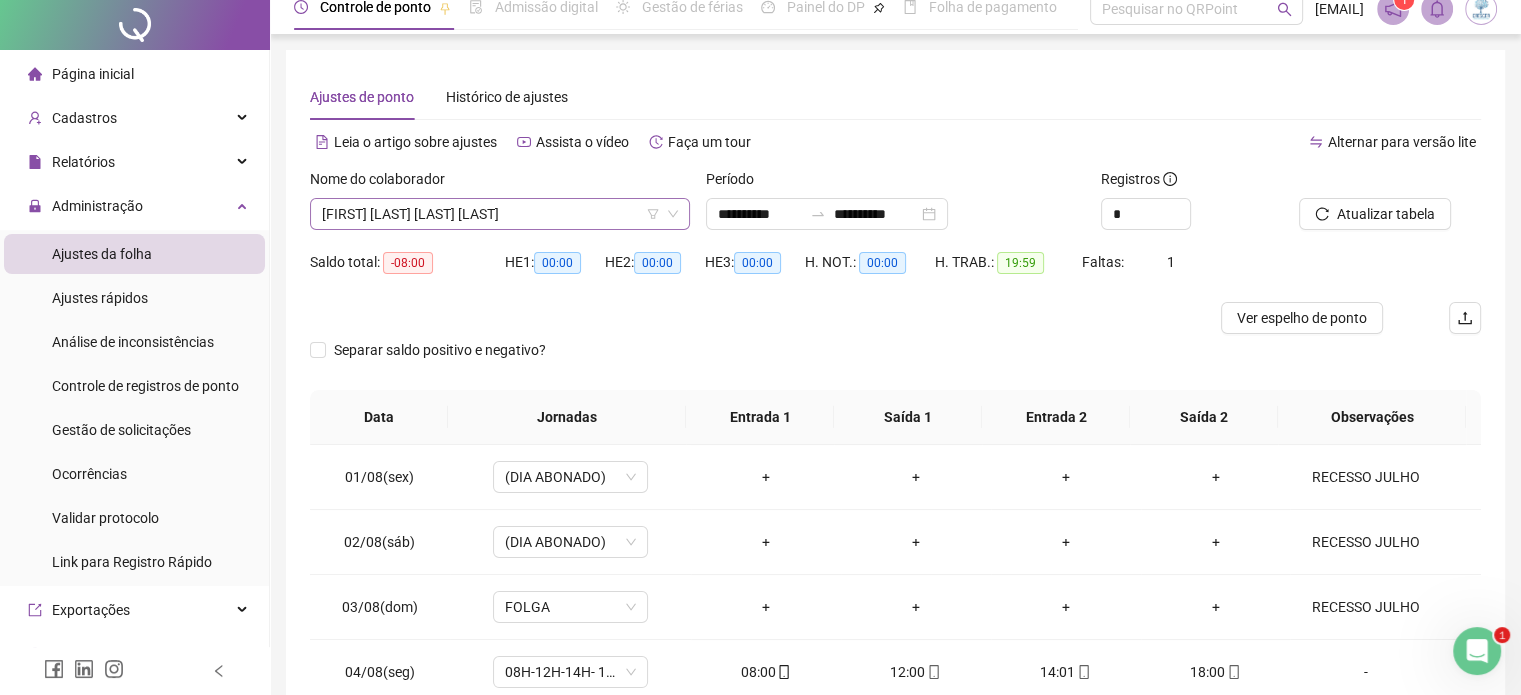 scroll, scrollTop: 0, scrollLeft: 0, axis: both 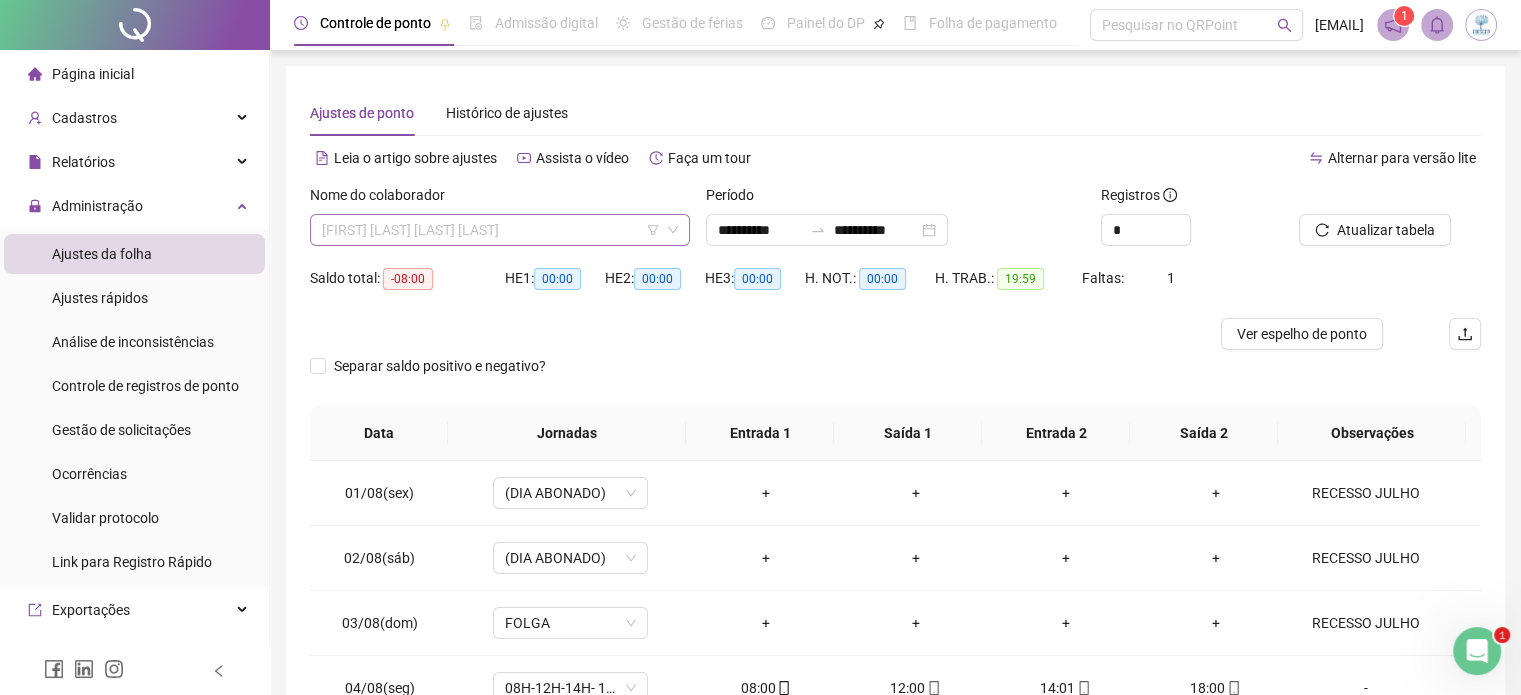 click on "[FIRST] [LAST] [LAST] [LAST]" at bounding box center (500, 230) 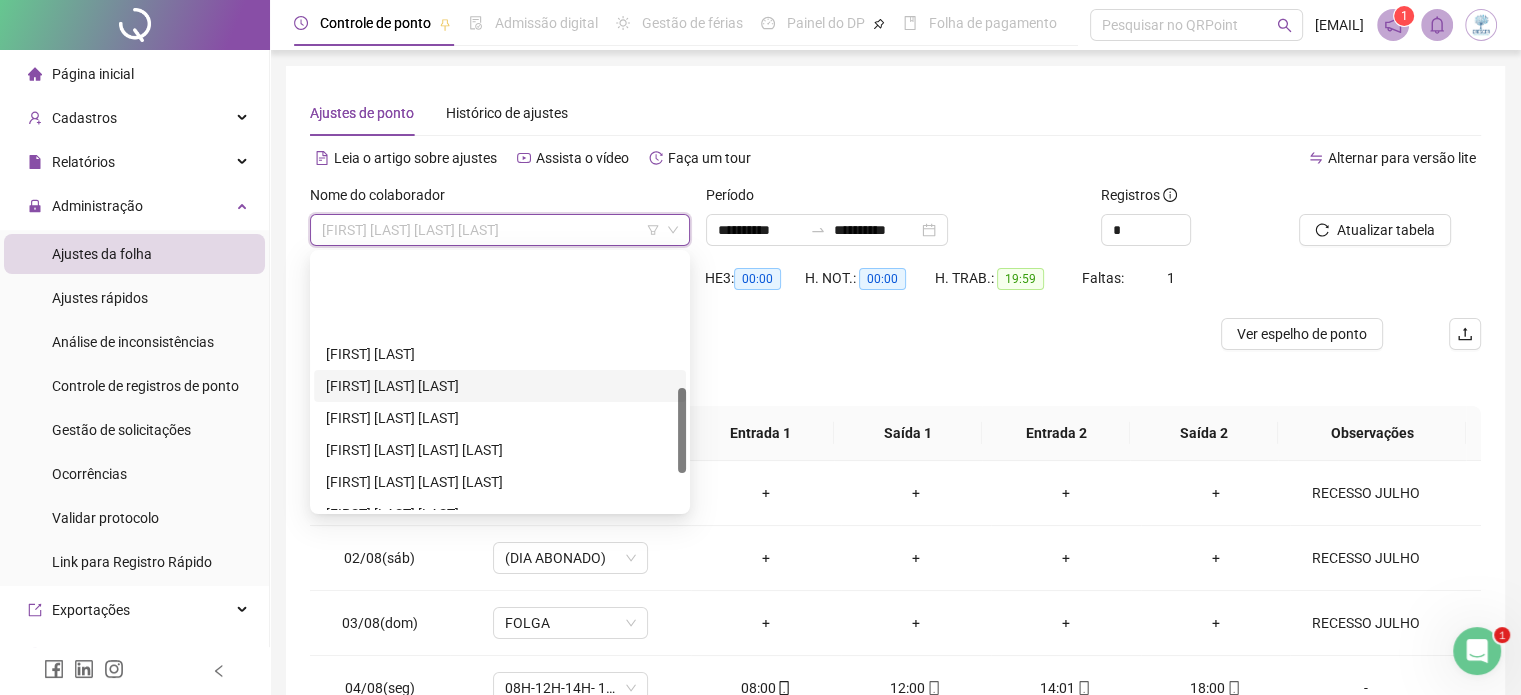 scroll, scrollTop: 400, scrollLeft: 0, axis: vertical 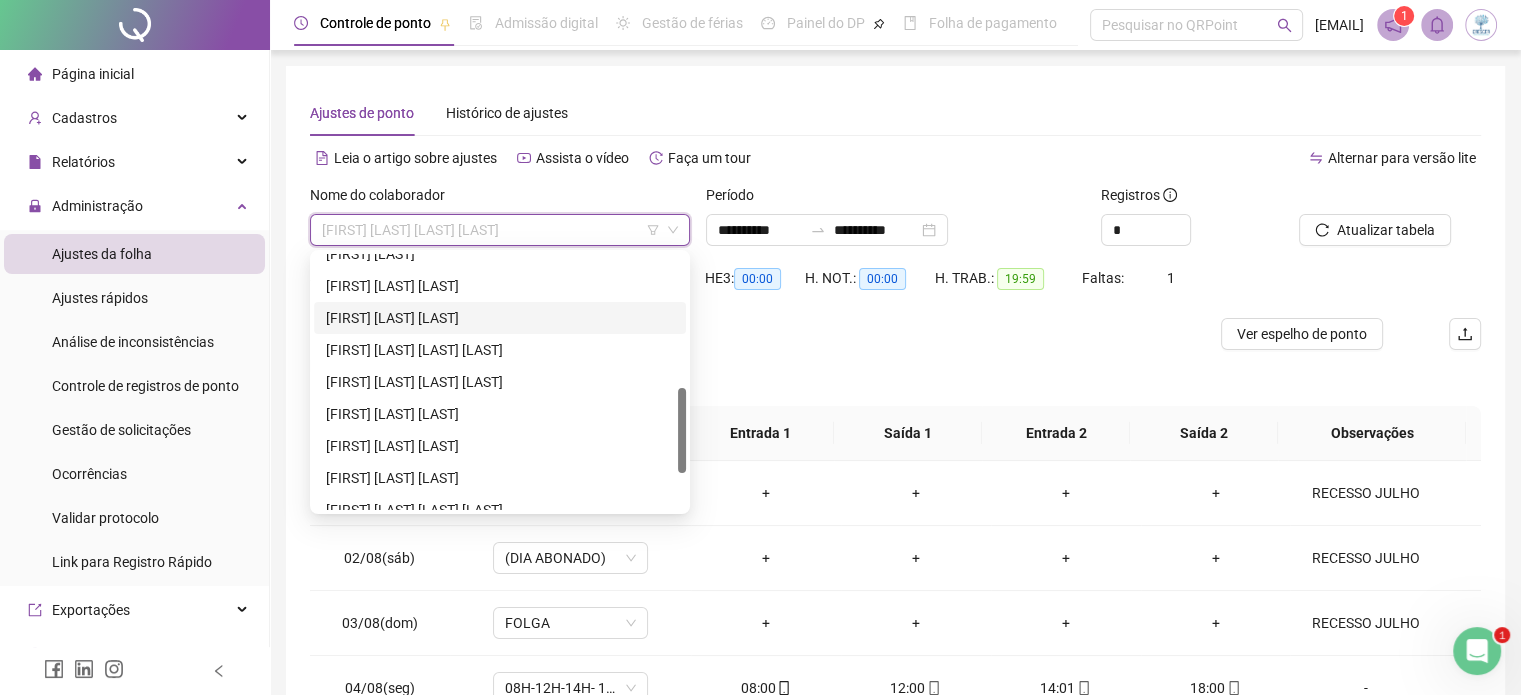 click on "[FIRST] [LAST] [LAST]" at bounding box center [500, 318] 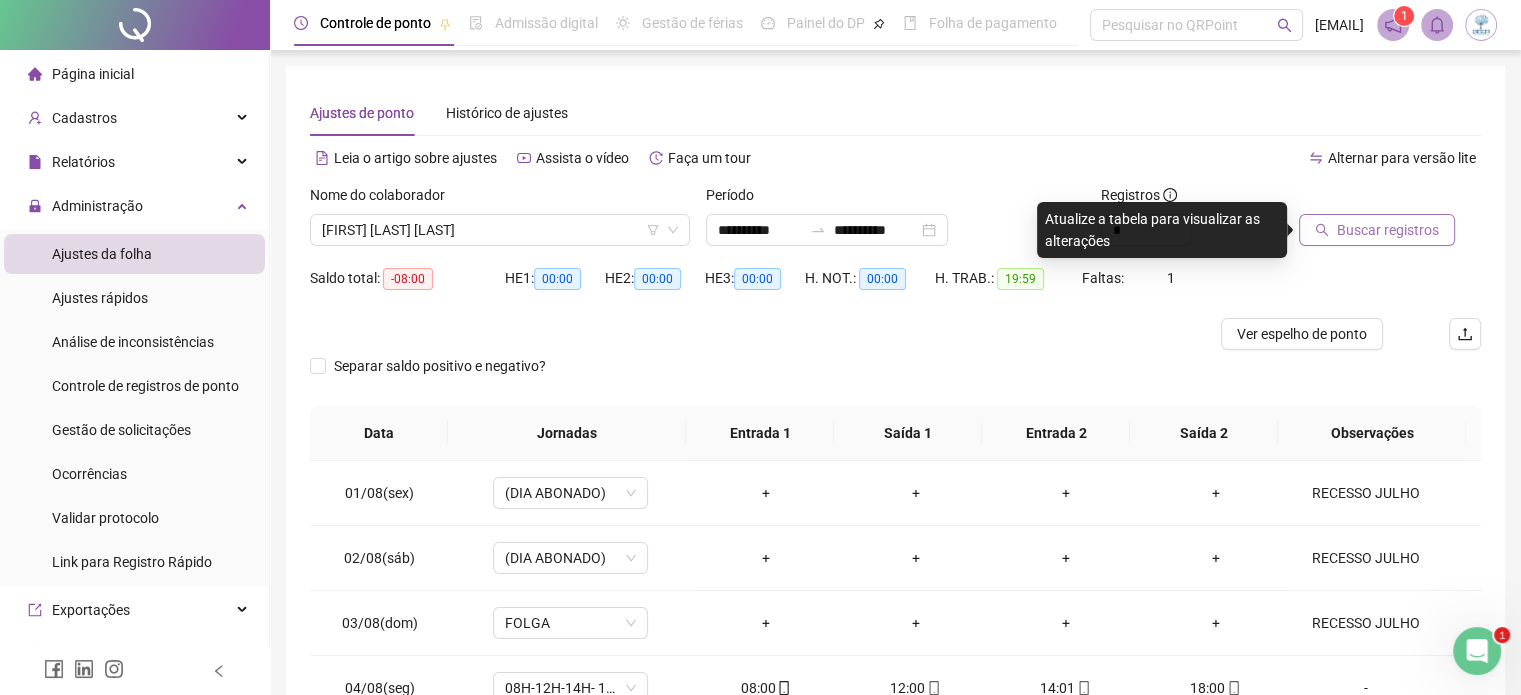 click 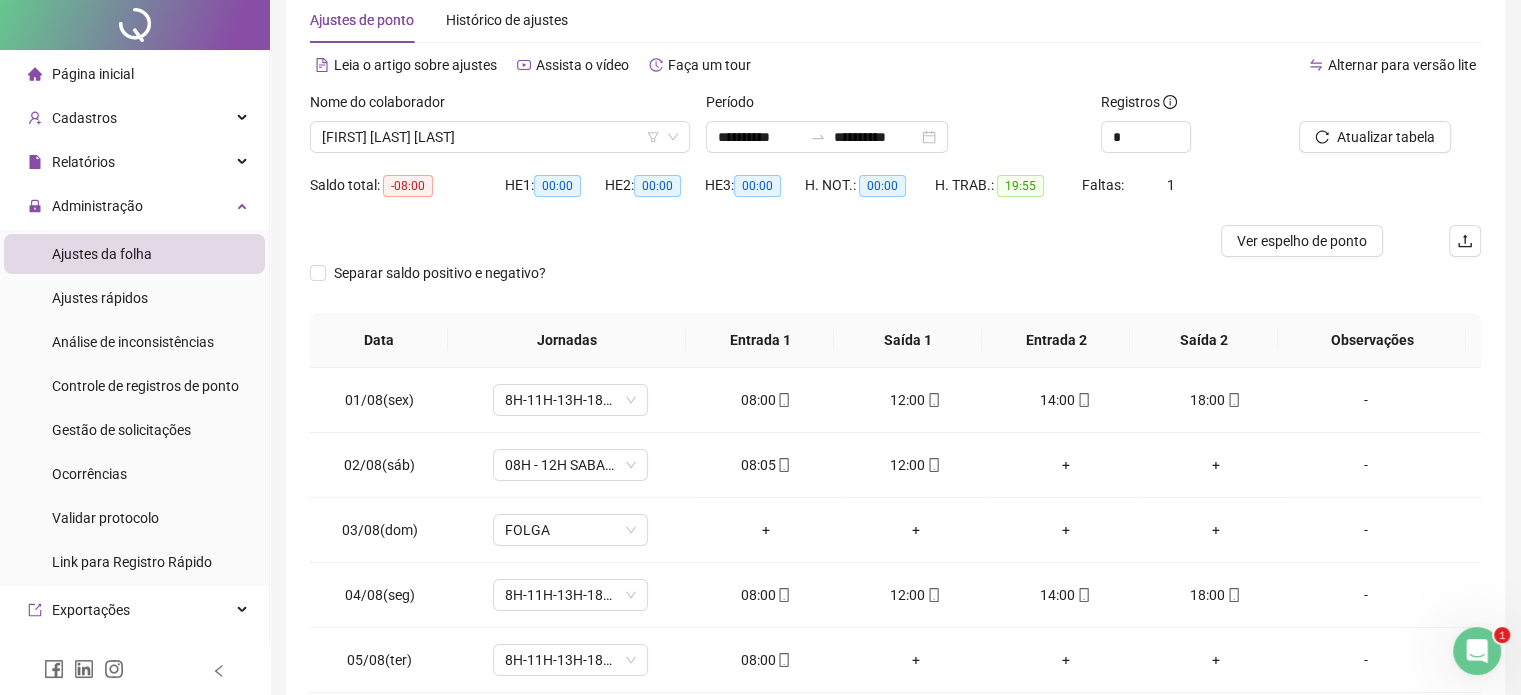 scroll, scrollTop: 0, scrollLeft: 0, axis: both 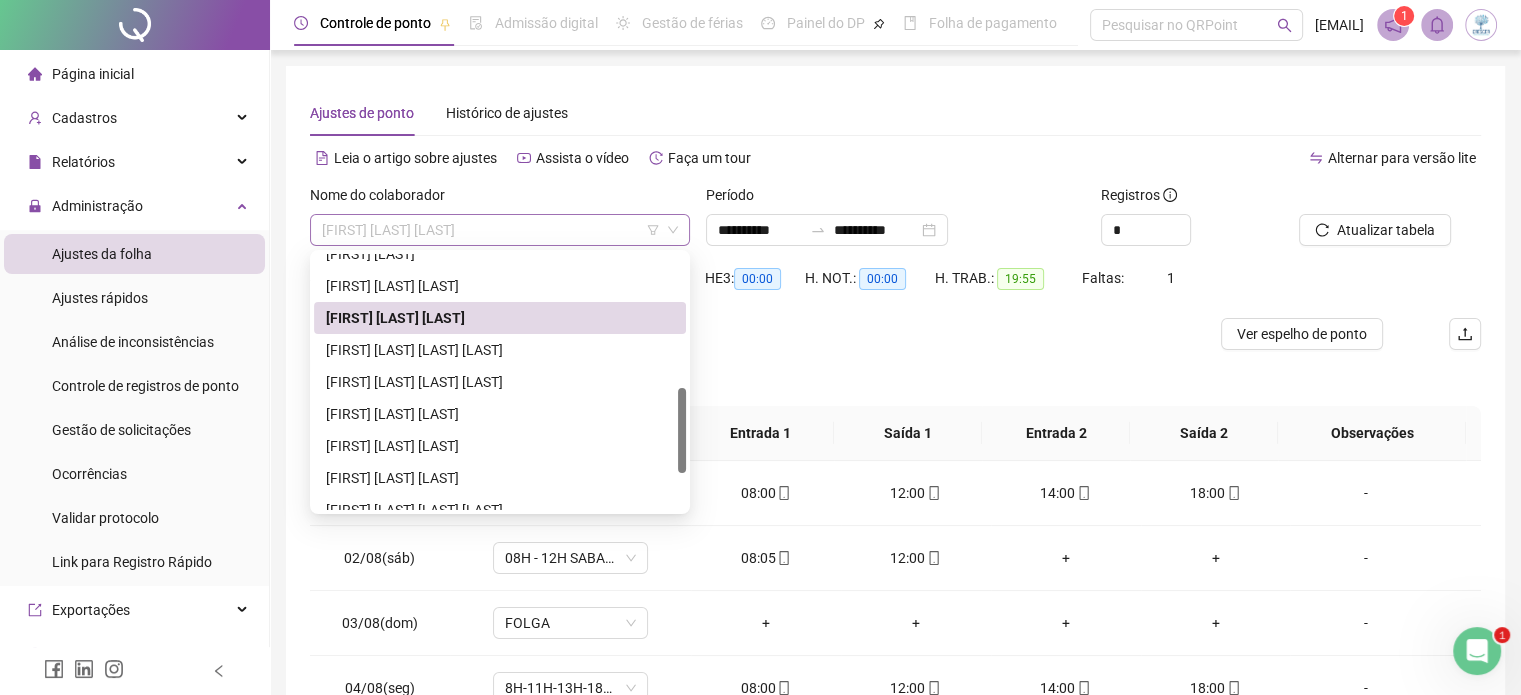 drag, startPoint x: 524, startPoint y: 230, endPoint x: 486, endPoint y: 269, distance: 54.451813 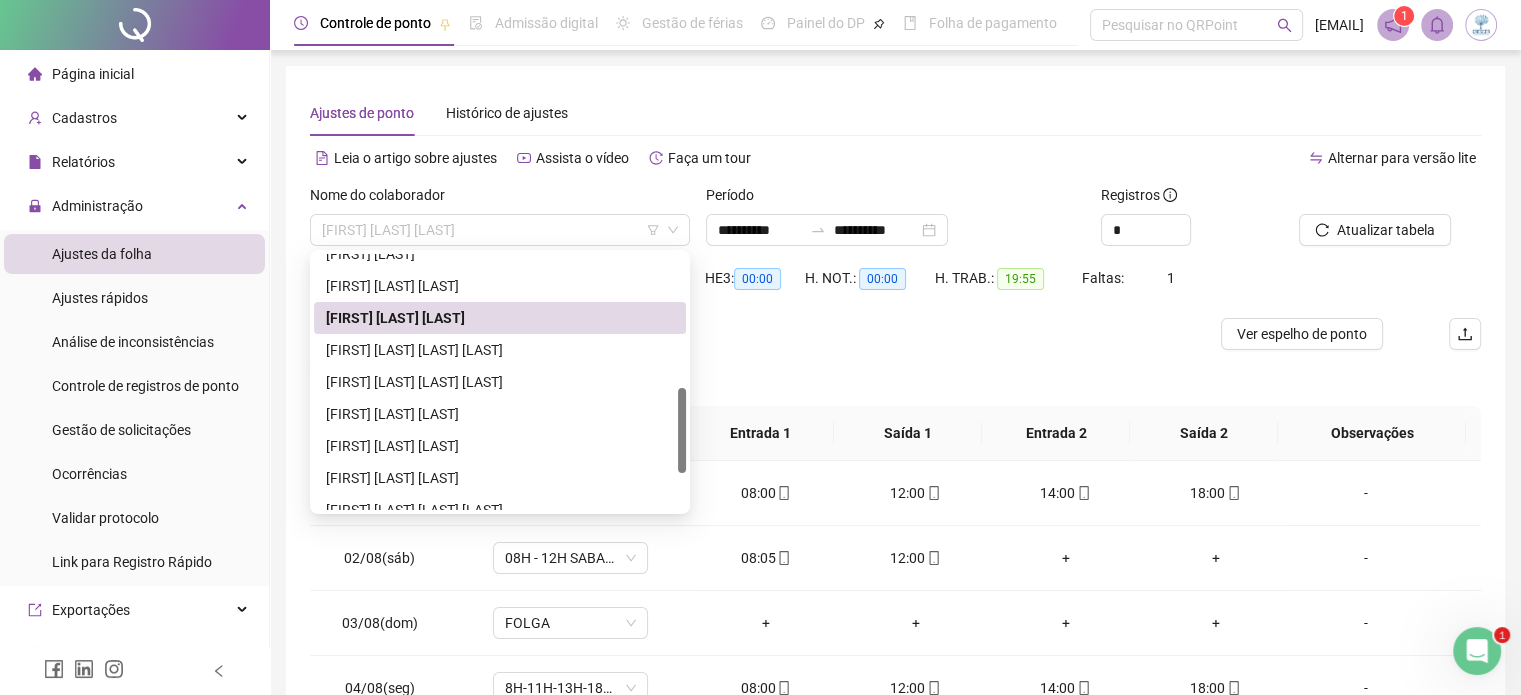 click on "[FIRST] [LAST] [LAST]" at bounding box center (500, 230) 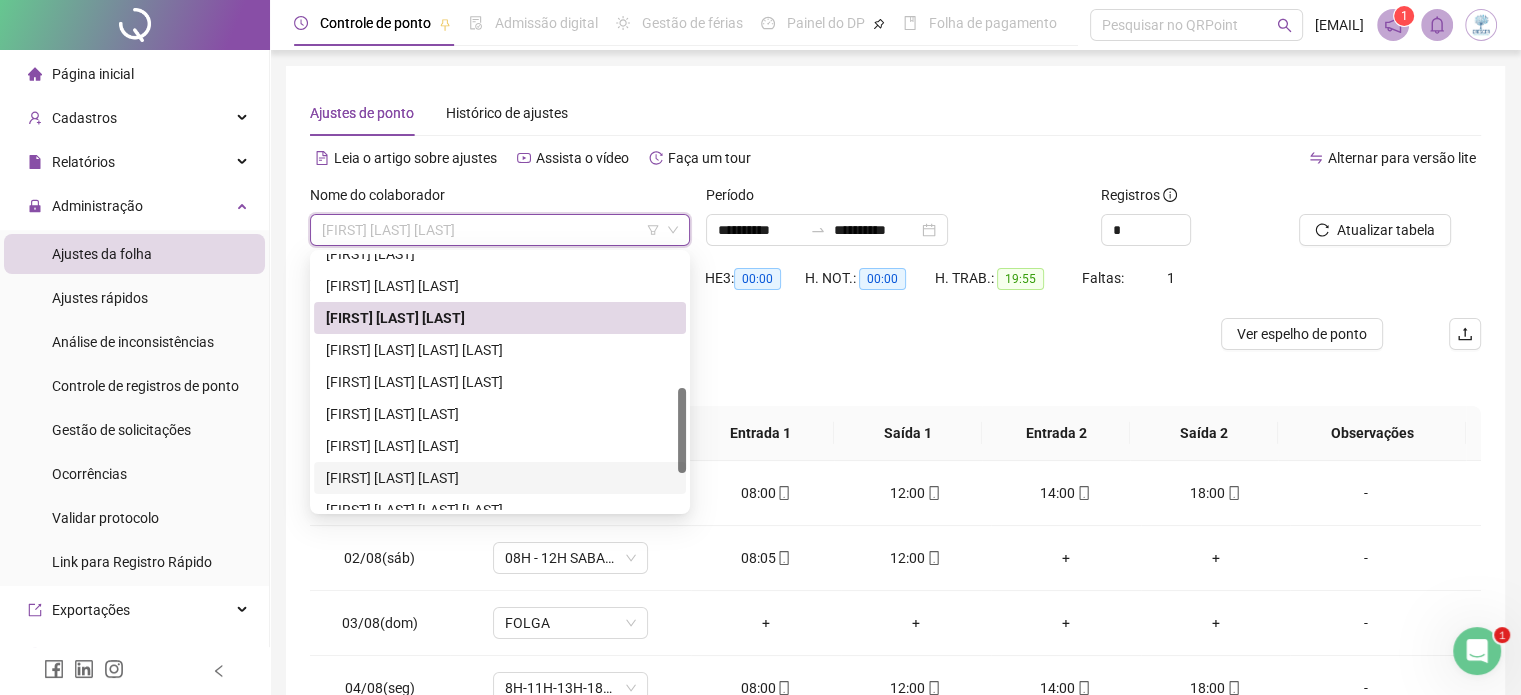 click on "[FIRST] [LAST] [LAST]" at bounding box center [500, 478] 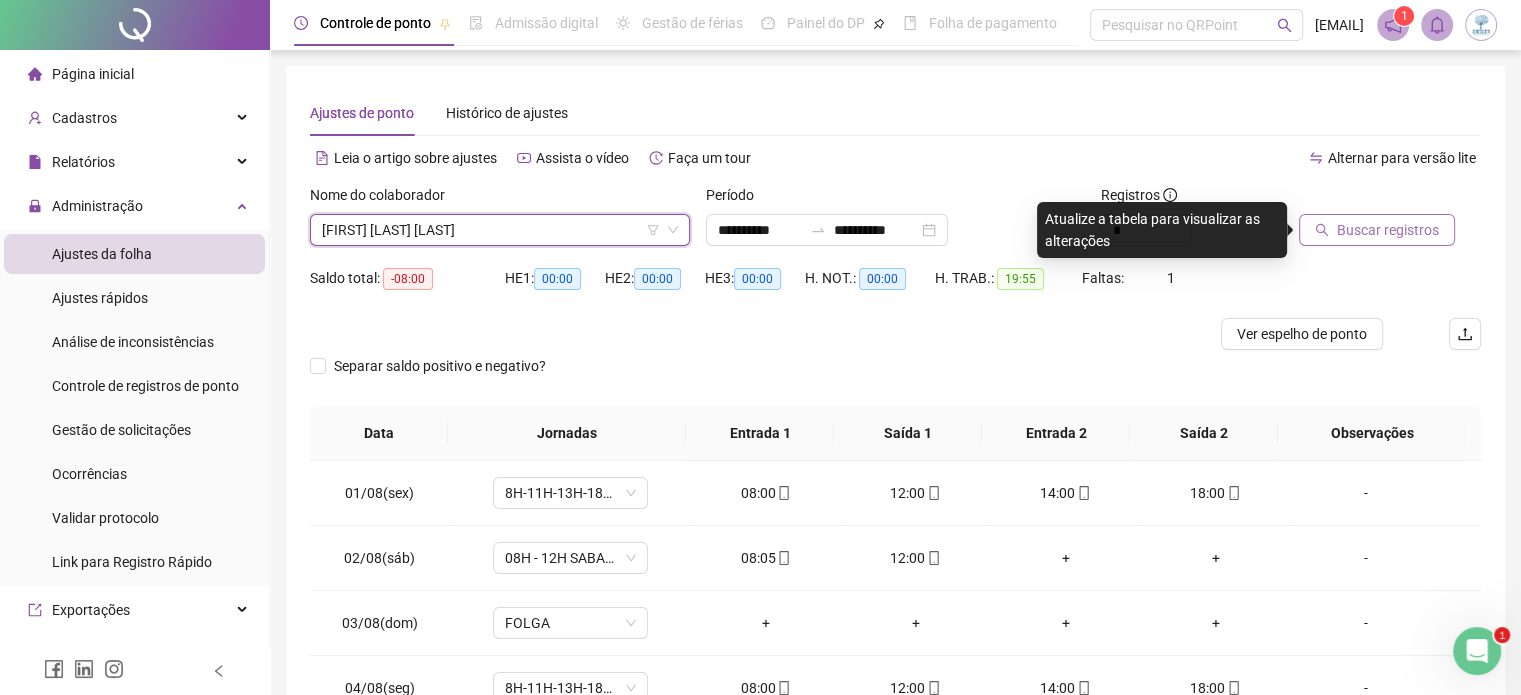 click on "Buscar registros" at bounding box center (1377, 230) 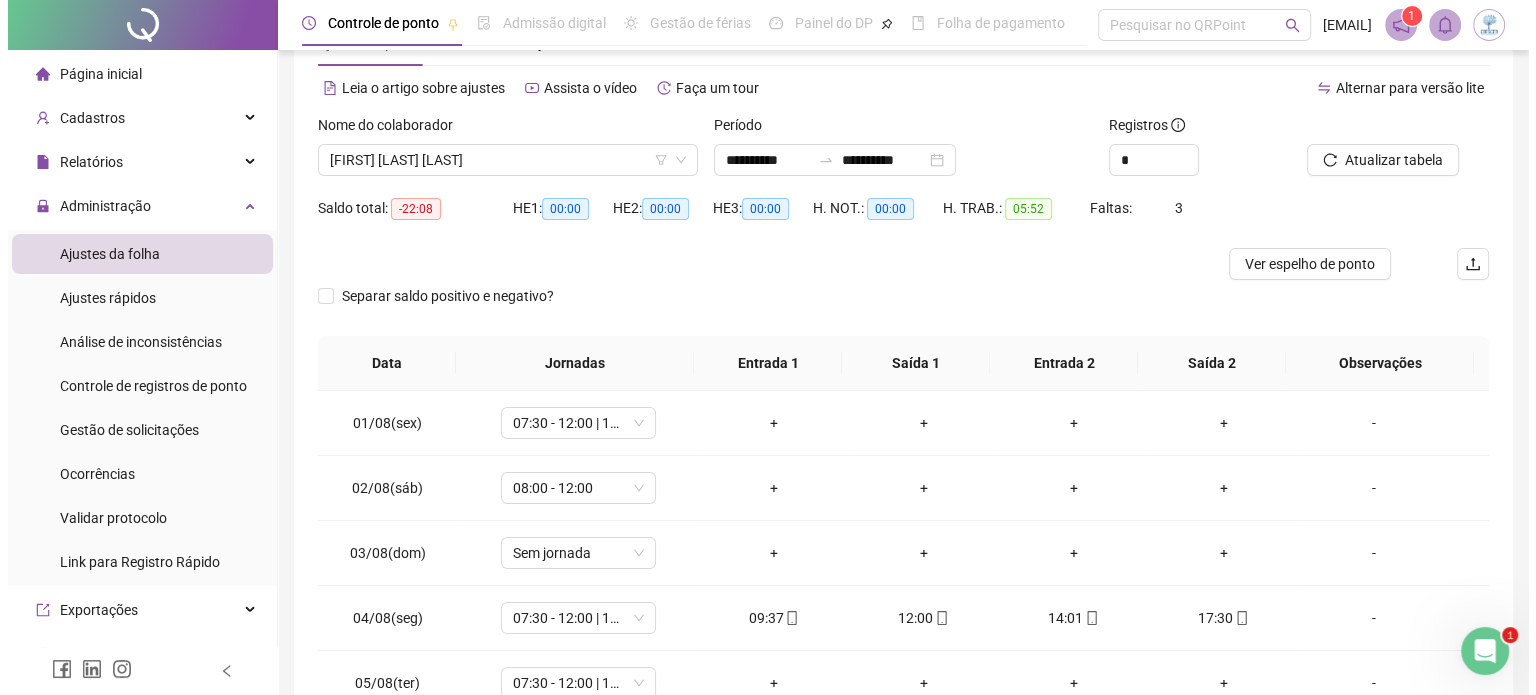 scroll, scrollTop: 200, scrollLeft: 0, axis: vertical 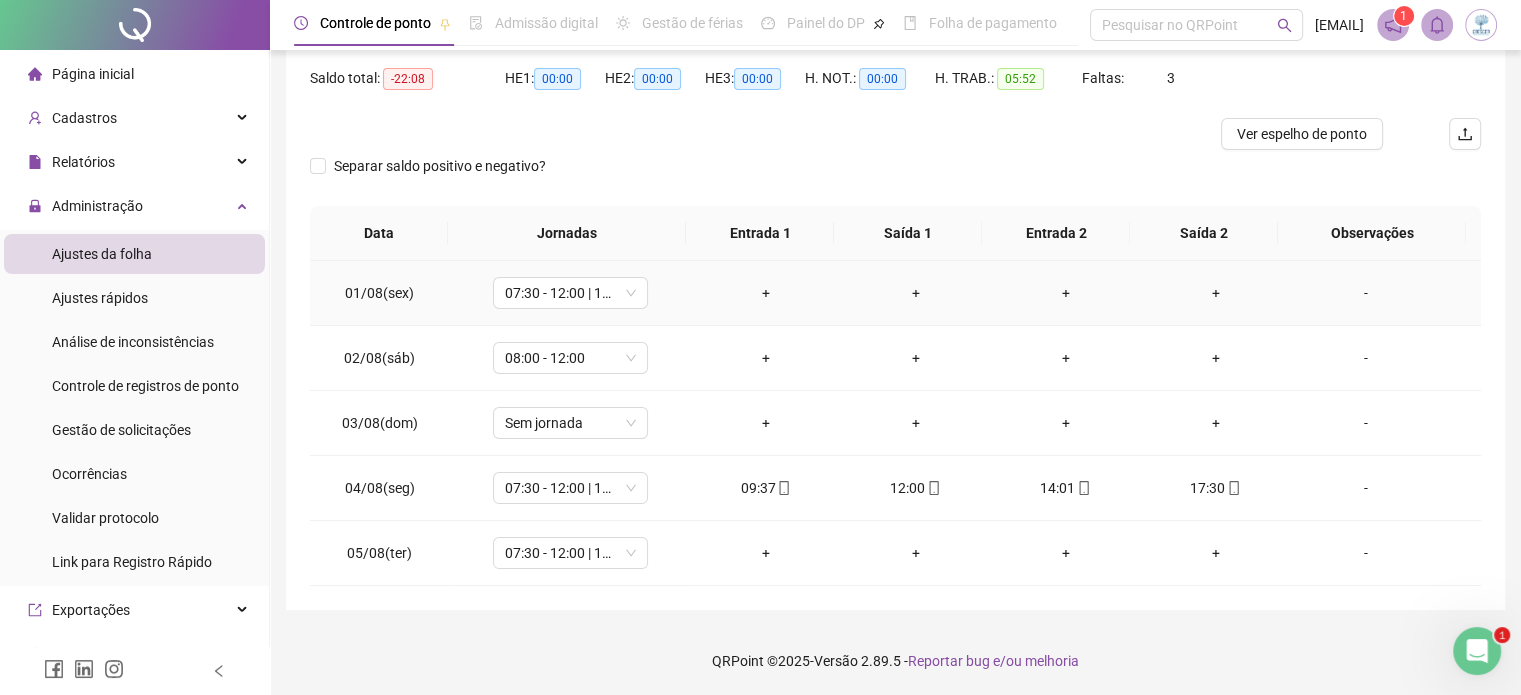 click on "-" at bounding box center [1365, 293] 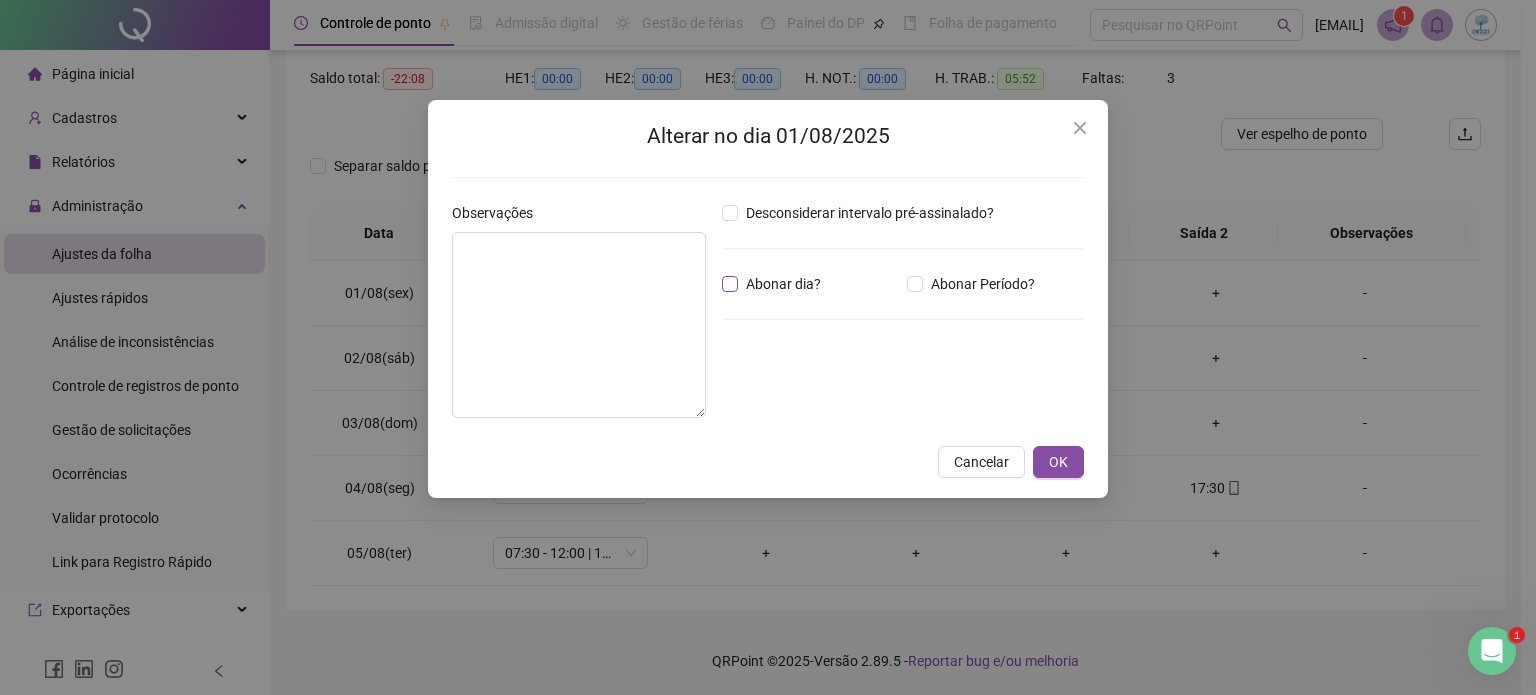 click on "Abonar dia?" at bounding box center [775, 284] 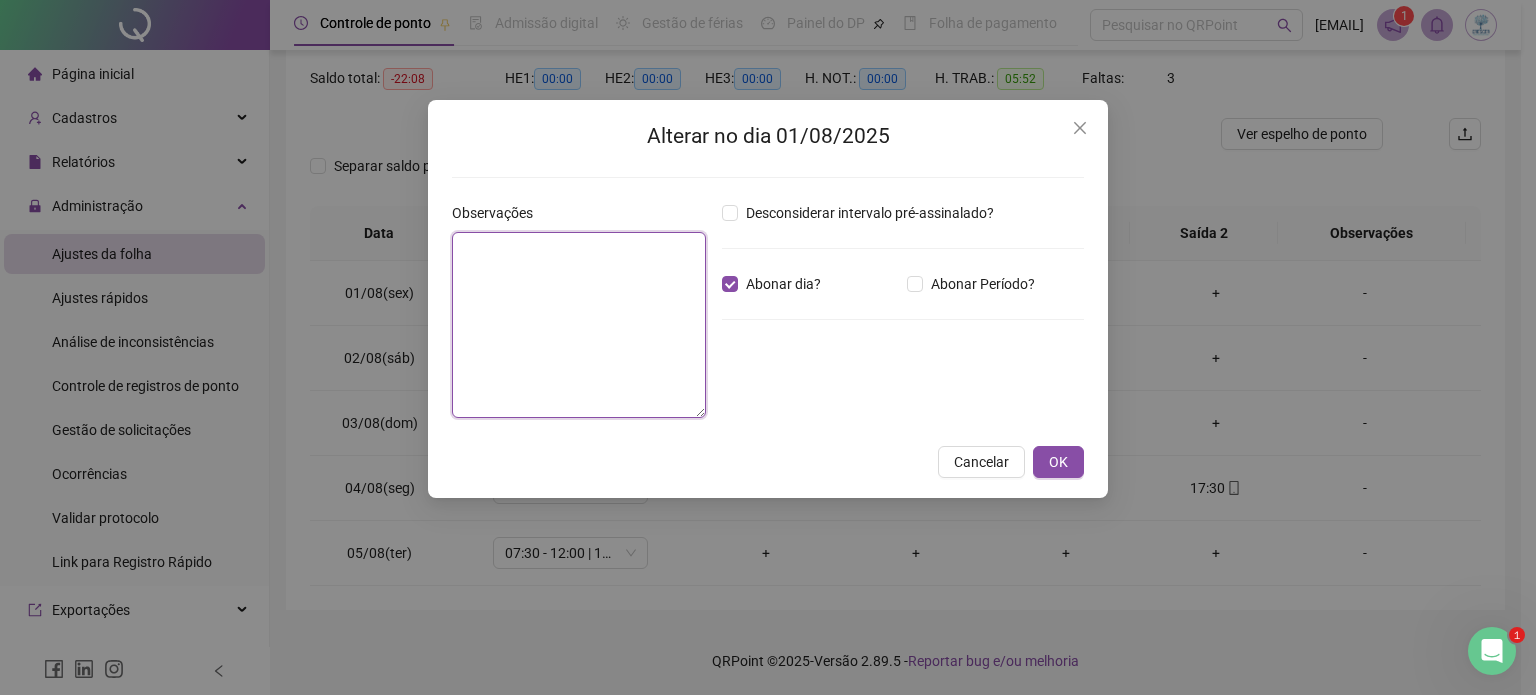 click at bounding box center [579, 325] 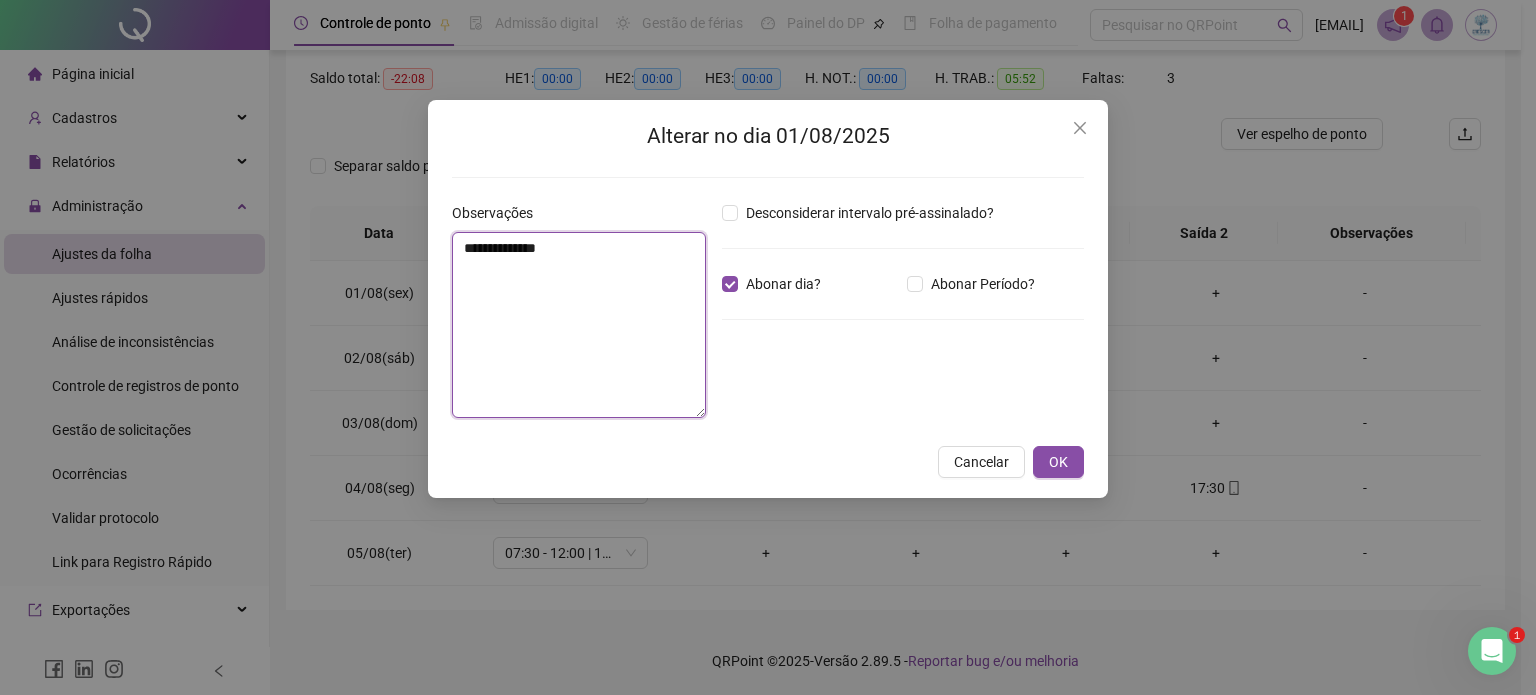 type on "**********" 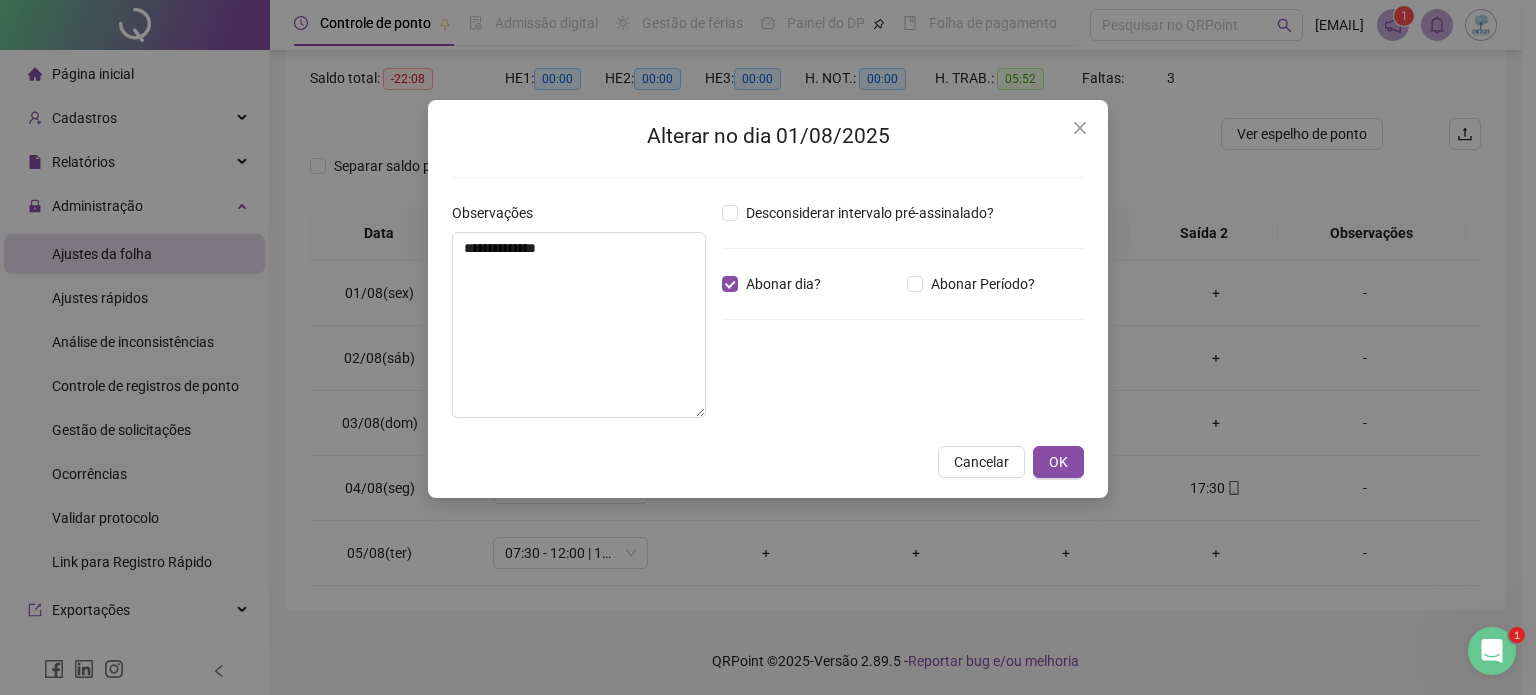 click on "**********" at bounding box center (768, 299) 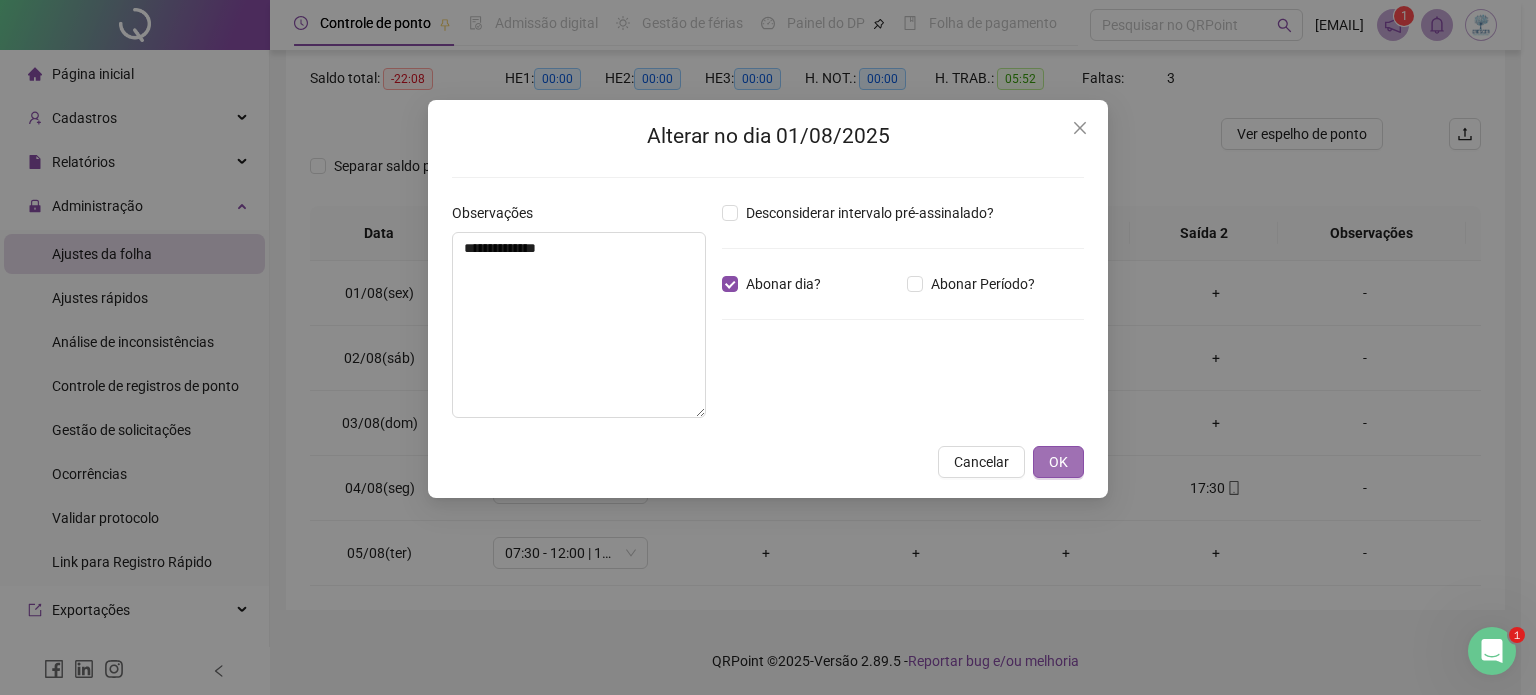 click on "OK" at bounding box center [1058, 462] 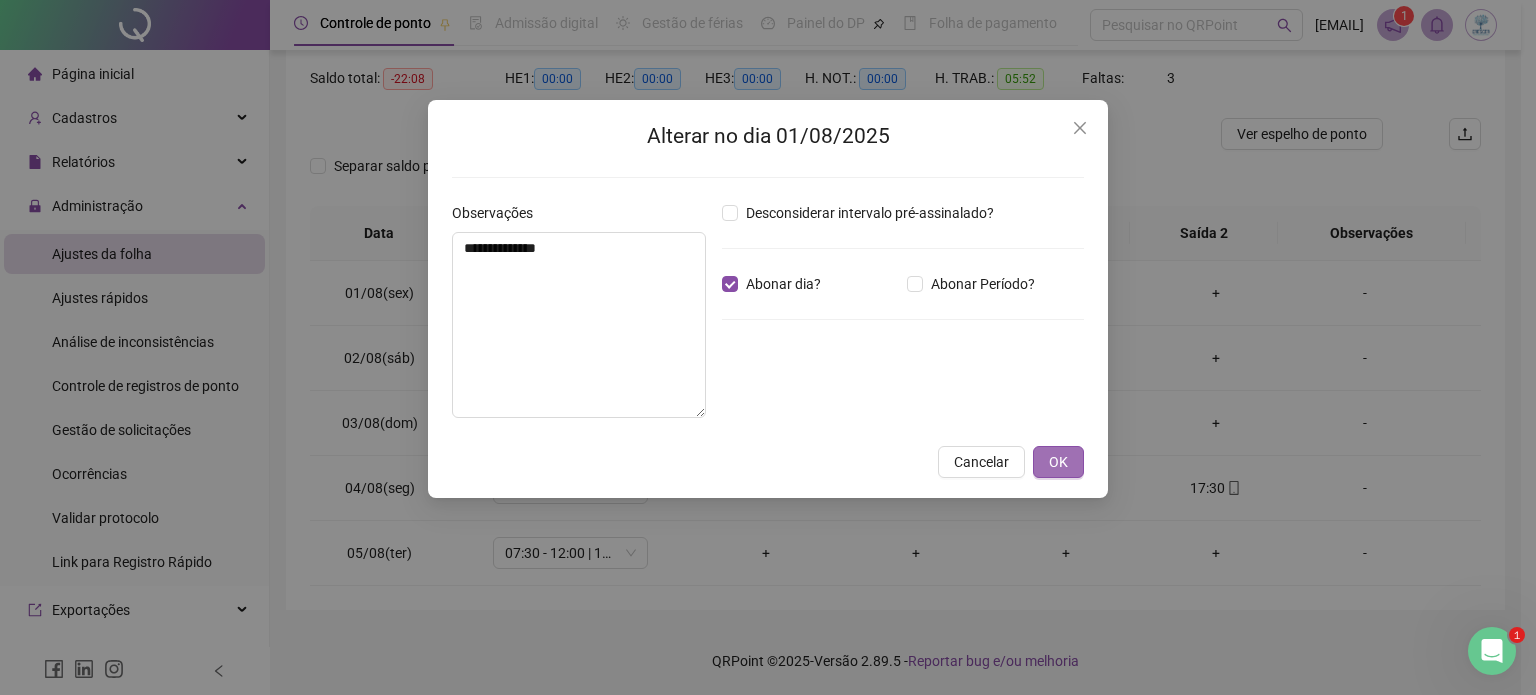 click on "OK" at bounding box center (1058, 462) 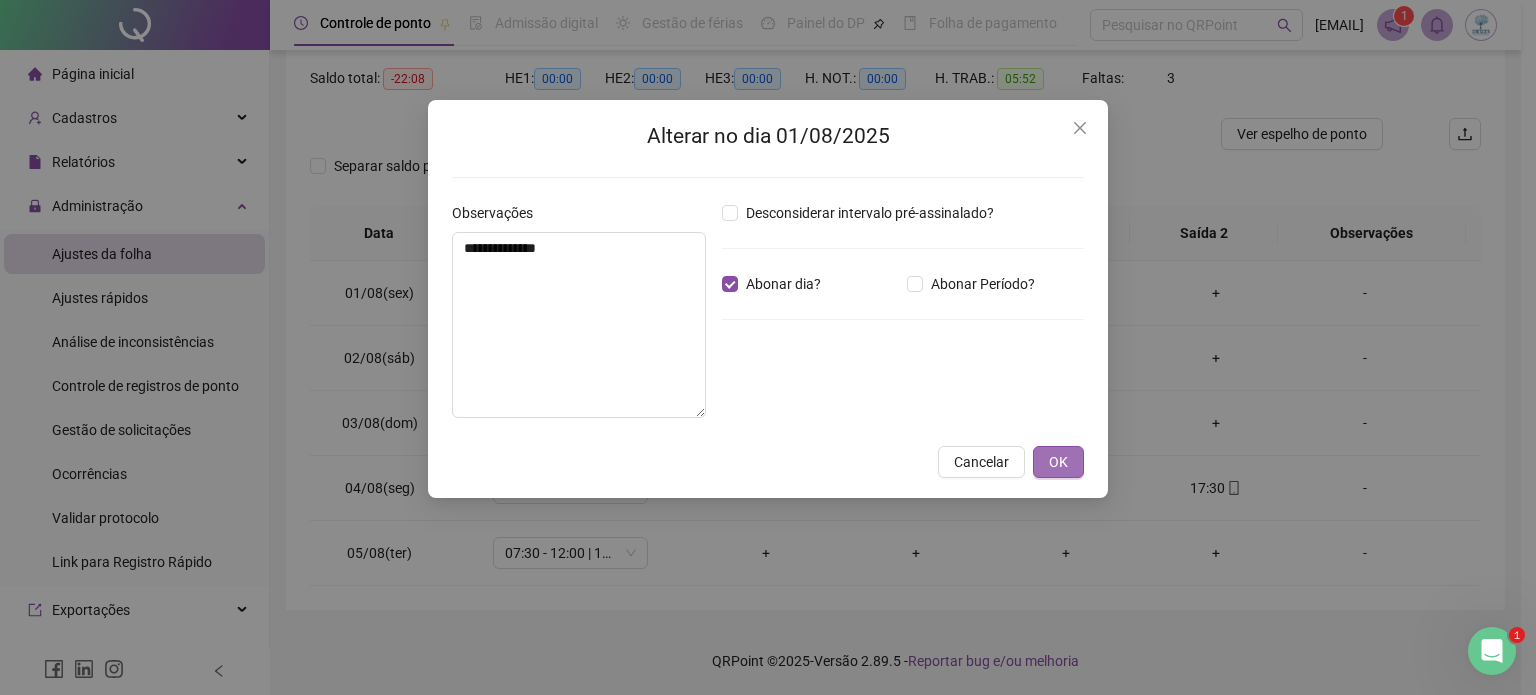 click on "OK" at bounding box center (1058, 462) 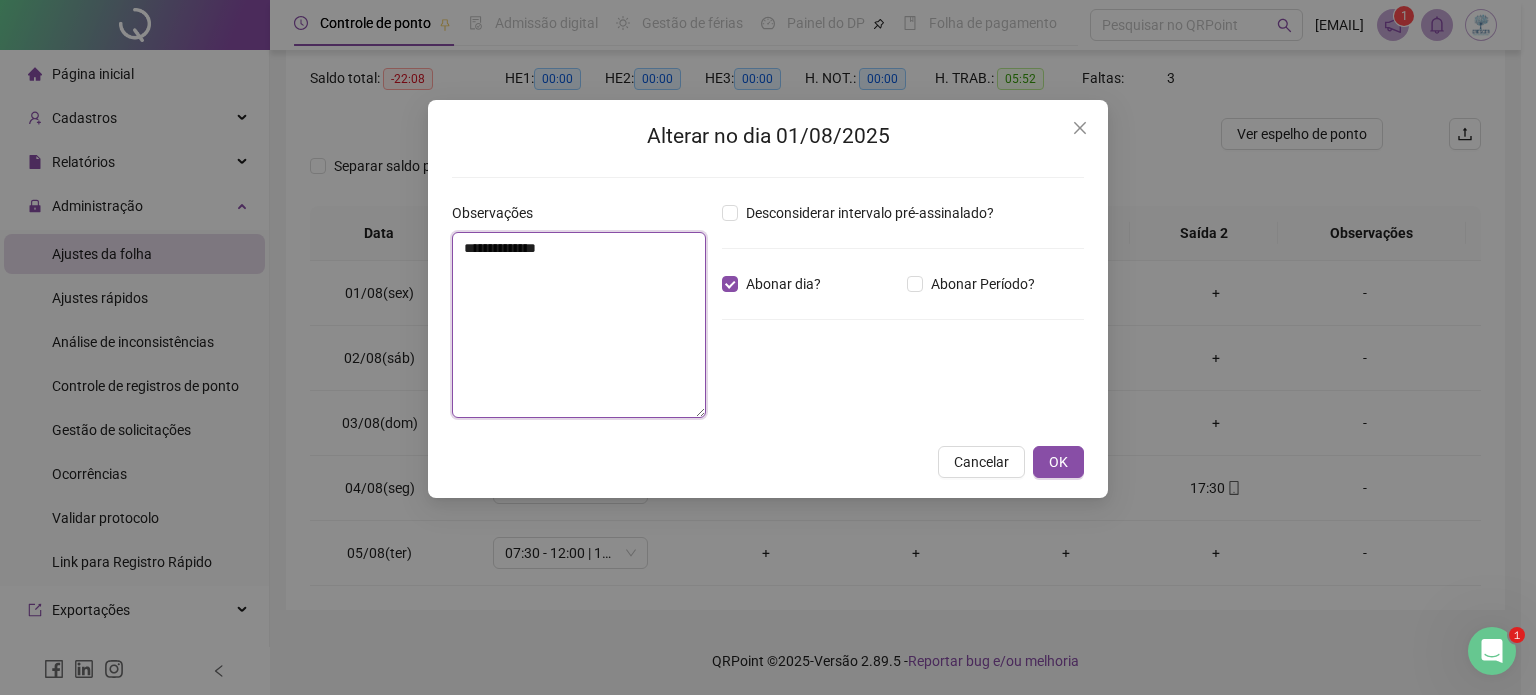 click on "**********" at bounding box center [579, 325] 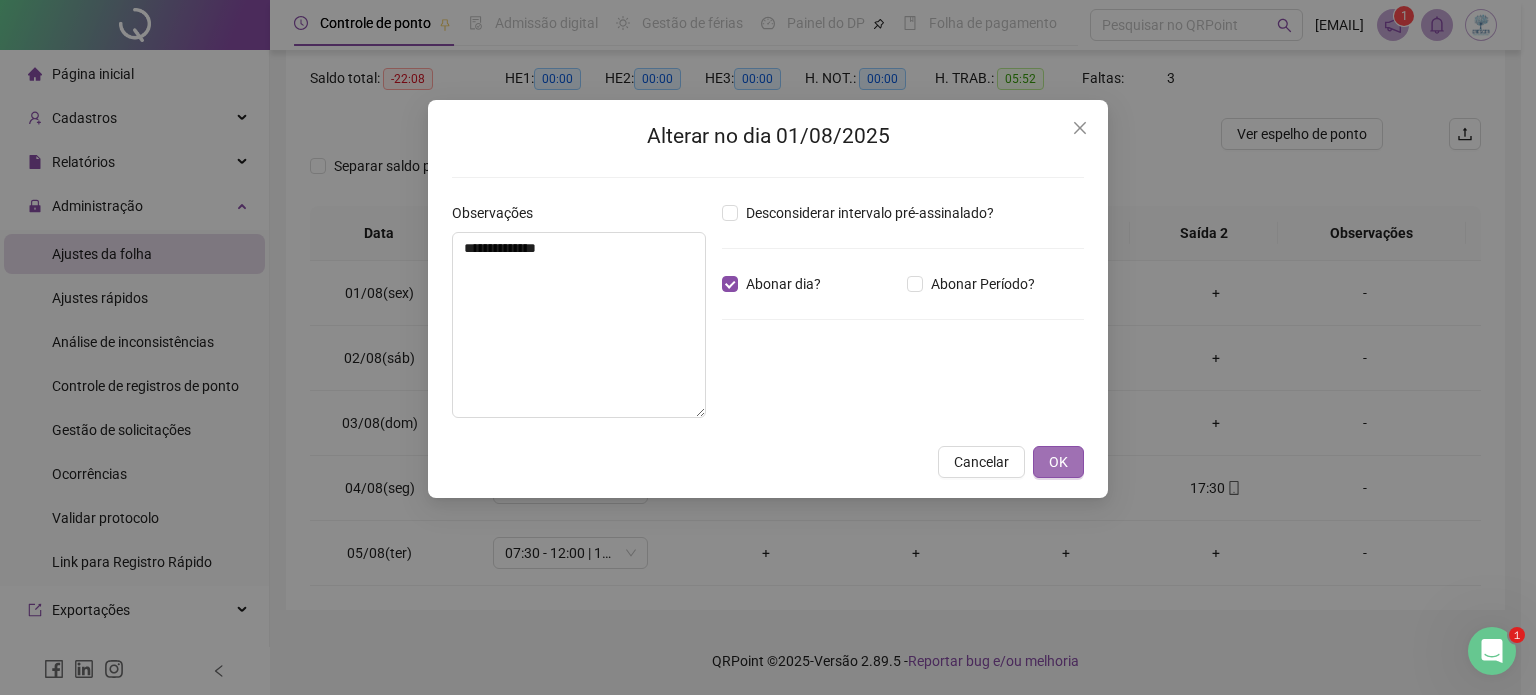 click on "OK" at bounding box center [1058, 462] 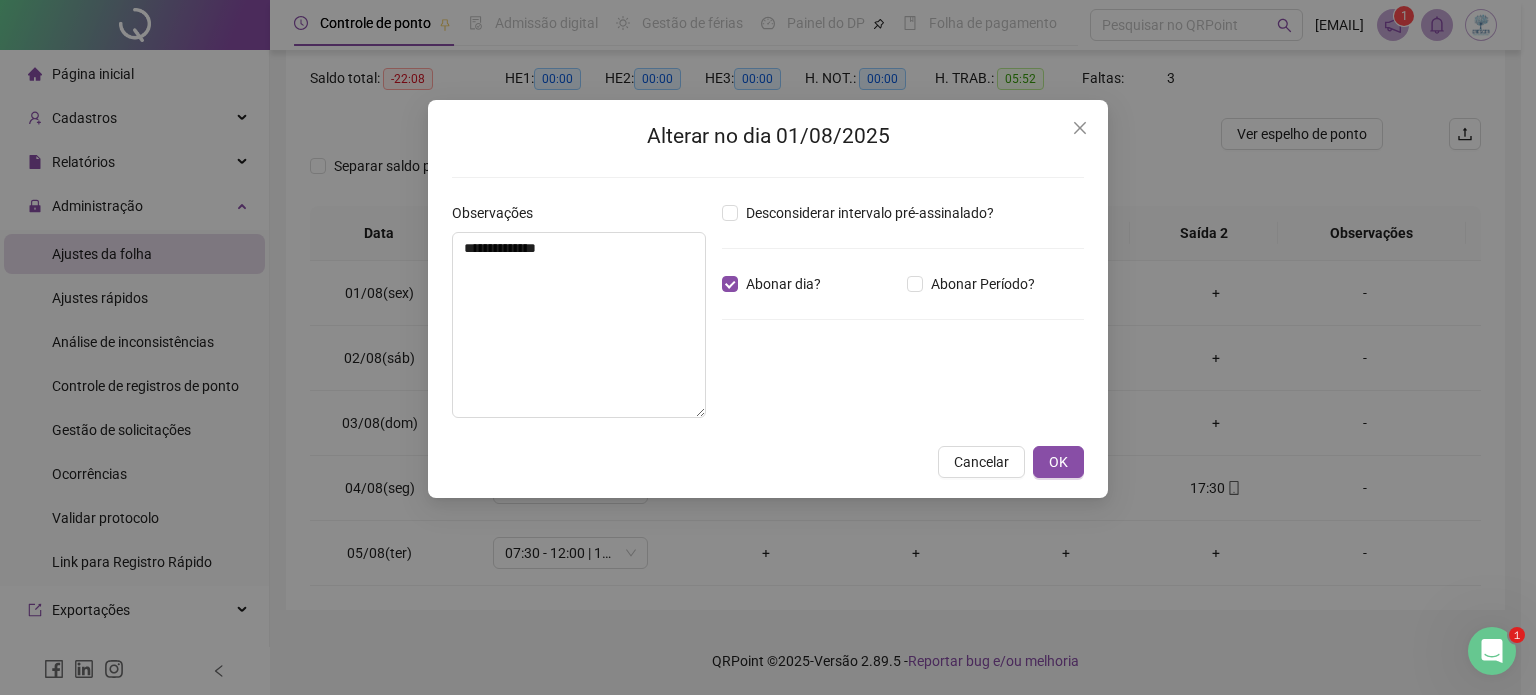 click on "**********" at bounding box center [768, 299] 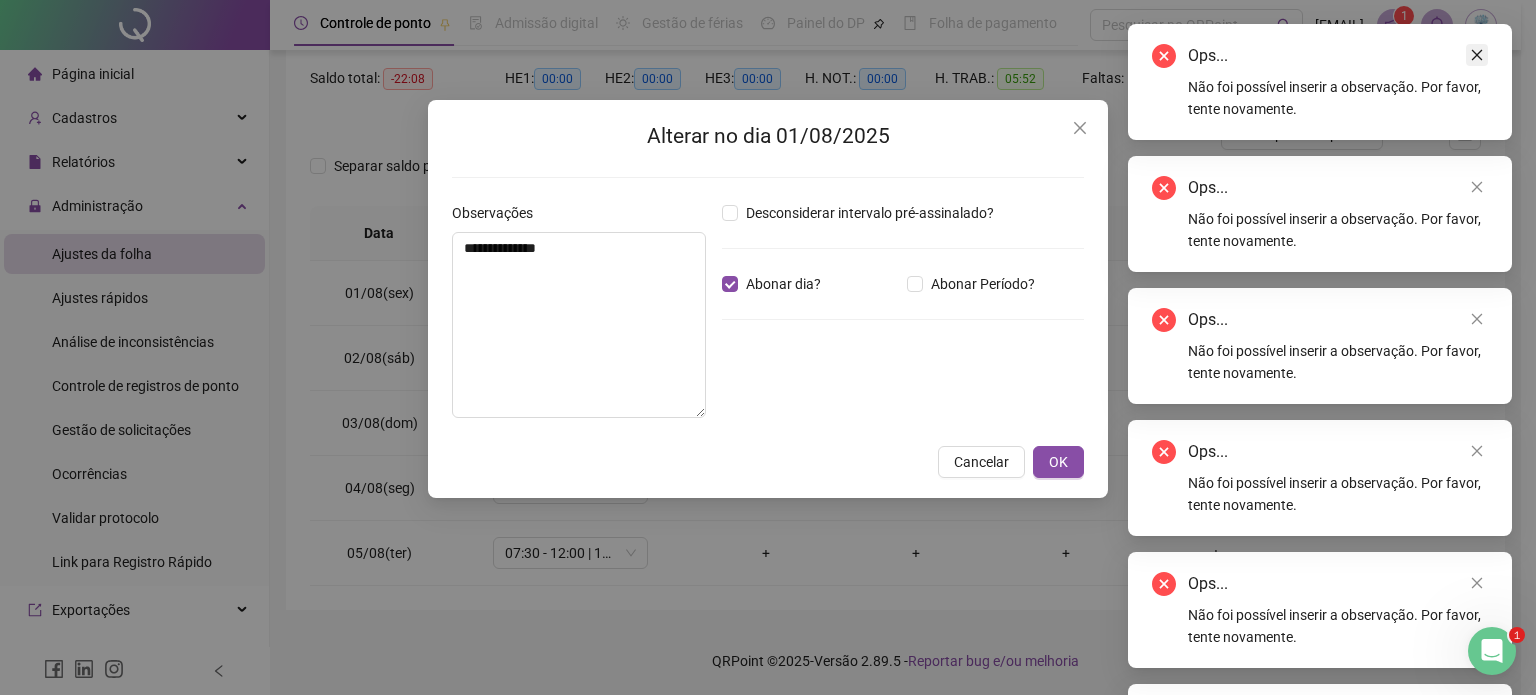 click at bounding box center [1477, 55] 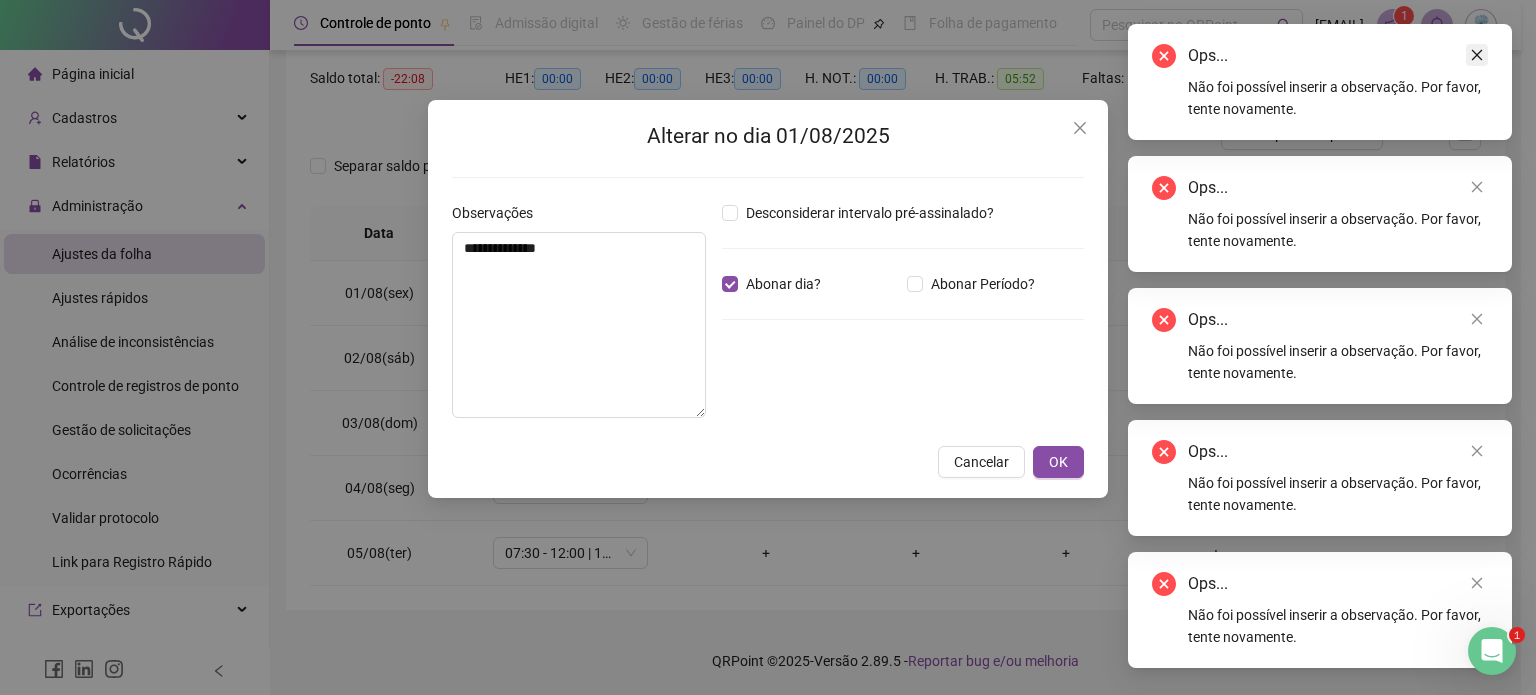 click at bounding box center (1477, 55) 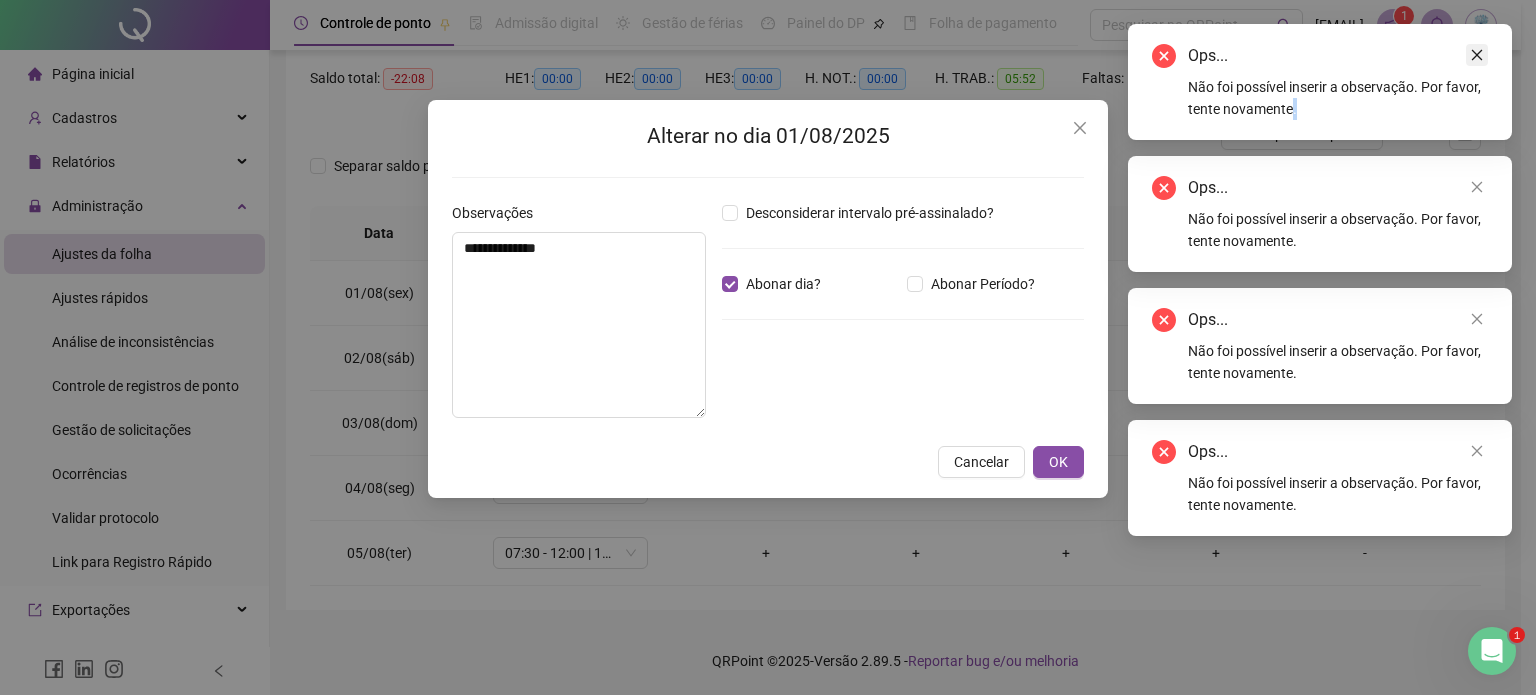 click at bounding box center (1477, 55) 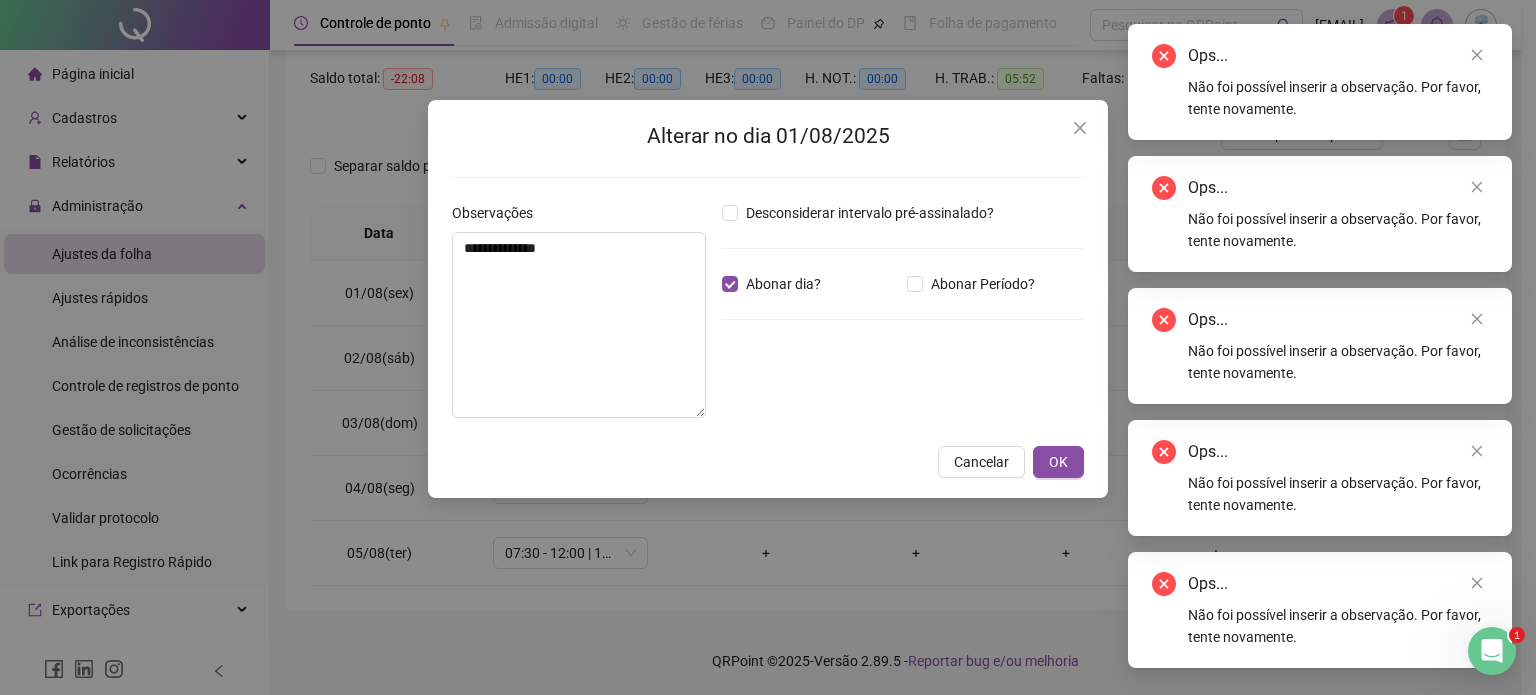 click on "Ops... Não foi possível inserir a observação. Por favor, tente novamente." at bounding box center [1320, 82] 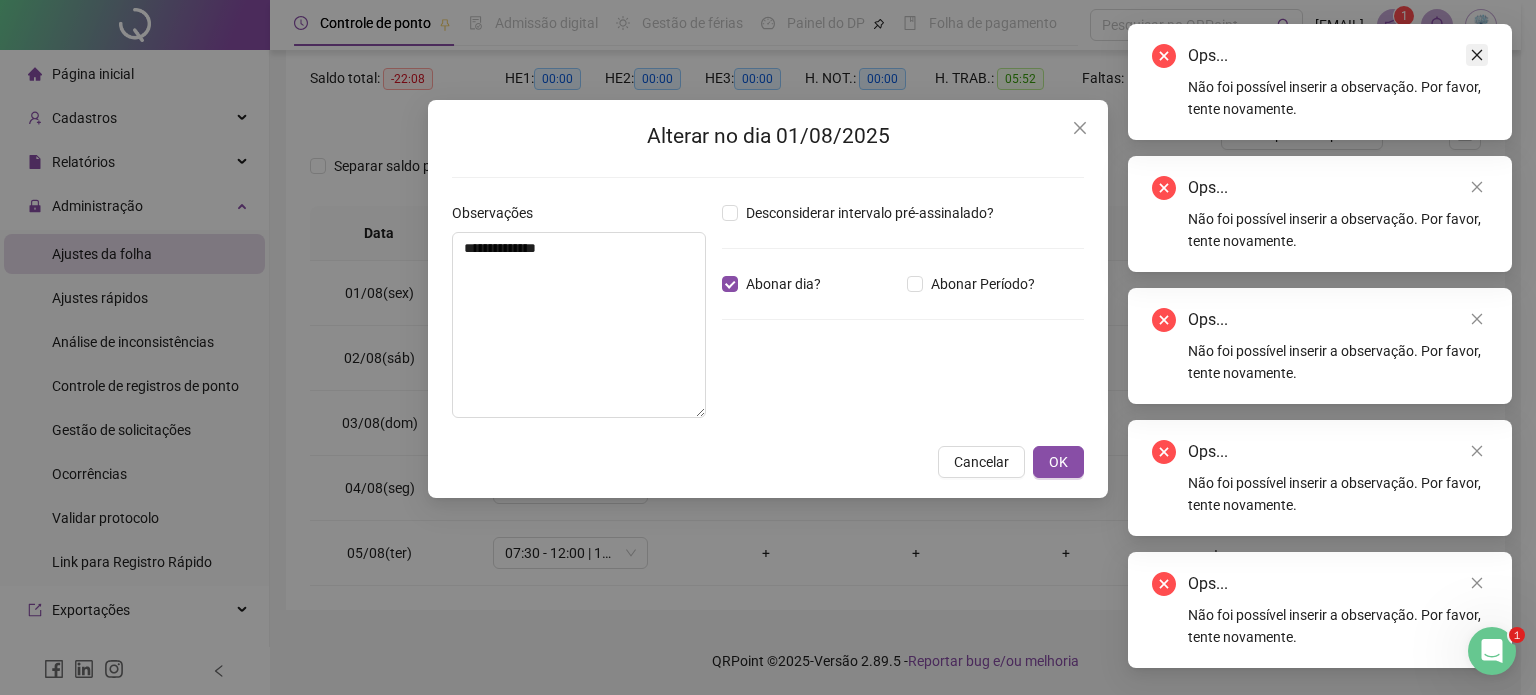 click 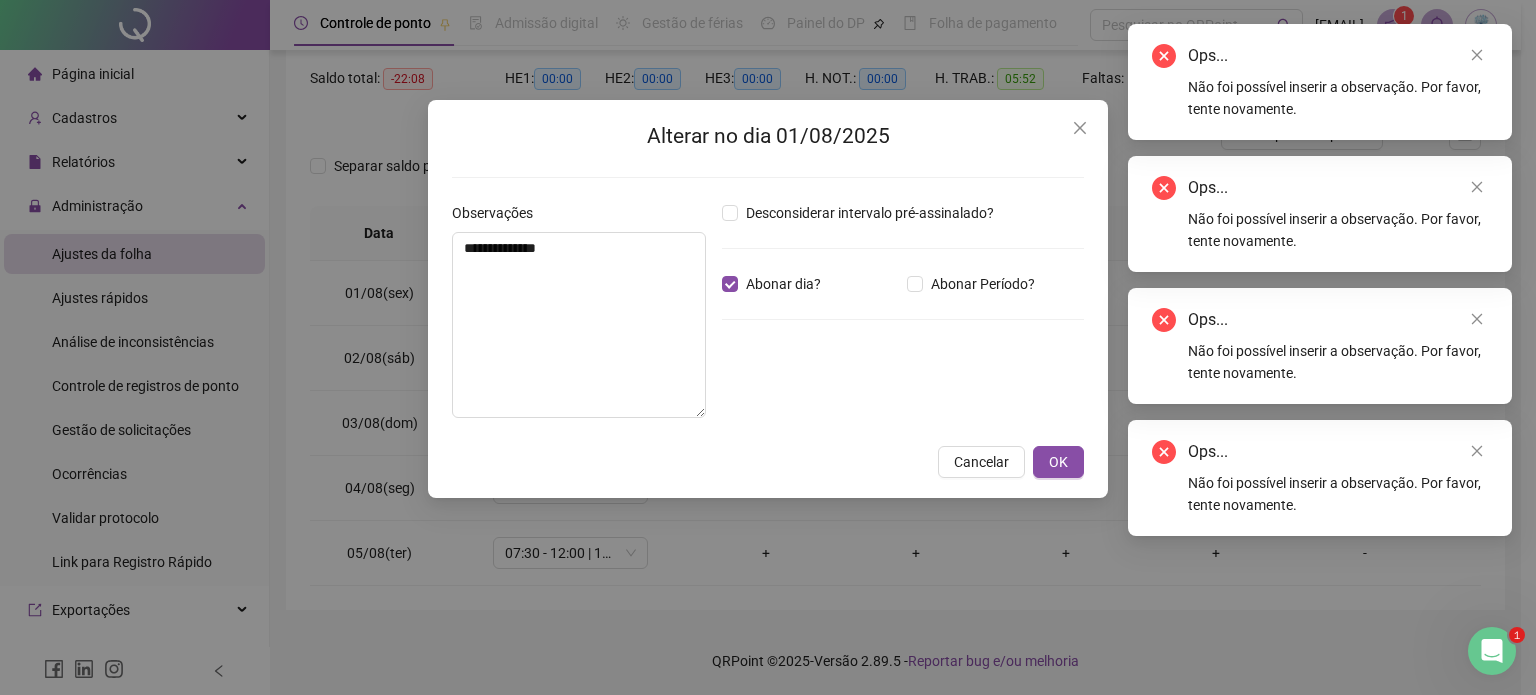click 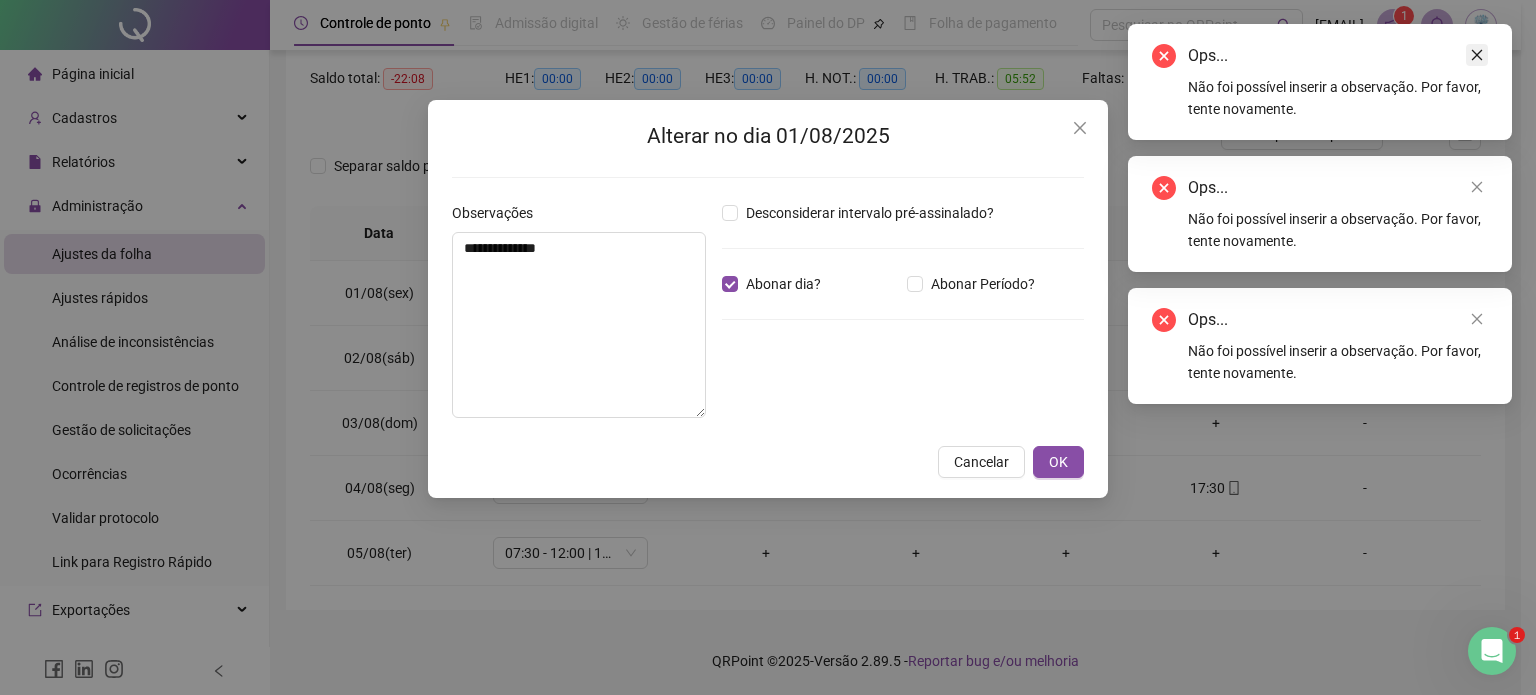 click 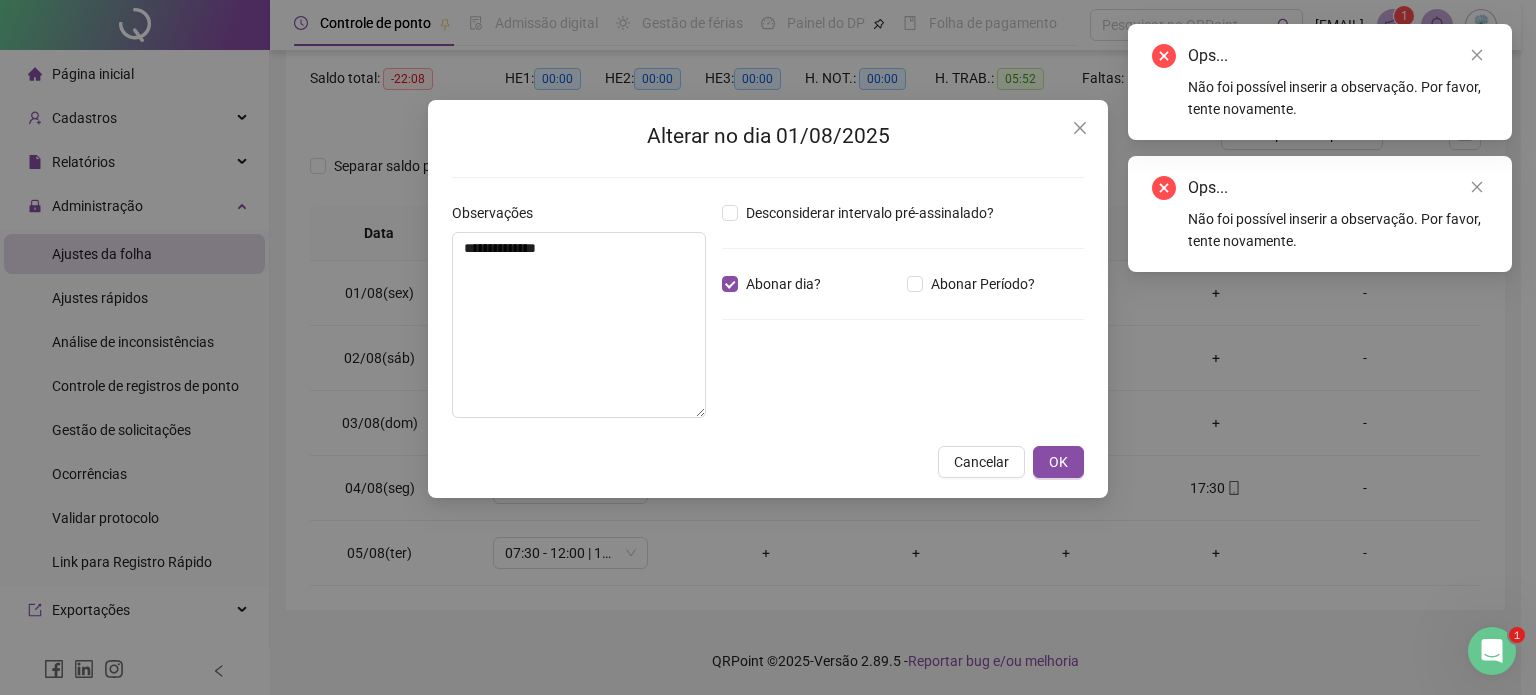 click 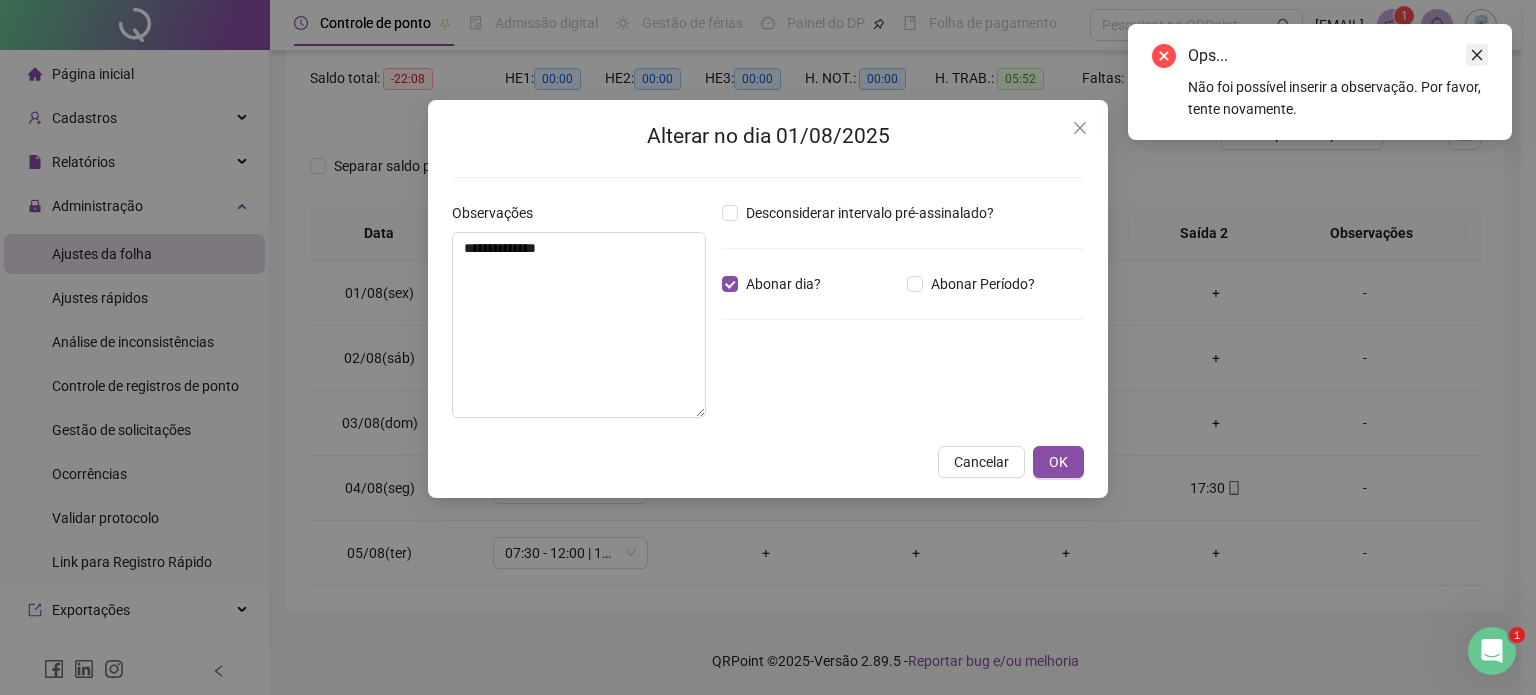 click 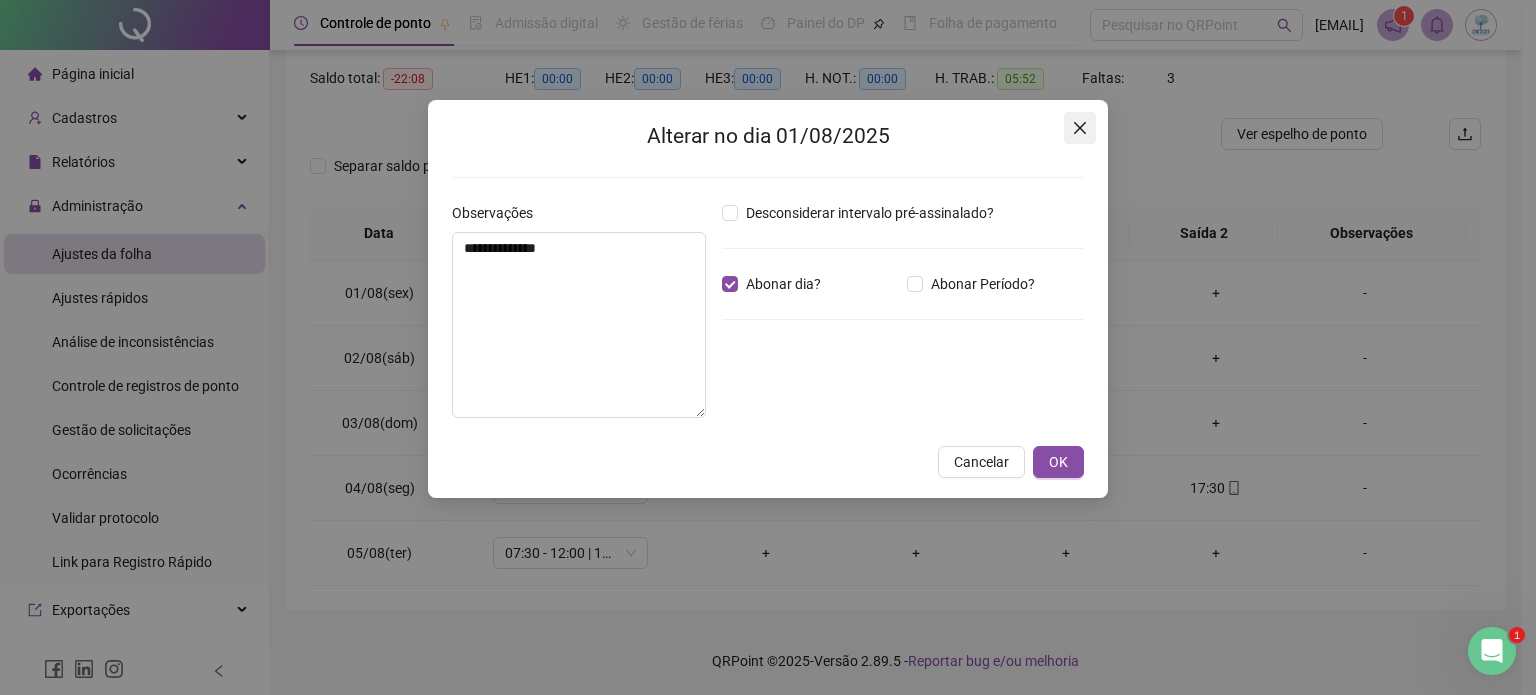 click 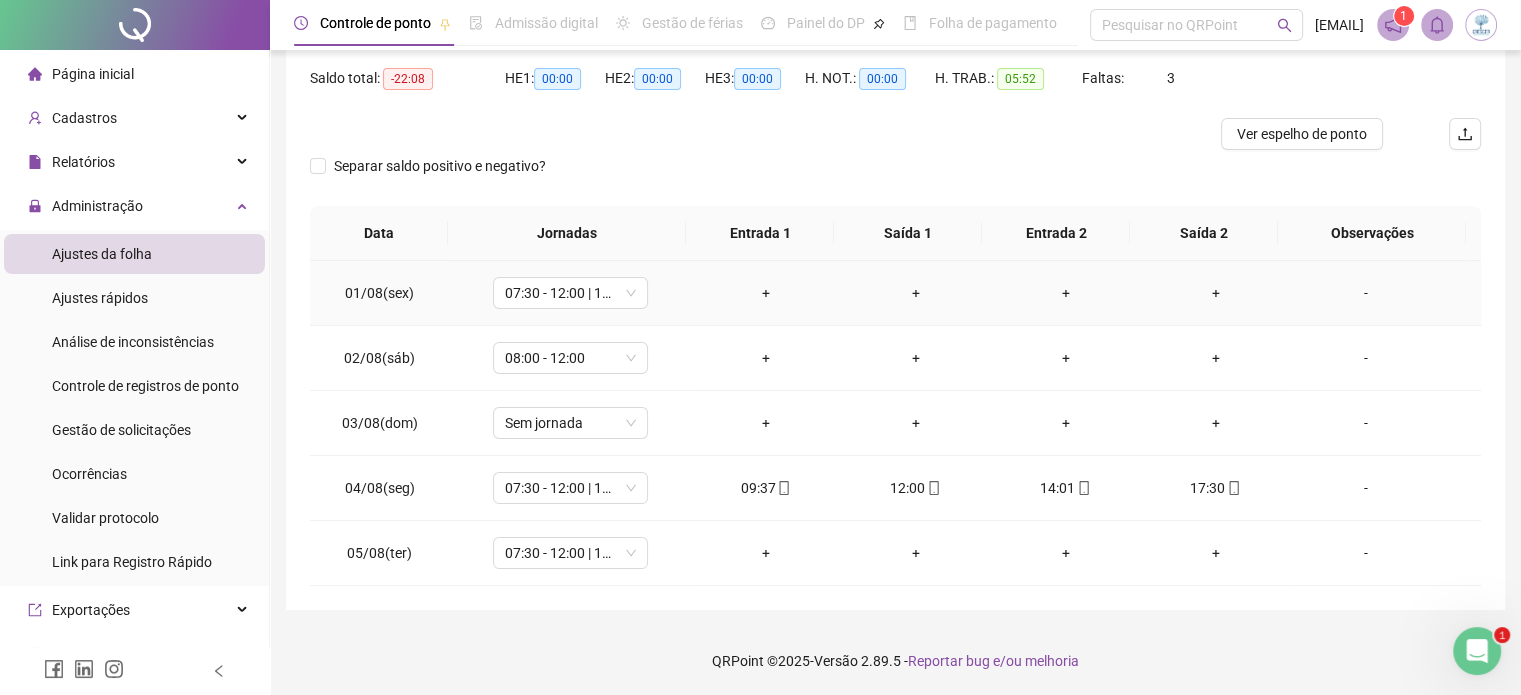 click on "+" at bounding box center [1066, 293] 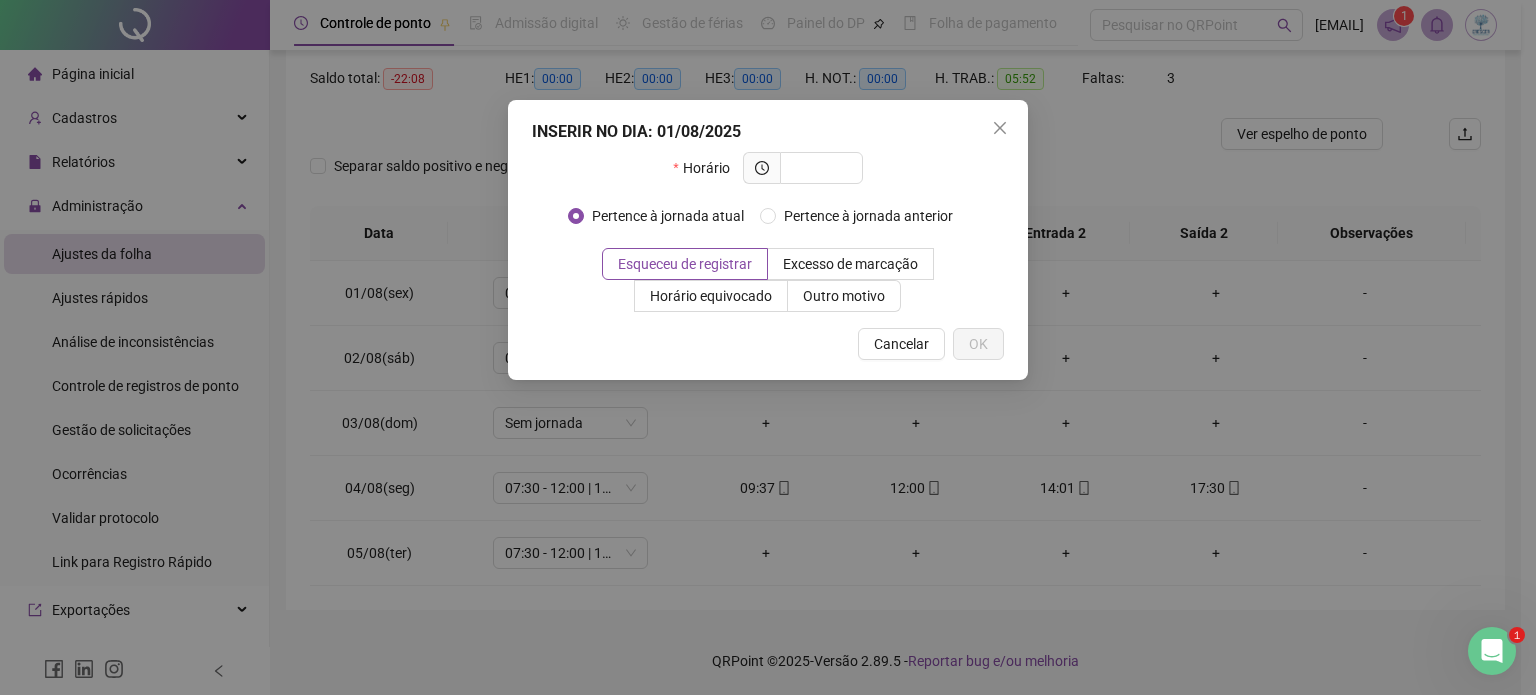 drag, startPoint x: 998, startPoint y: 132, endPoint x: 1080, endPoint y: 146, distance: 83.18654 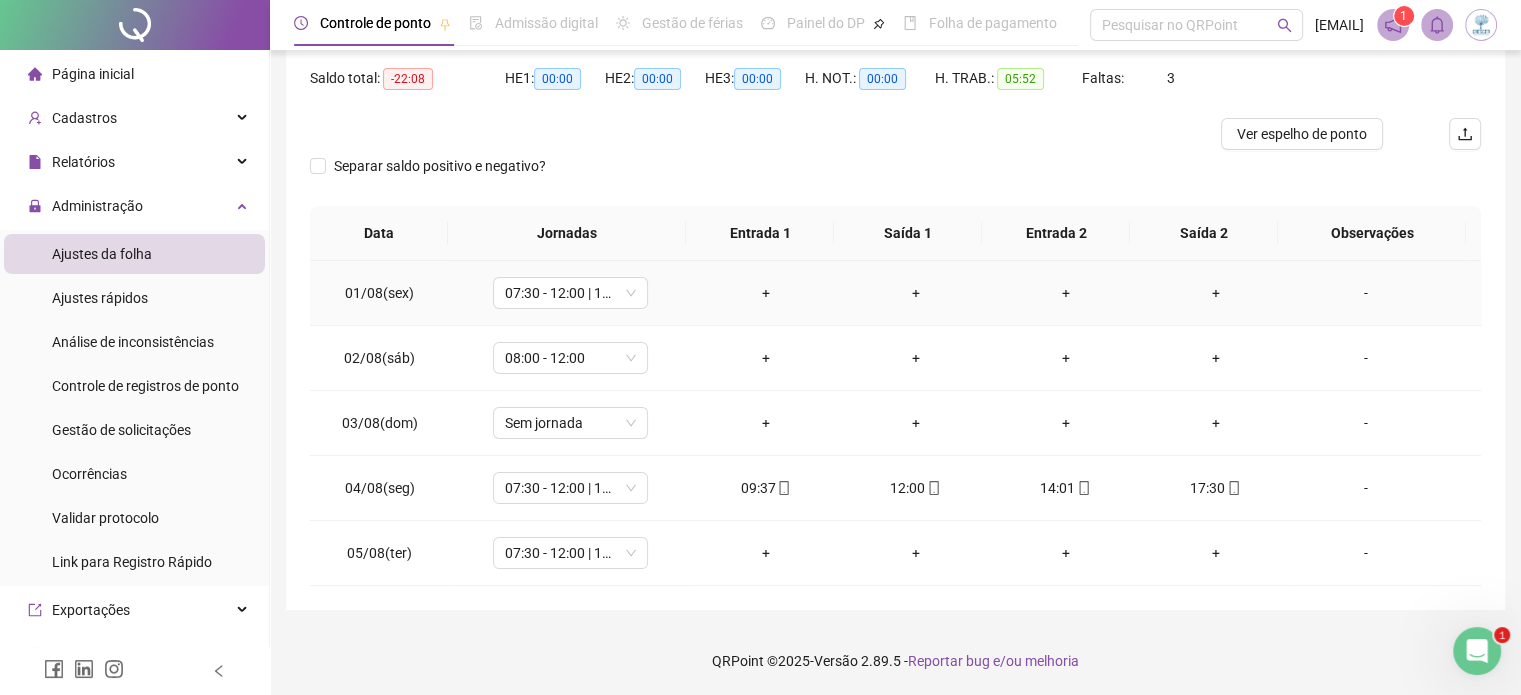 click on "-" at bounding box center (1365, 293) 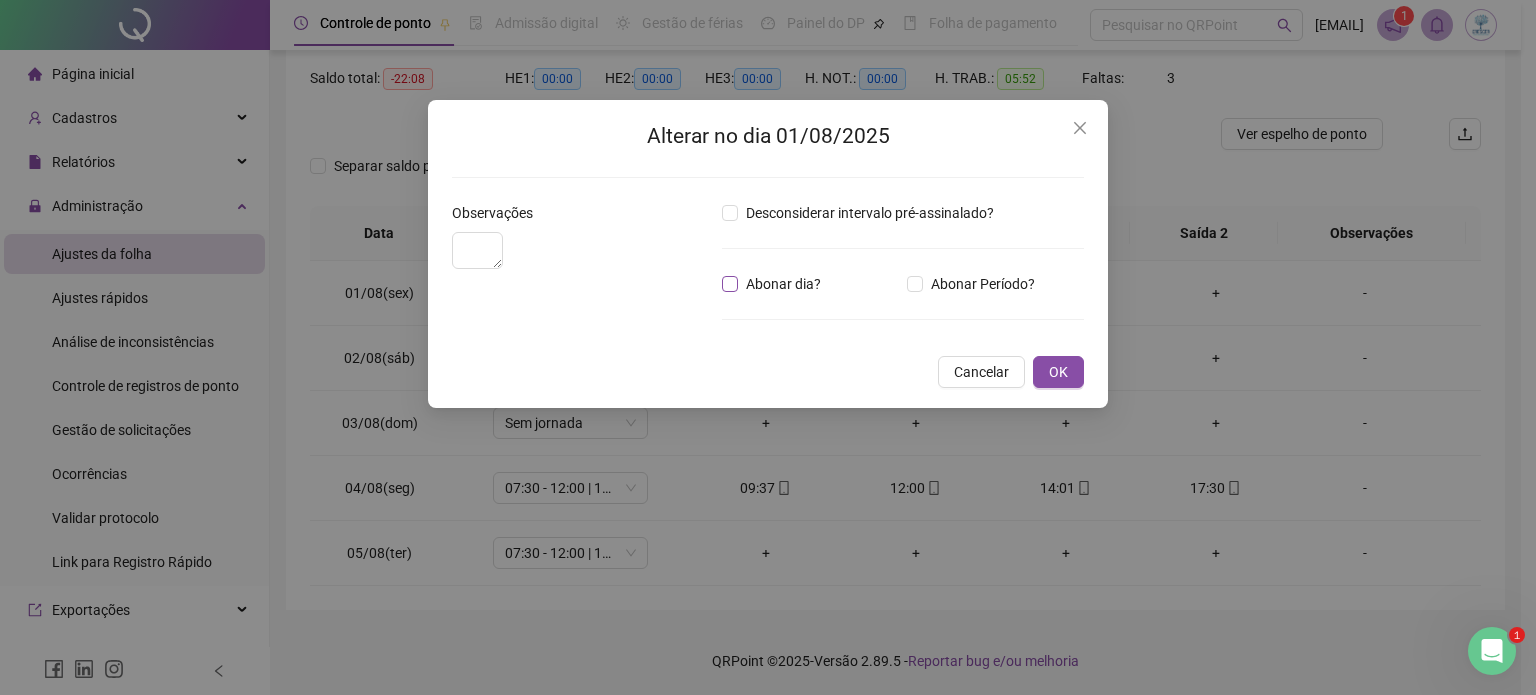 click on "Abonar dia?" at bounding box center [783, 284] 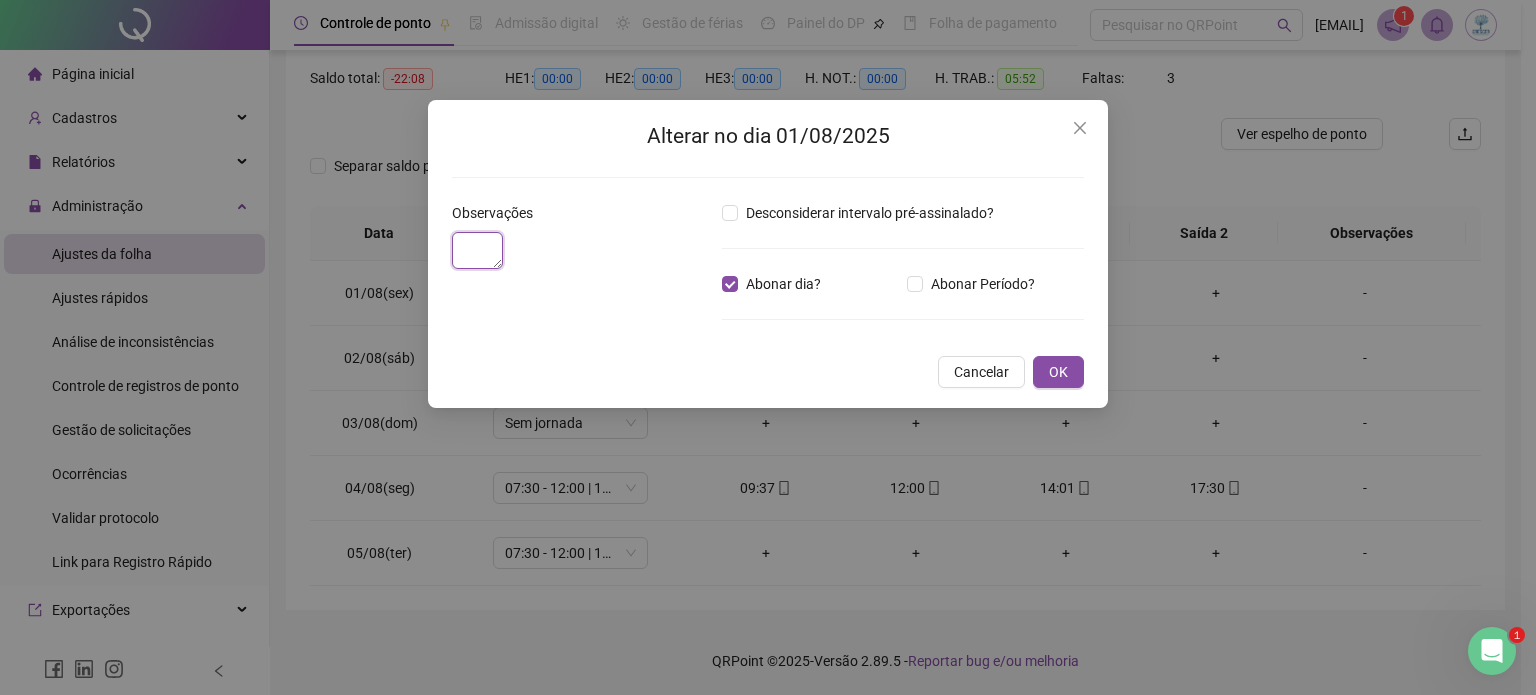 click at bounding box center [477, 250] 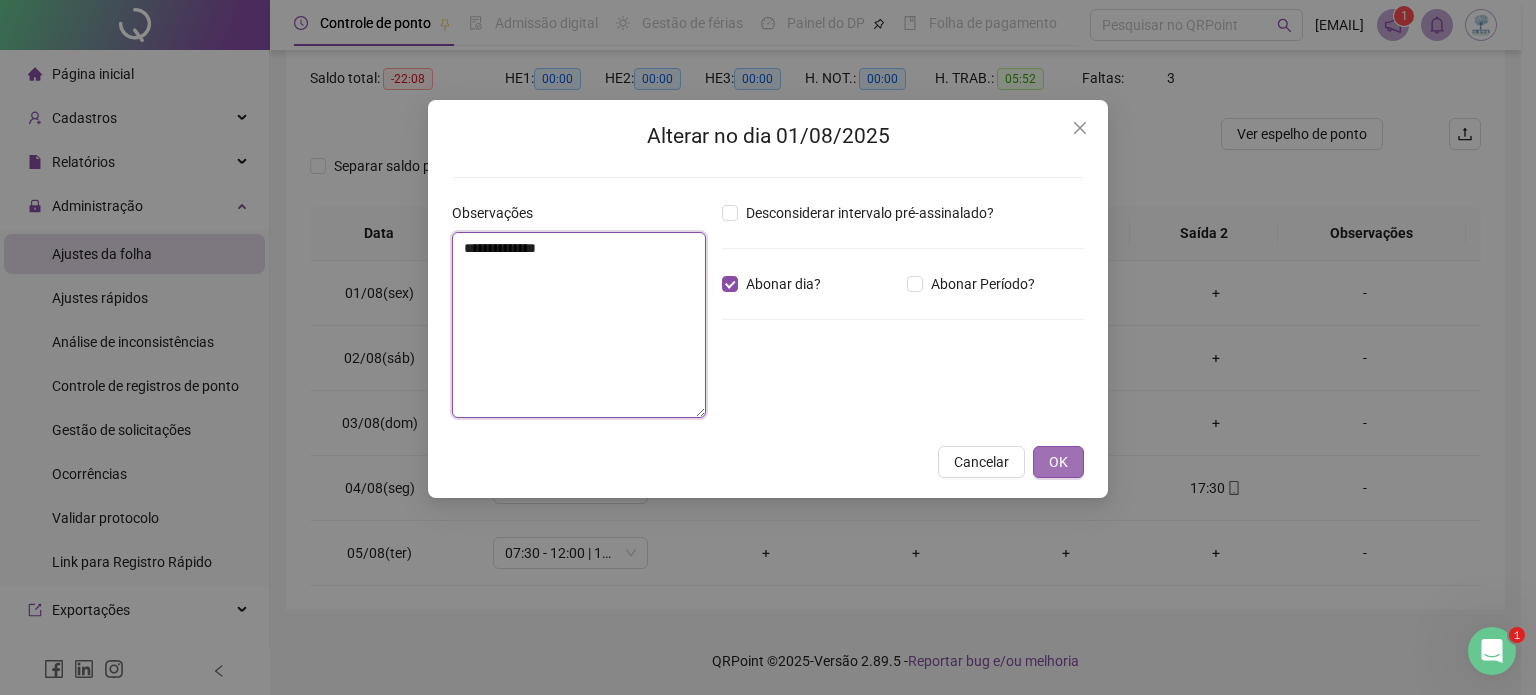 type on "**********" 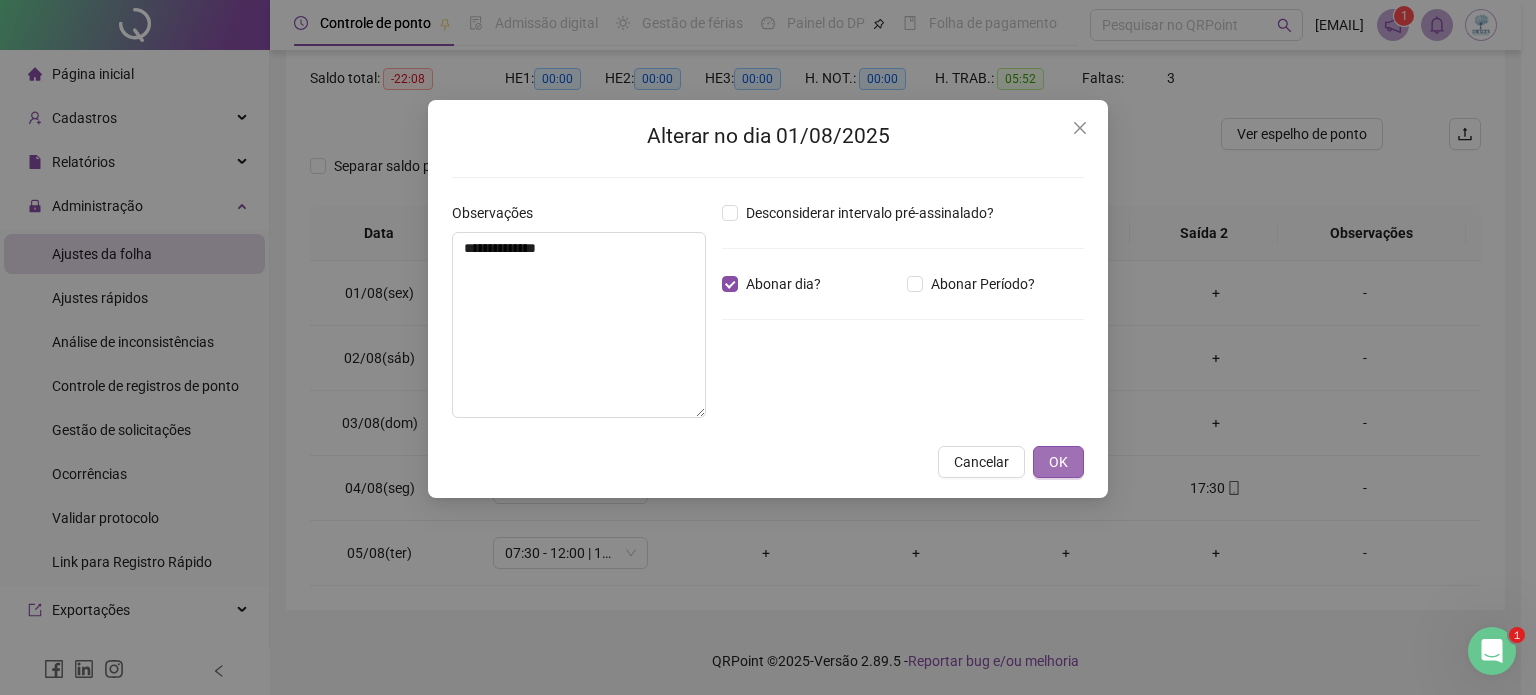 click on "OK" at bounding box center (1058, 462) 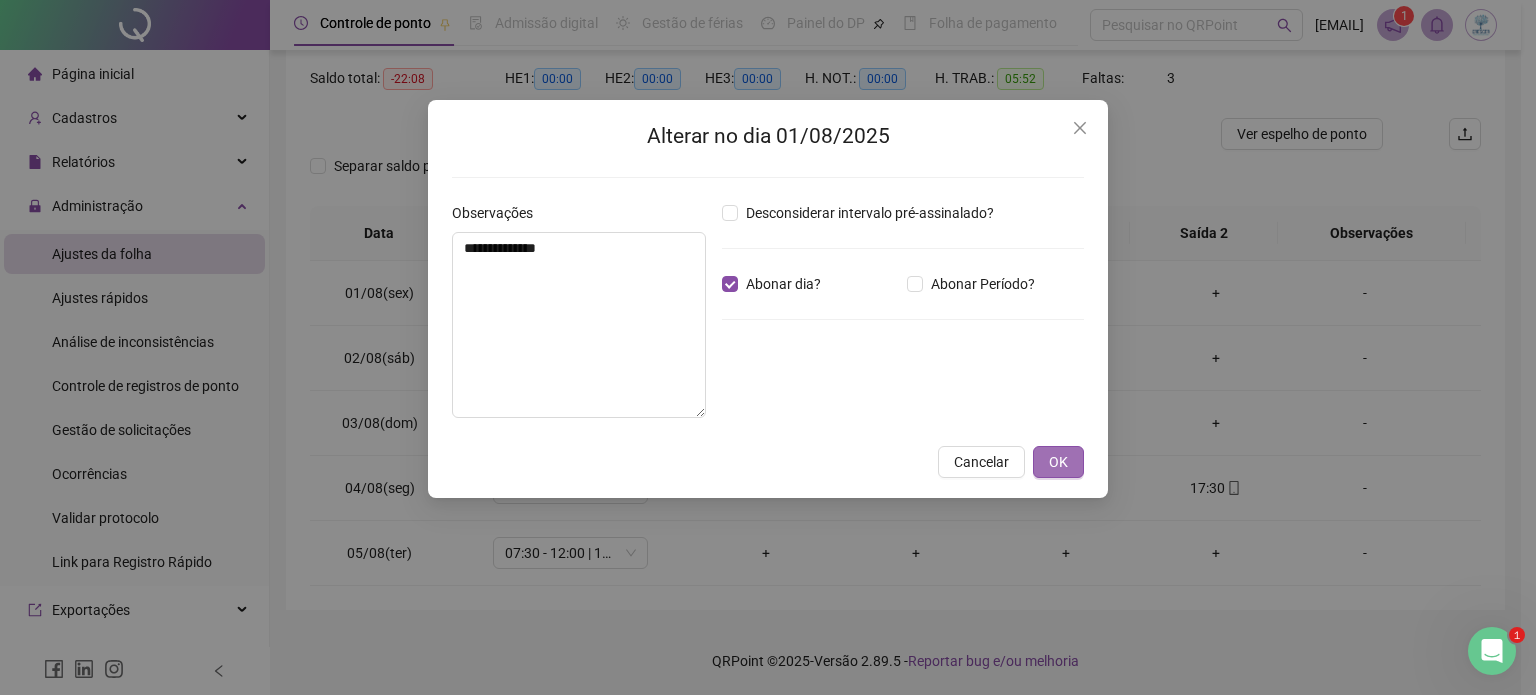 click on "OK" at bounding box center [1058, 462] 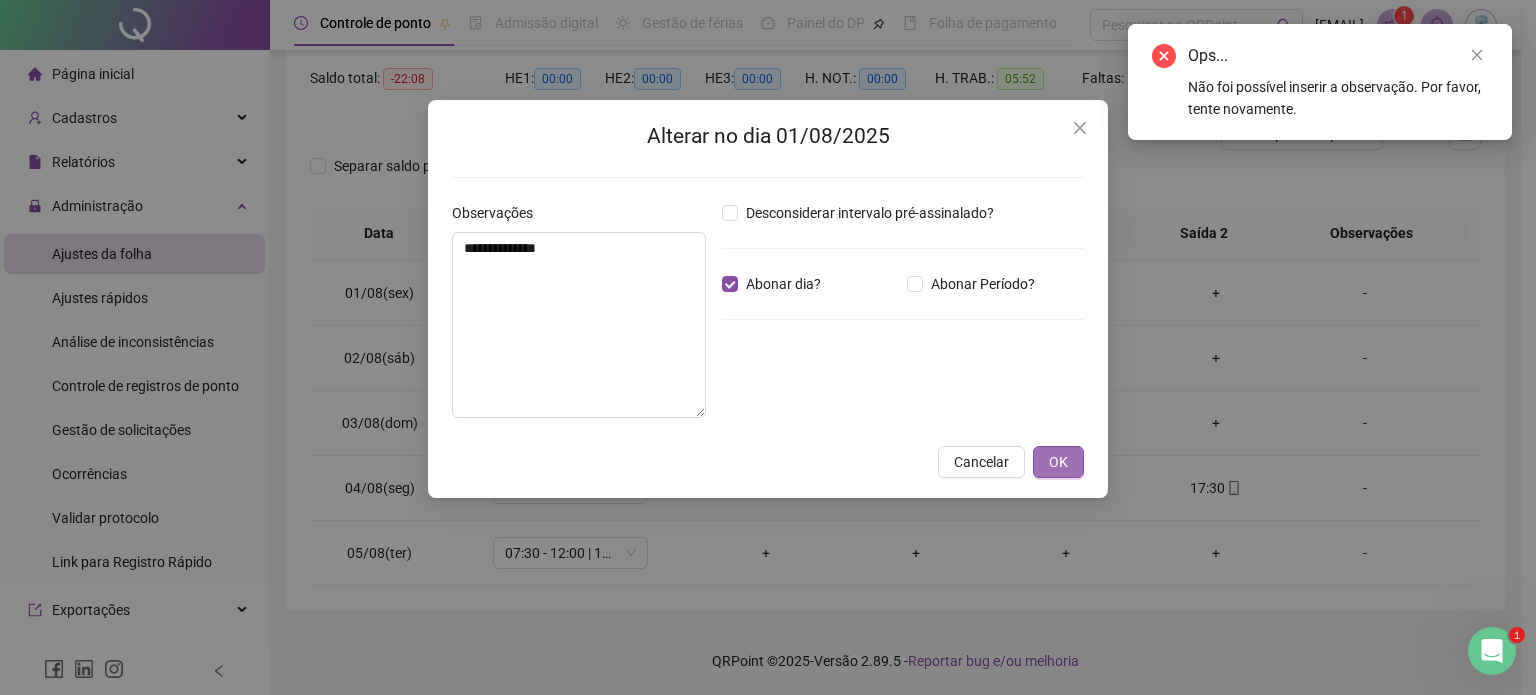 click on "OK" at bounding box center (1058, 462) 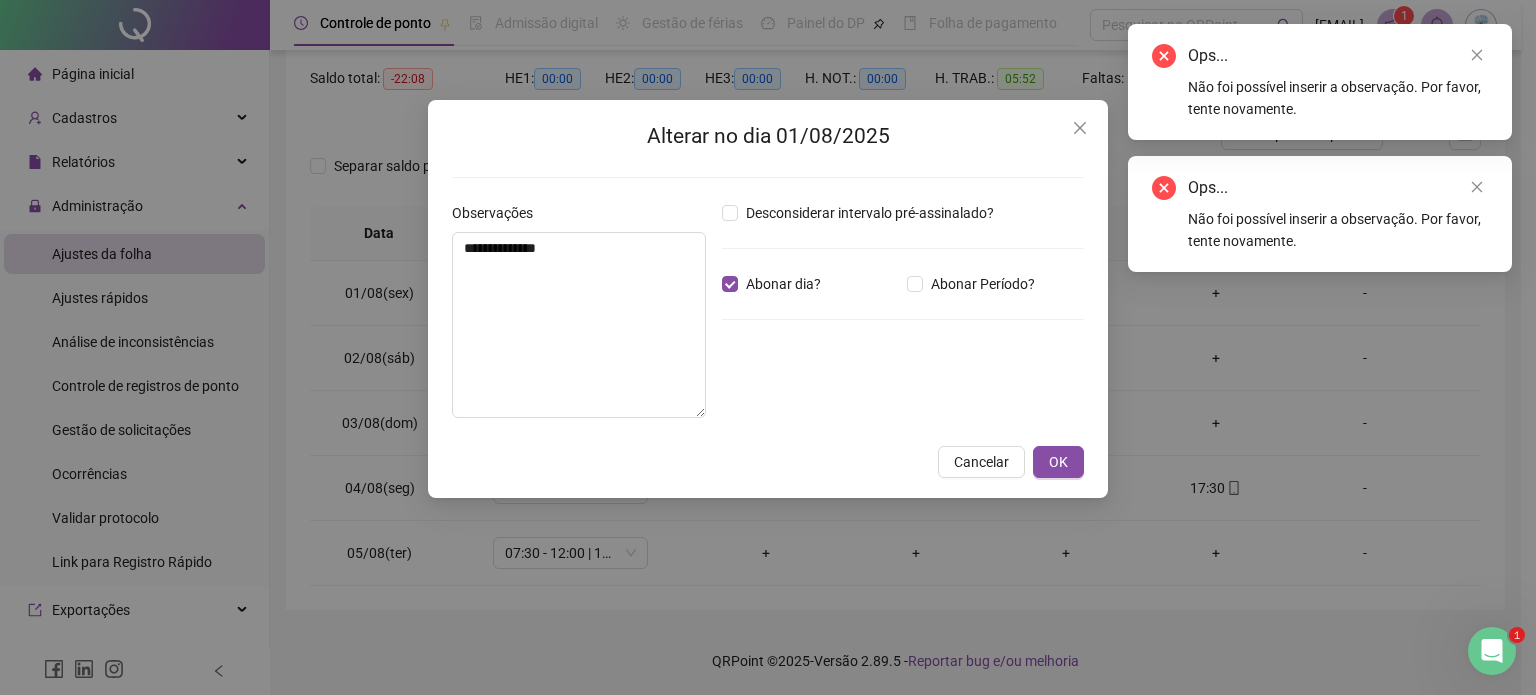 drag, startPoint x: 1470, startPoint y: 183, endPoint x: 1204, endPoint y: 84, distance: 283.82565 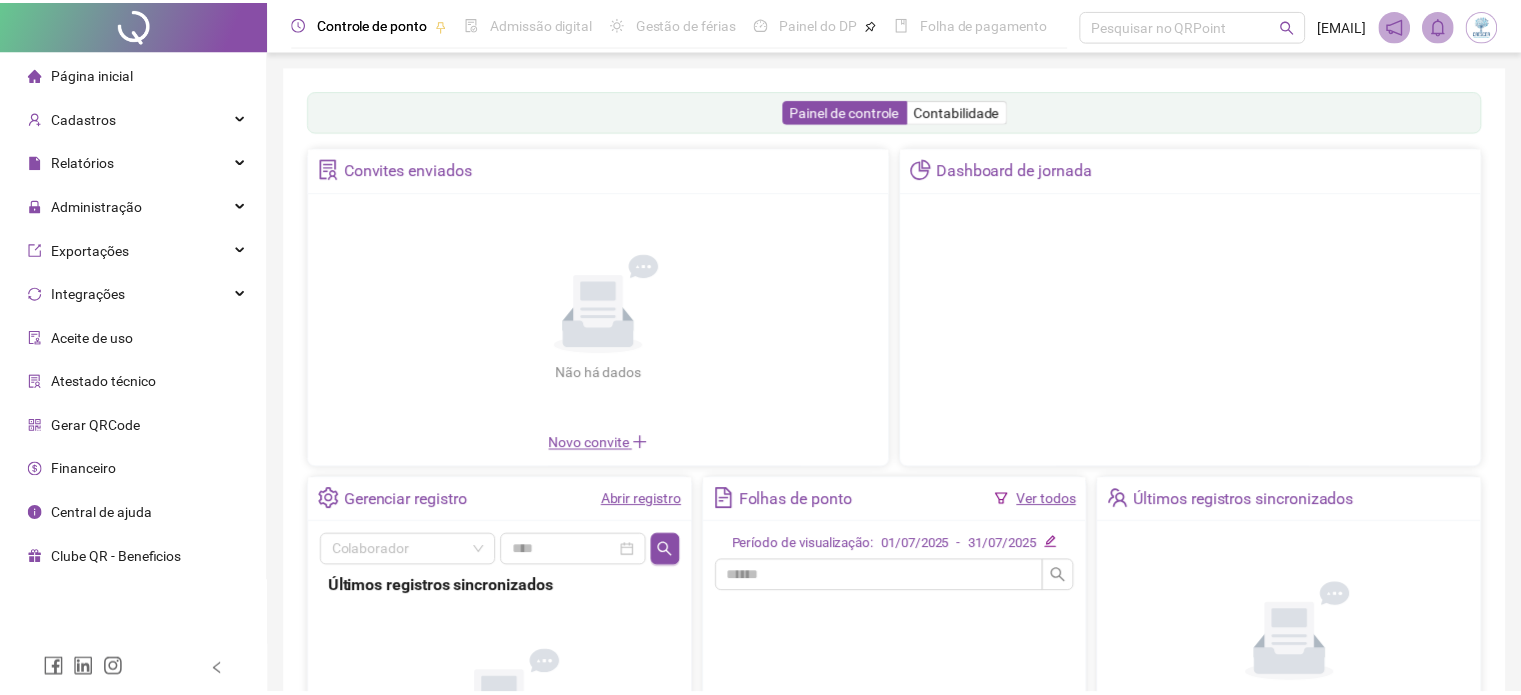 scroll, scrollTop: 0, scrollLeft: 0, axis: both 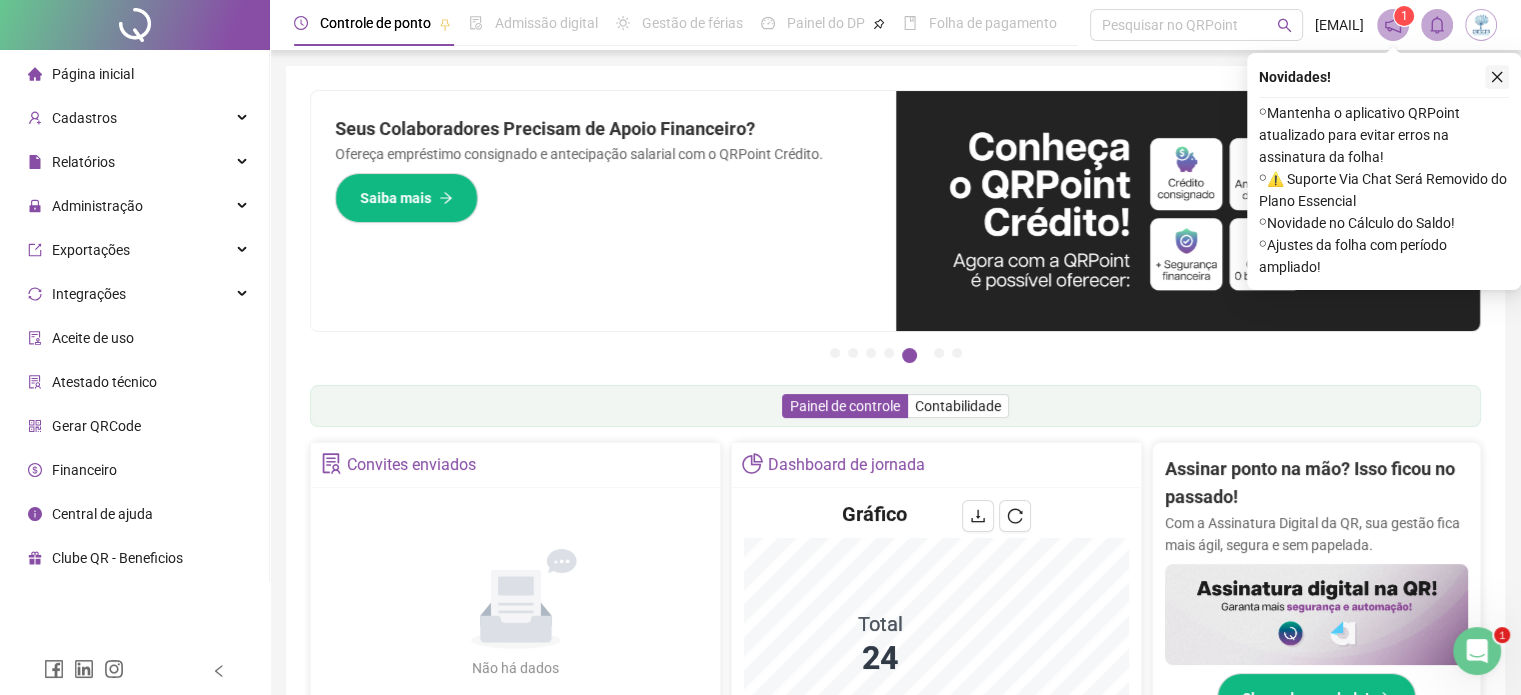 click 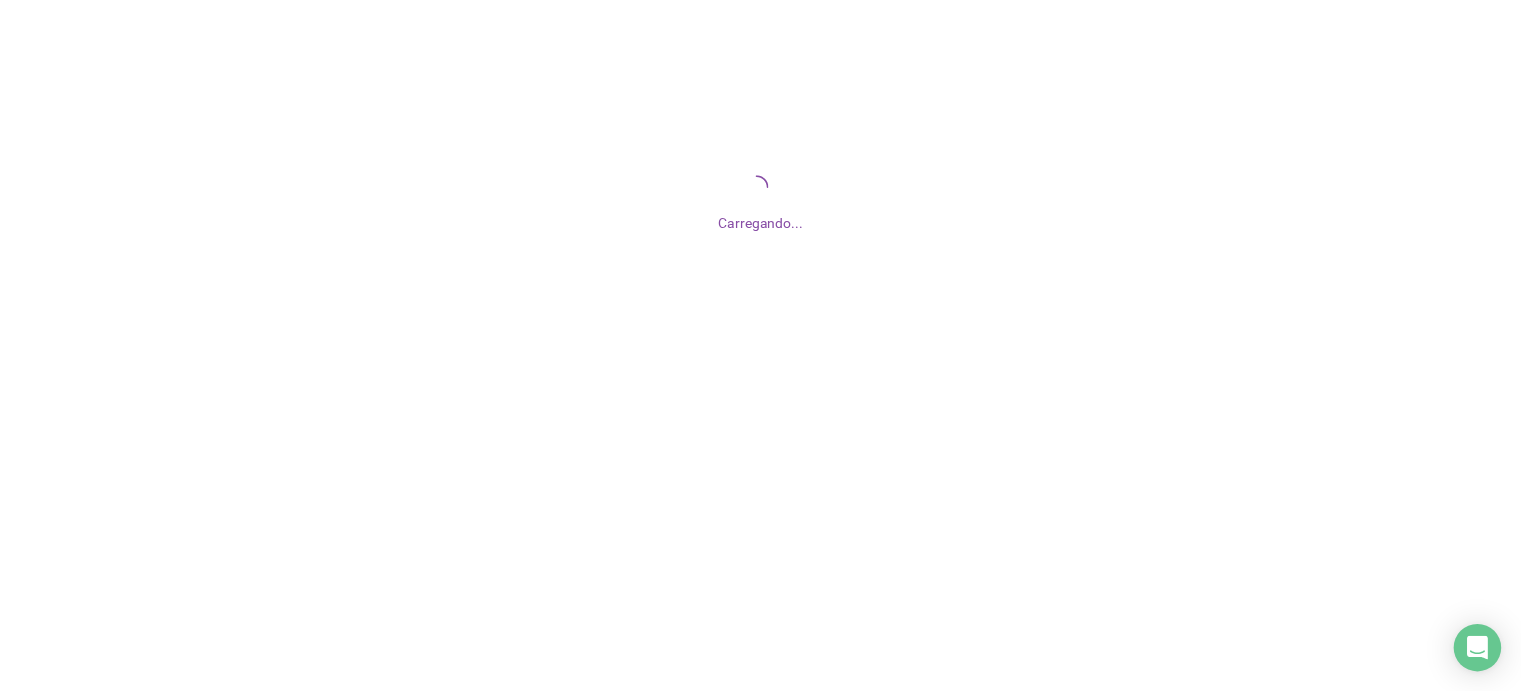 scroll, scrollTop: 0, scrollLeft: 0, axis: both 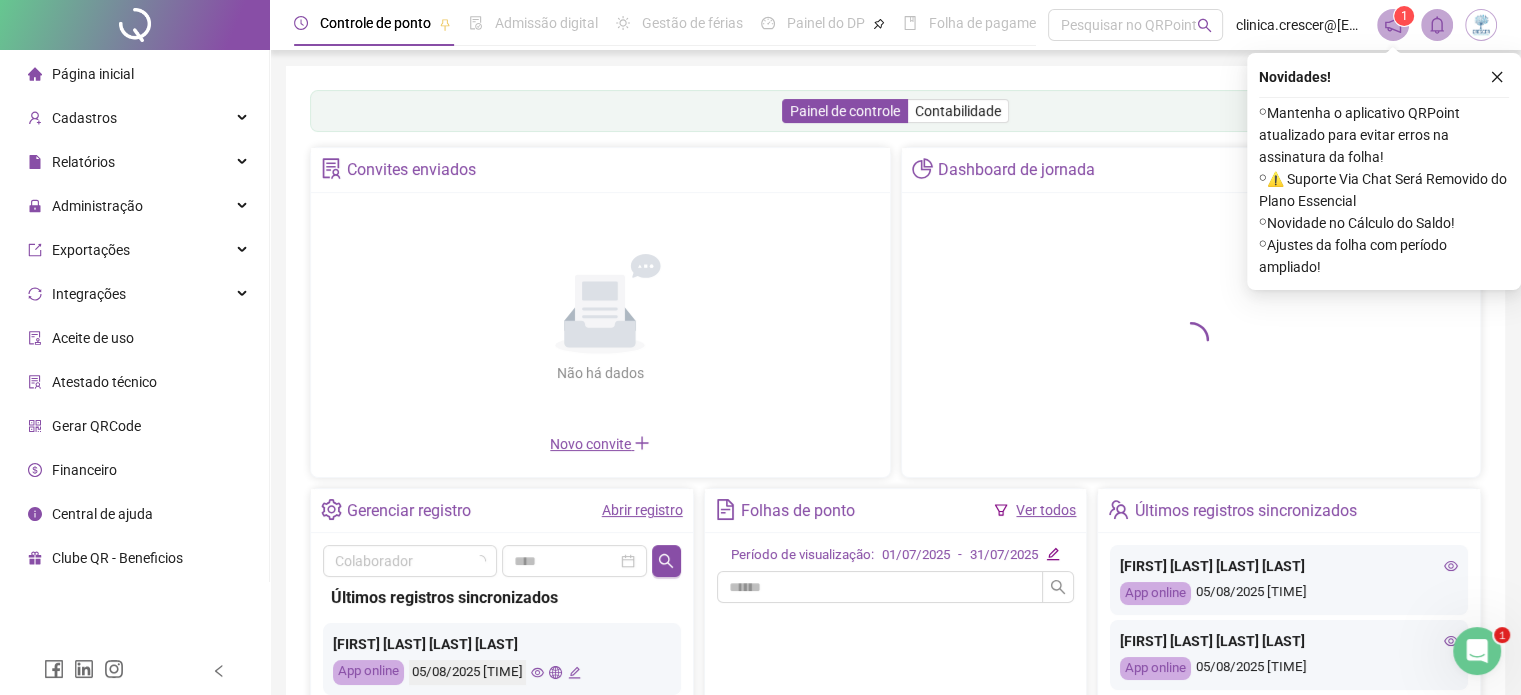 drag, startPoint x: 1492, startPoint y: 69, endPoint x: 1429, endPoint y: 75, distance: 63.28507 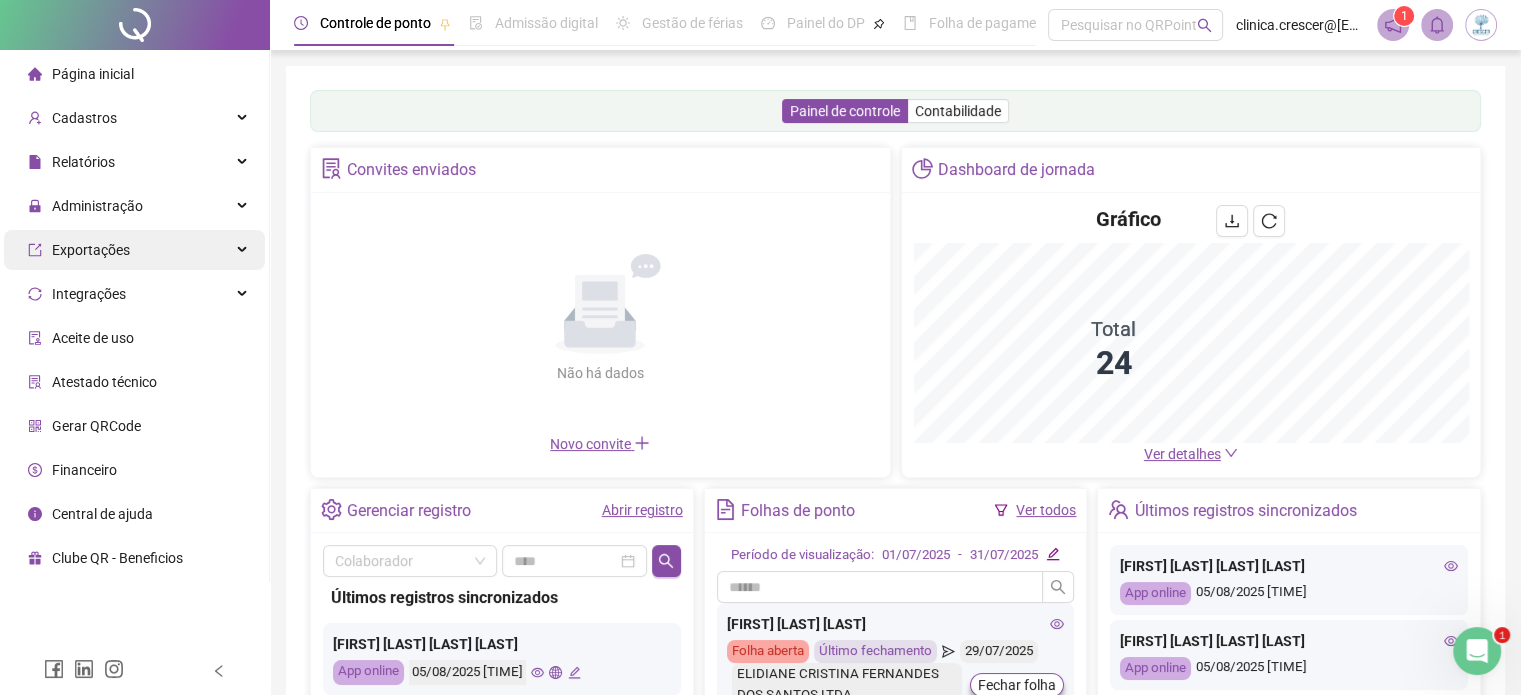 drag, startPoint x: 138, startPoint y: 198, endPoint x: 160, endPoint y: 235, distance: 43.046486 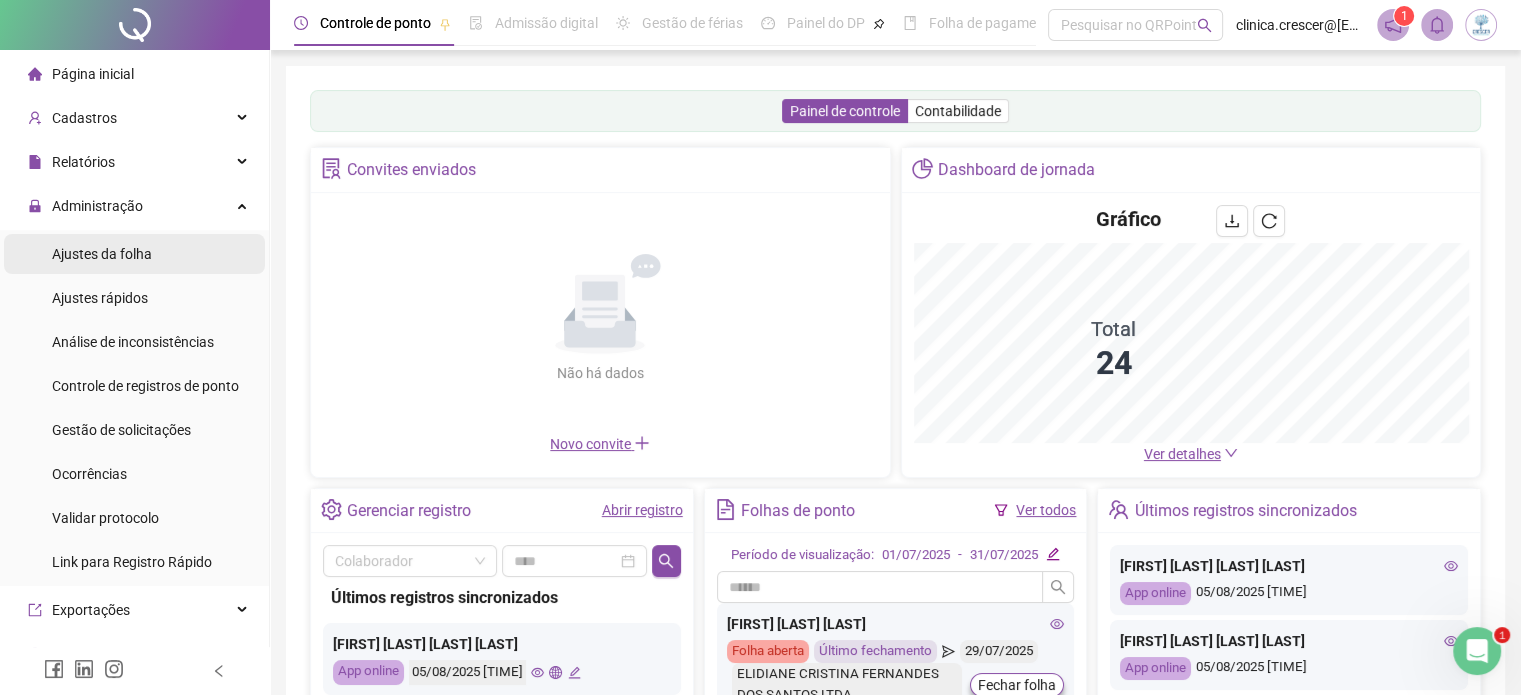 click on "Ajustes da folha" at bounding box center (134, 254) 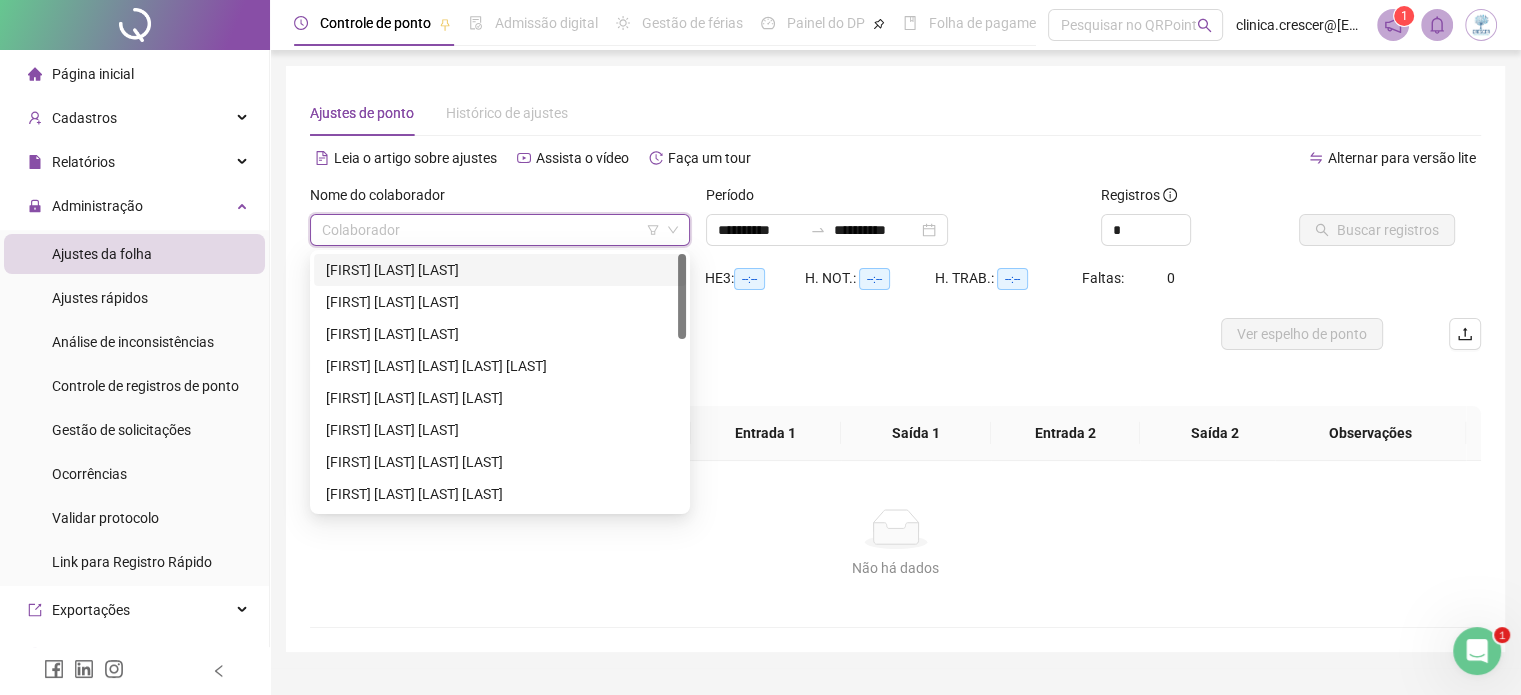 click at bounding box center (491, 230) 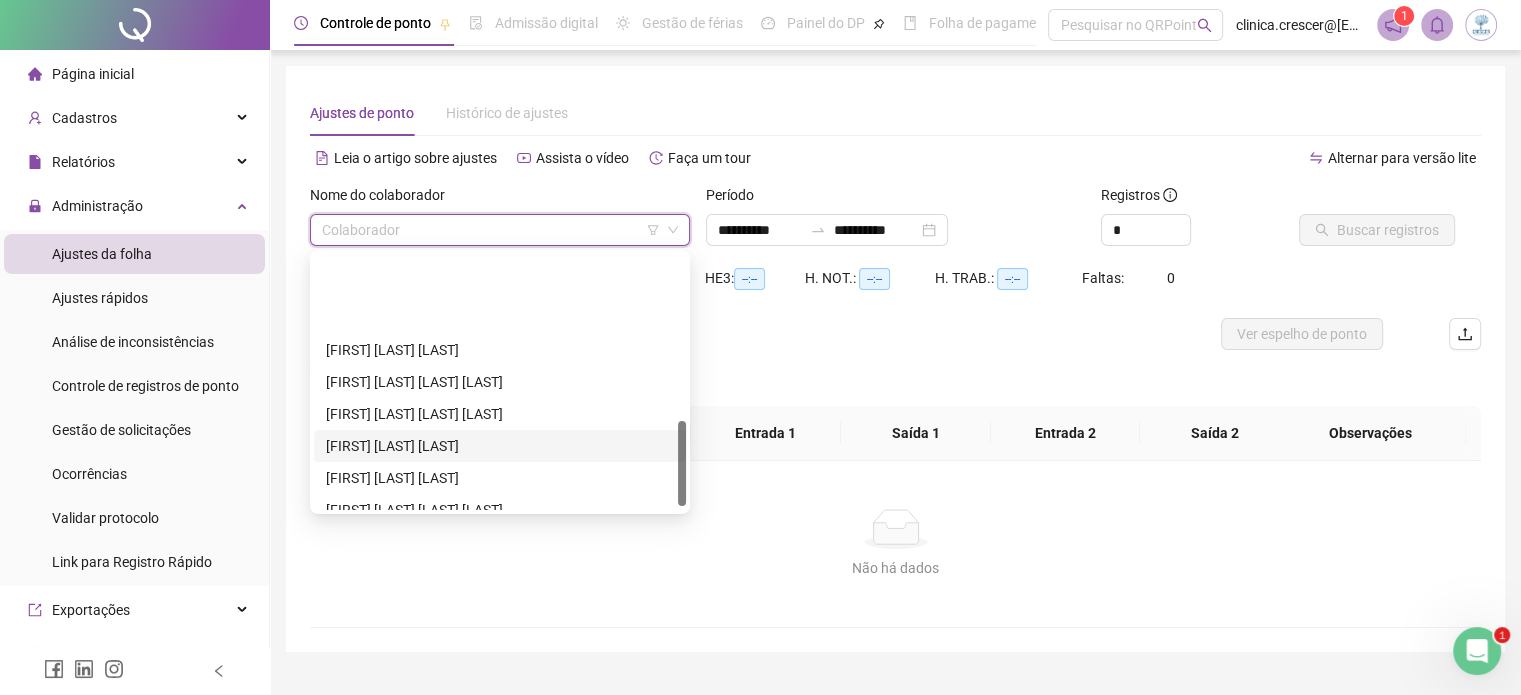 scroll, scrollTop: 500, scrollLeft: 0, axis: vertical 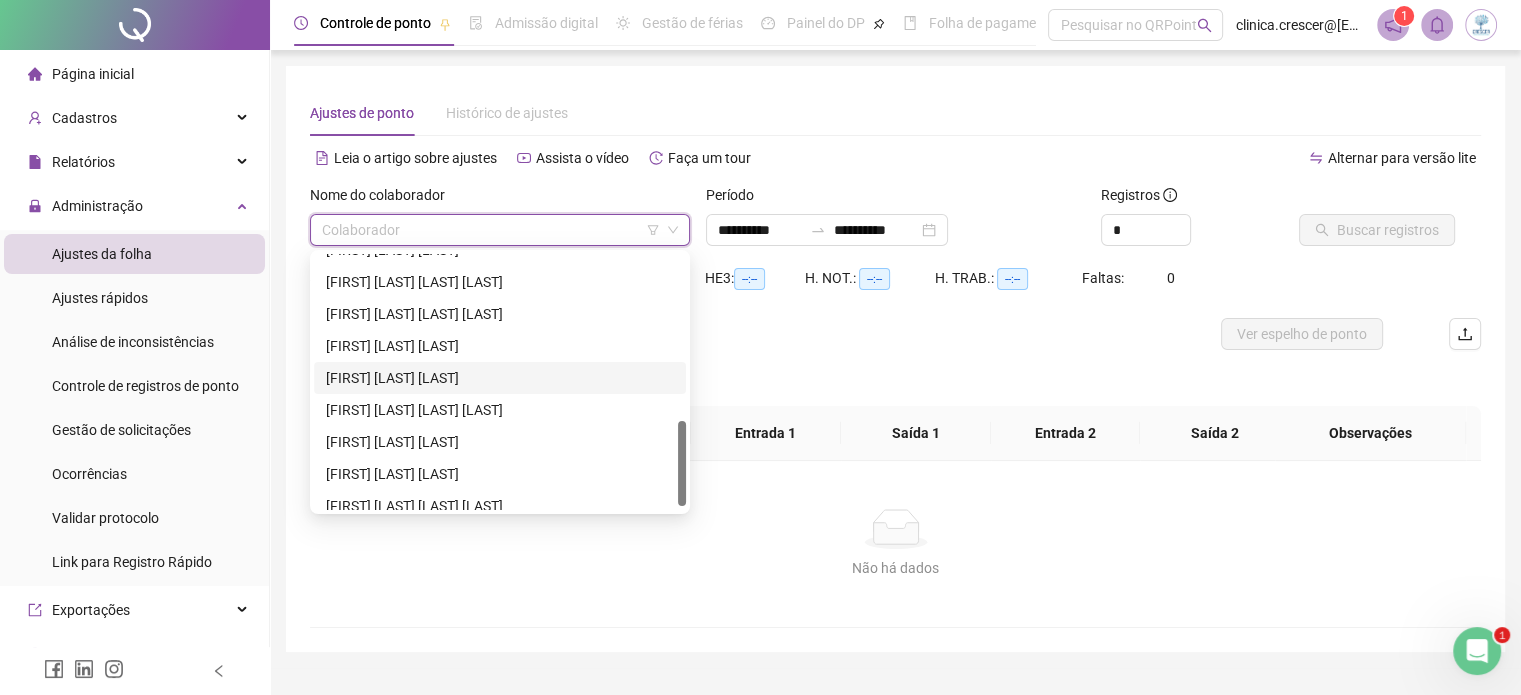 click on "[FIRST] [LAST] [LAST]" at bounding box center [500, 378] 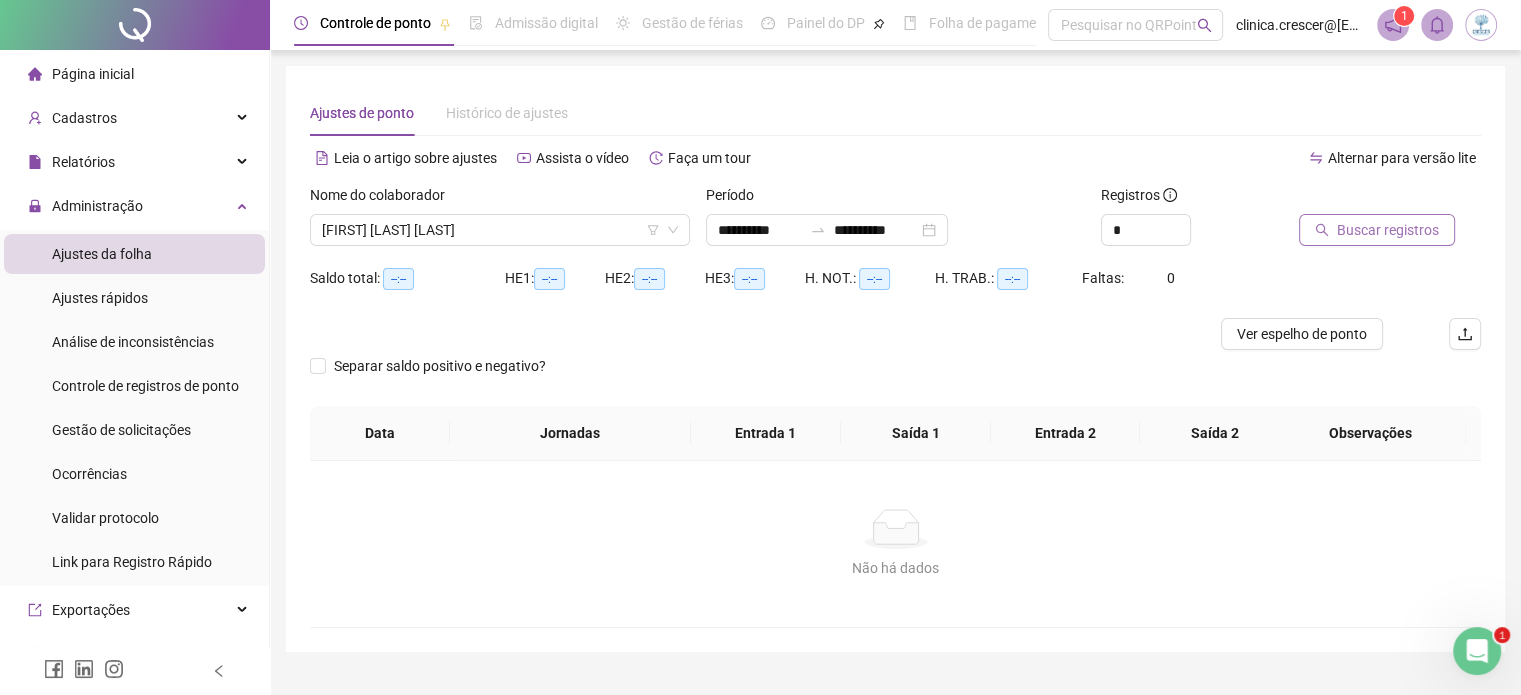 click on "Buscar registros" at bounding box center (1388, 230) 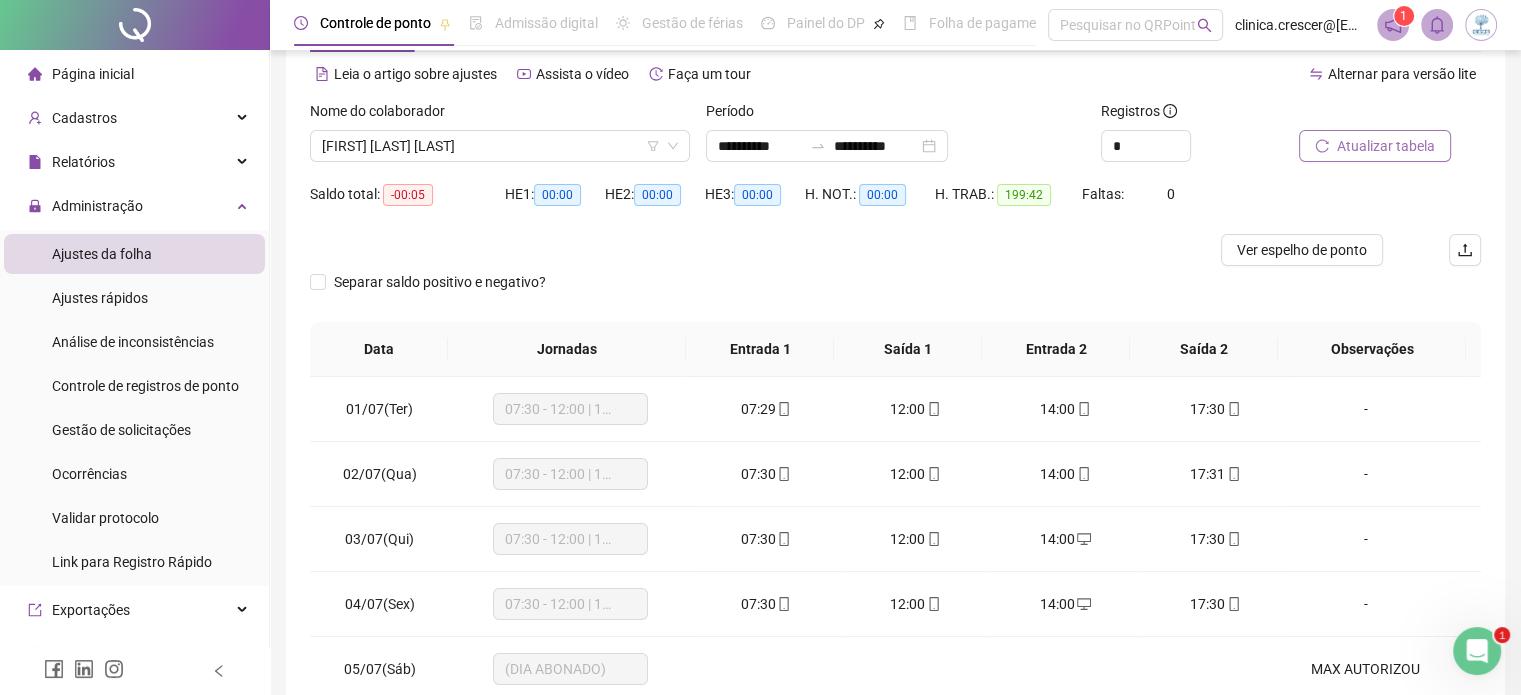 scroll, scrollTop: 300, scrollLeft: 0, axis: vertical 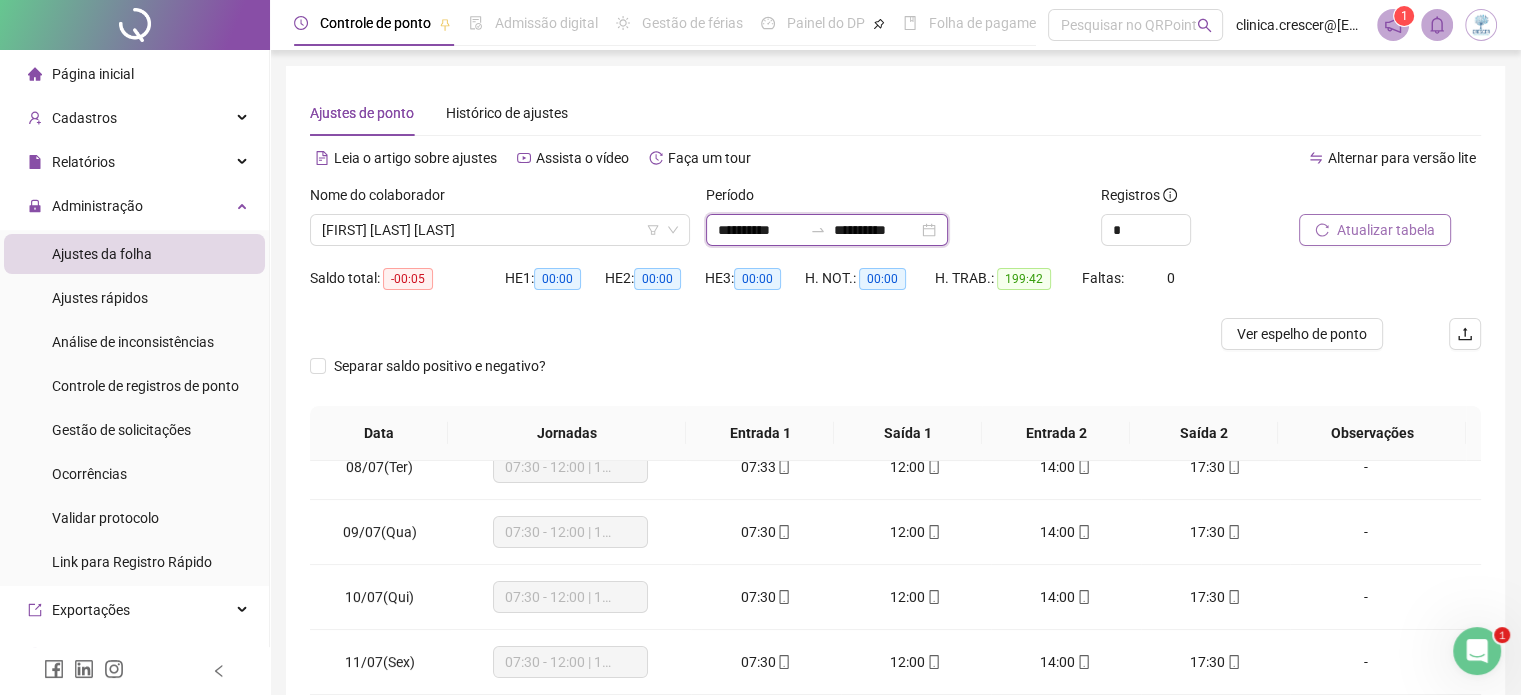 click on "**********" at bounding box center [876, 230] 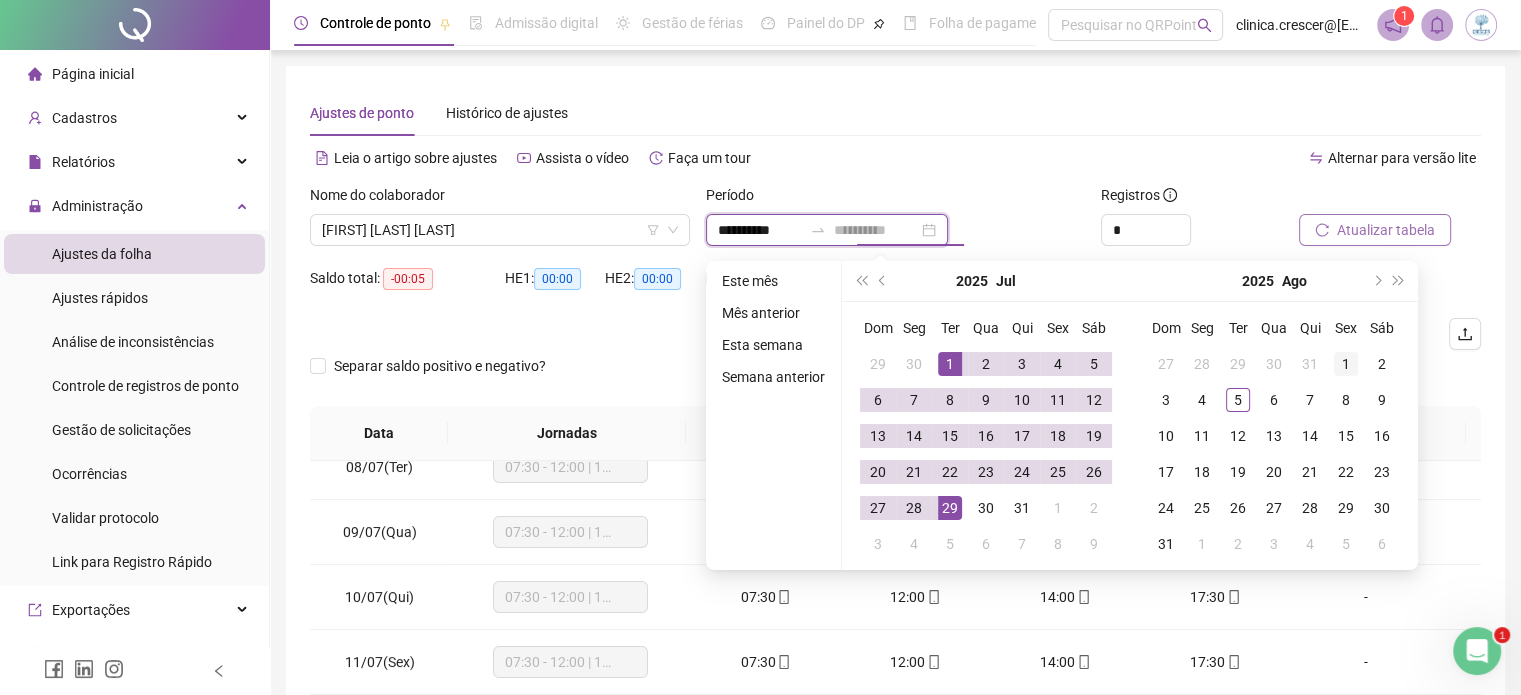 type on "**********" 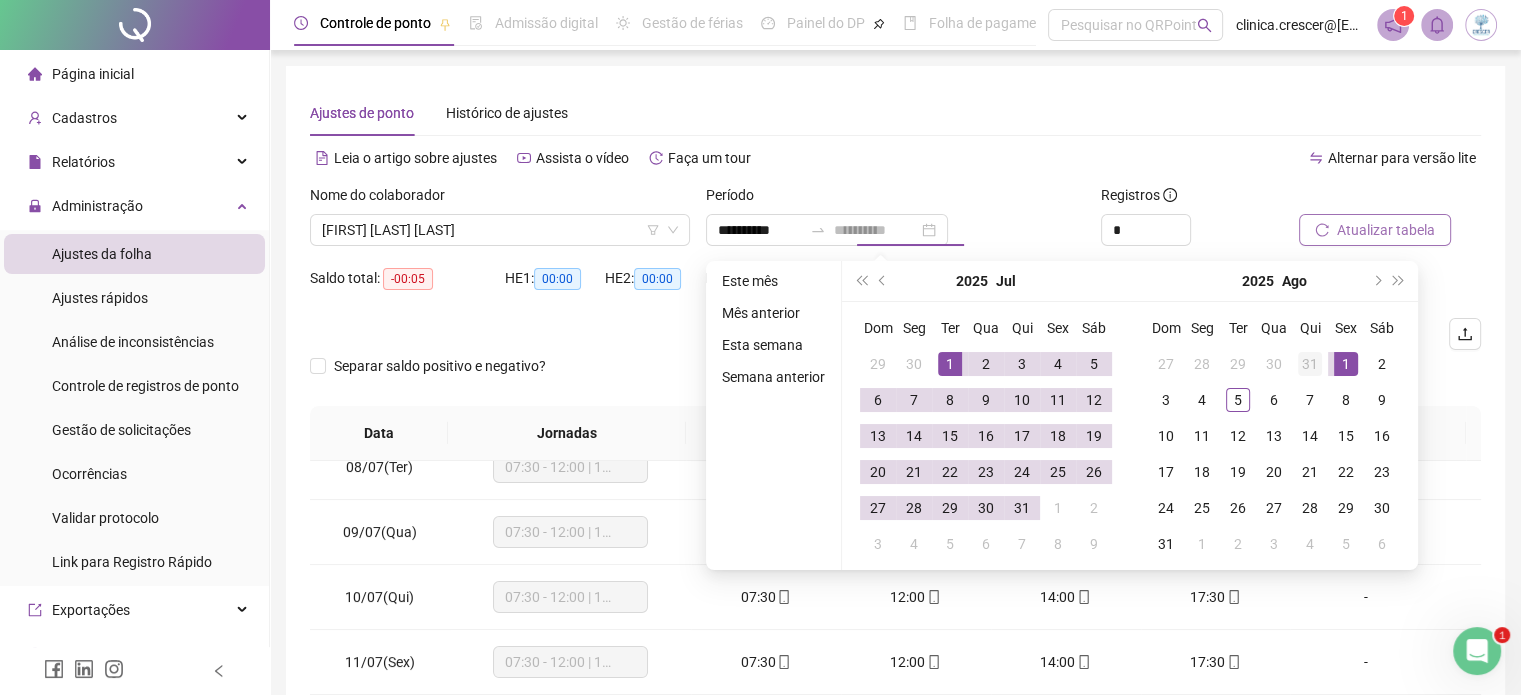 drag, startPoint x: 1348, startPoint y: 357, endPoint x: 1294, endPoint y: 375, distance: 56.920998 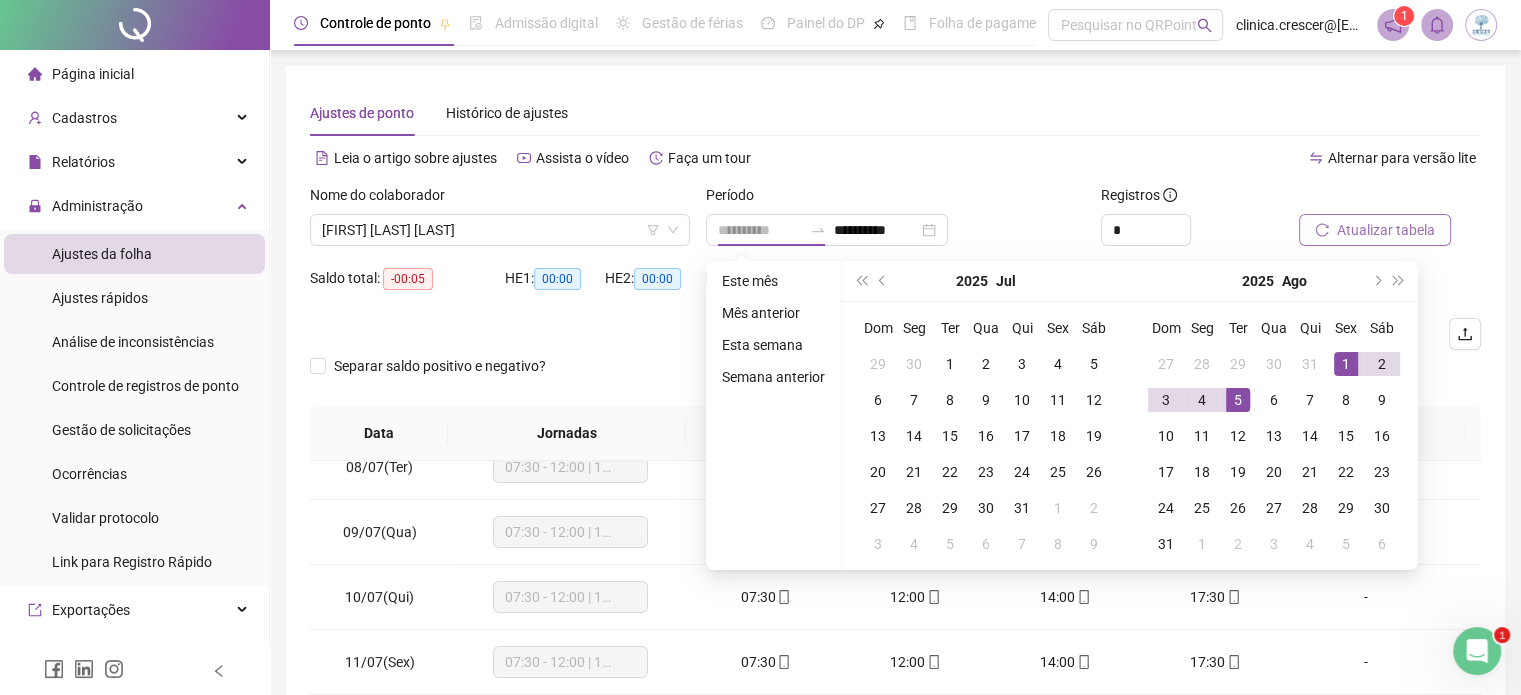click on "5" at bounding box center [1238, 400] 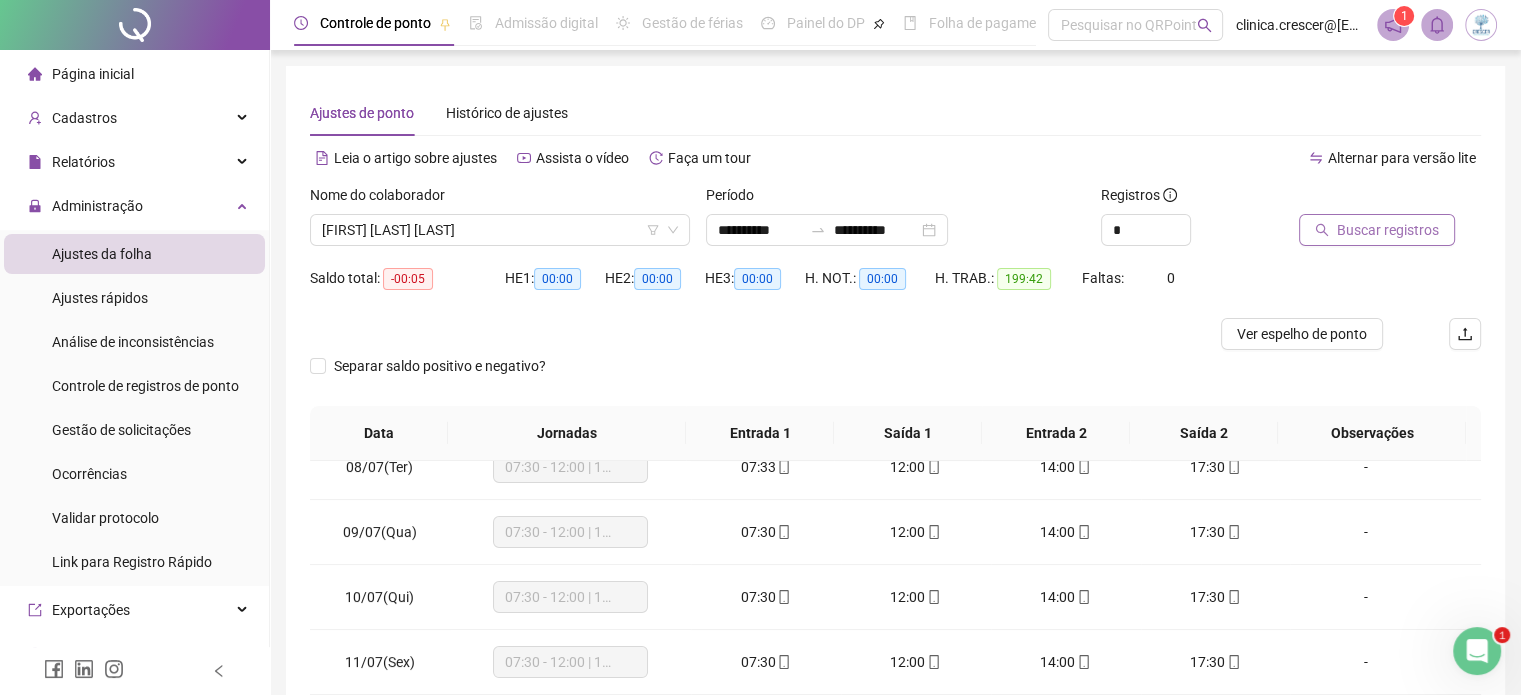 click on "Buscar registros" at bounding box center [1388, 230] 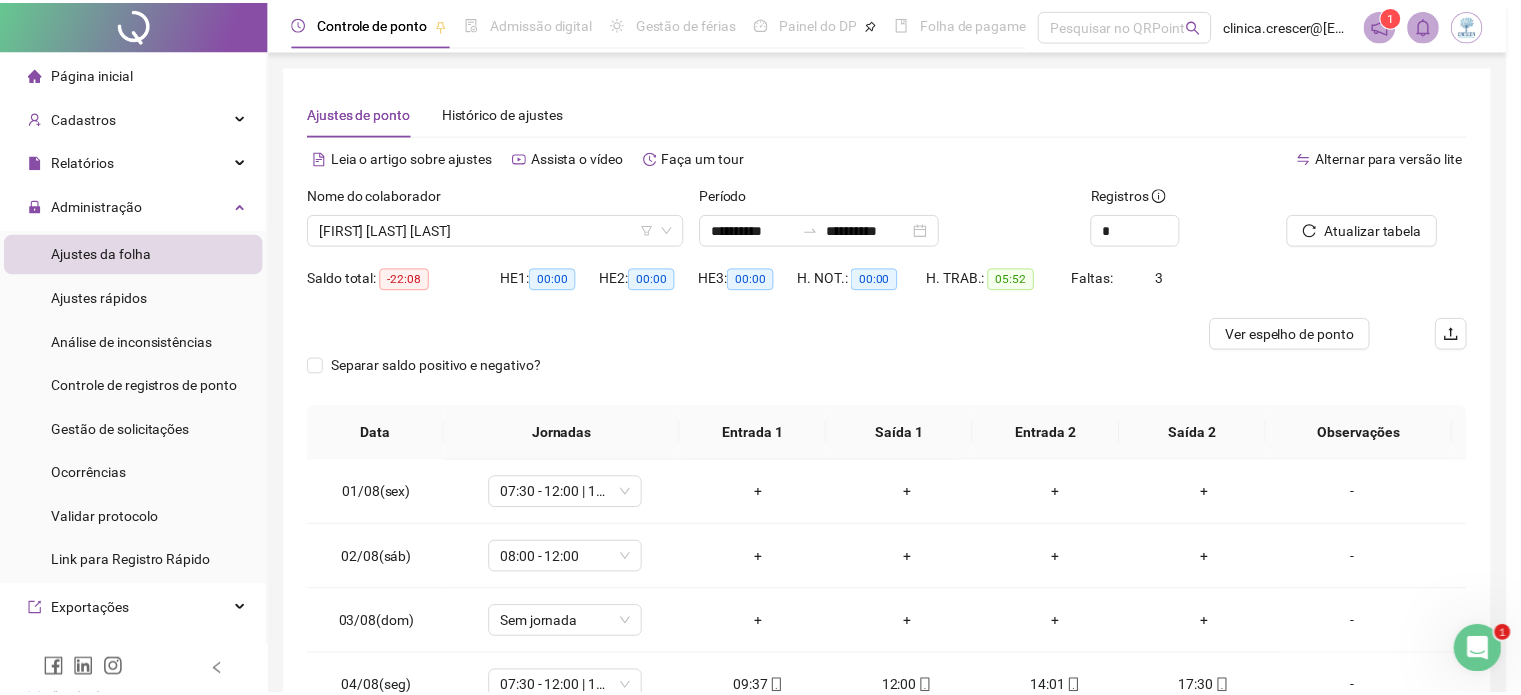 scroll, scrollTop: 0, scrollLeft: 0, axis: both 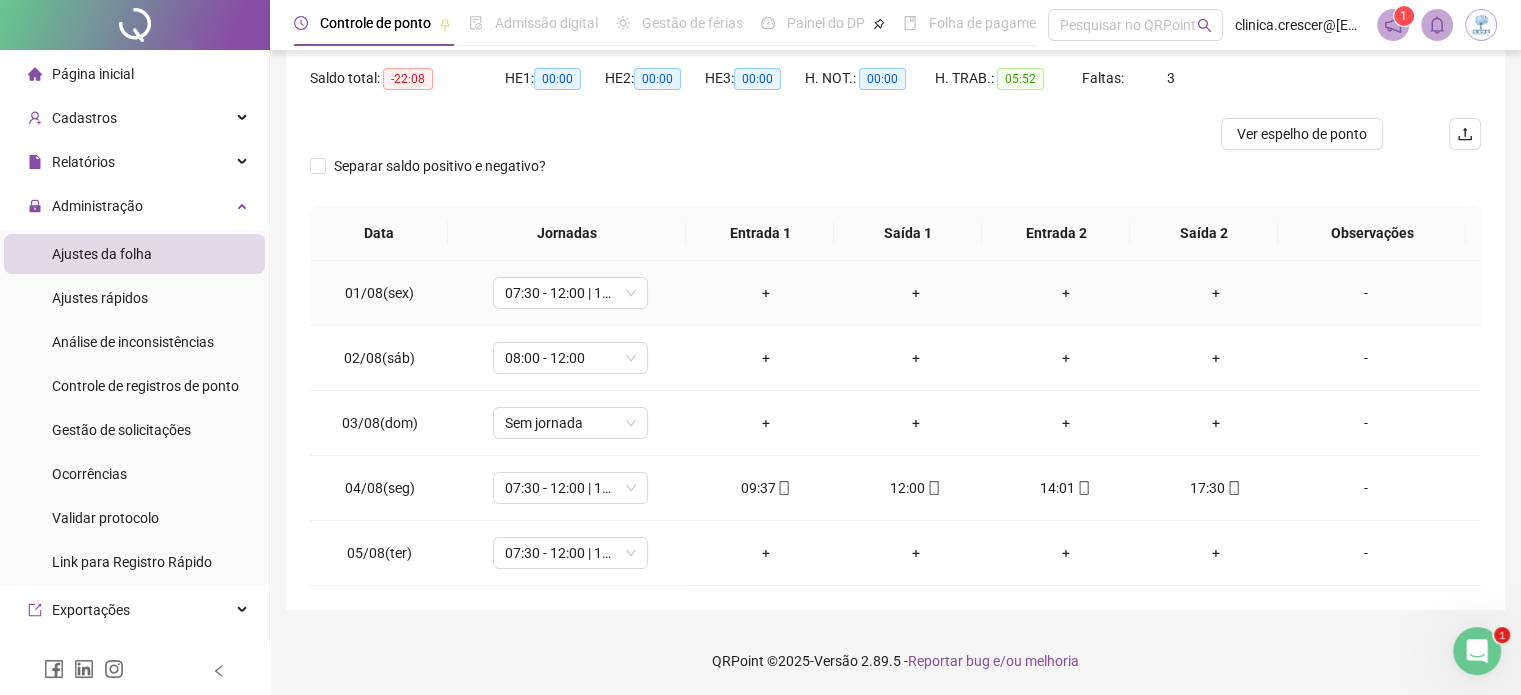 click on "-" at bounding box center [1365, 293] 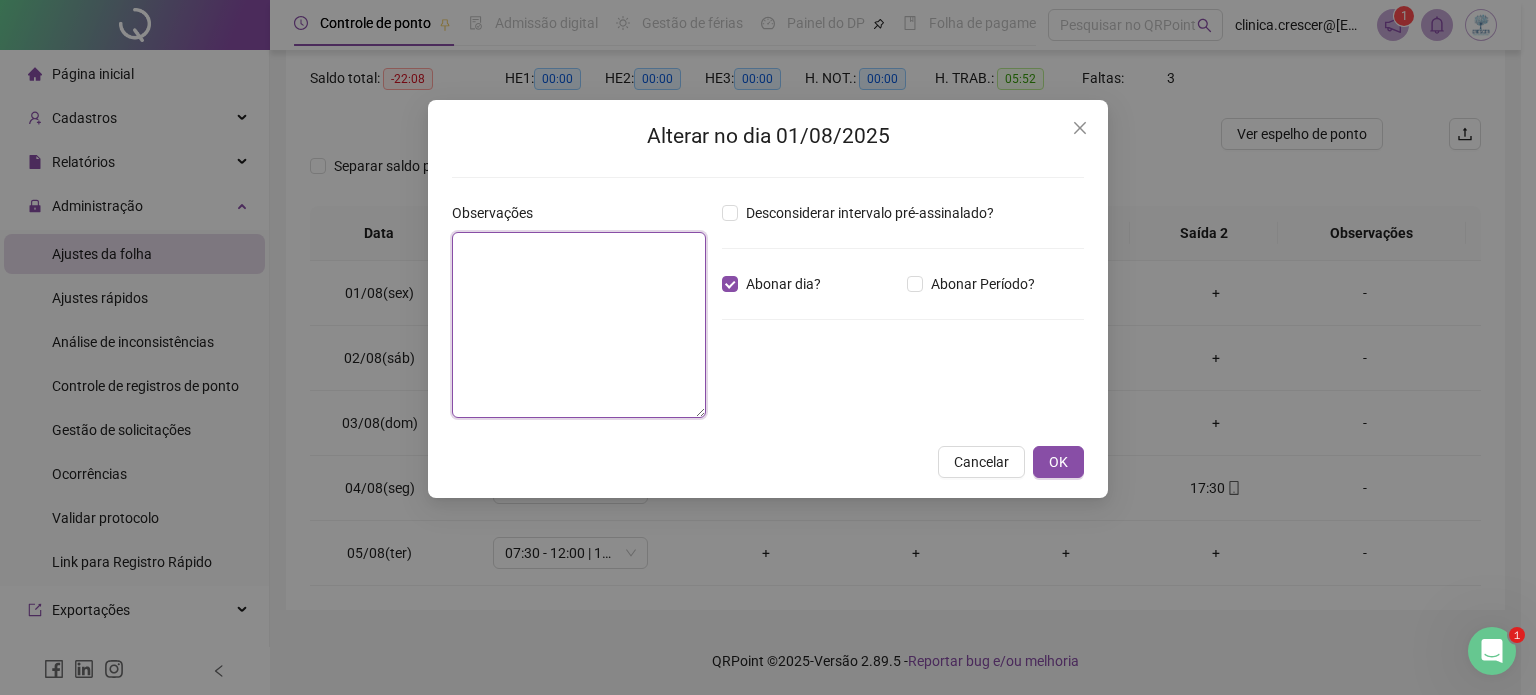 click at bounding box center (579, 325) 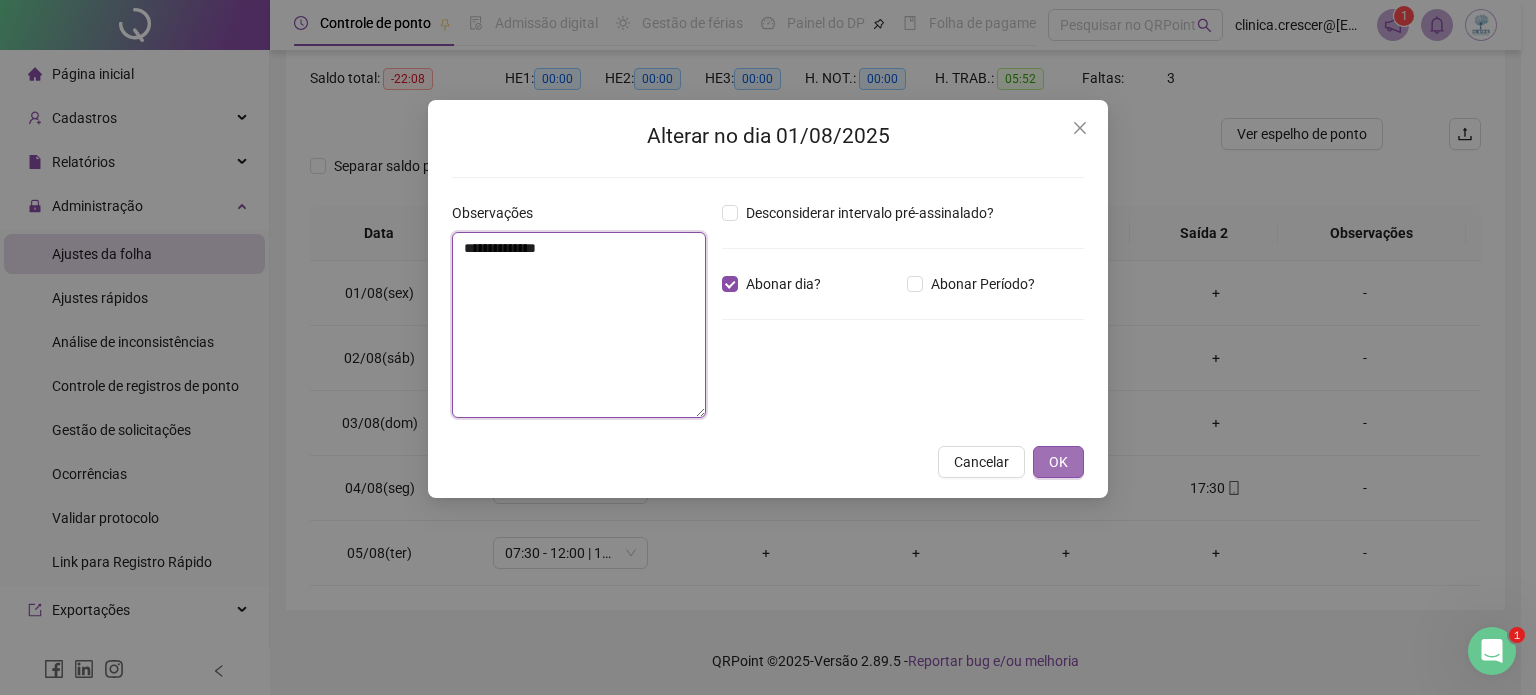 type on "**********" 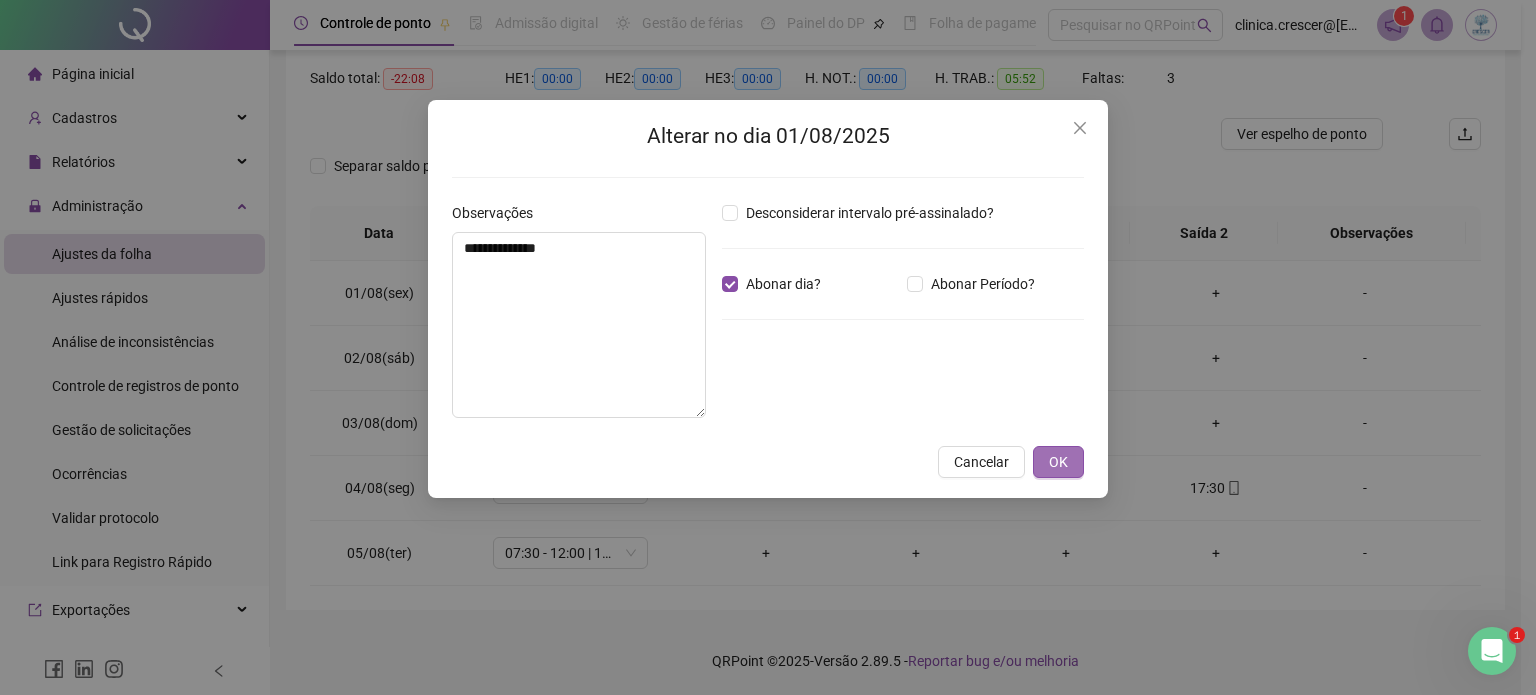click on "OK" at bounding box center [1058, 462] 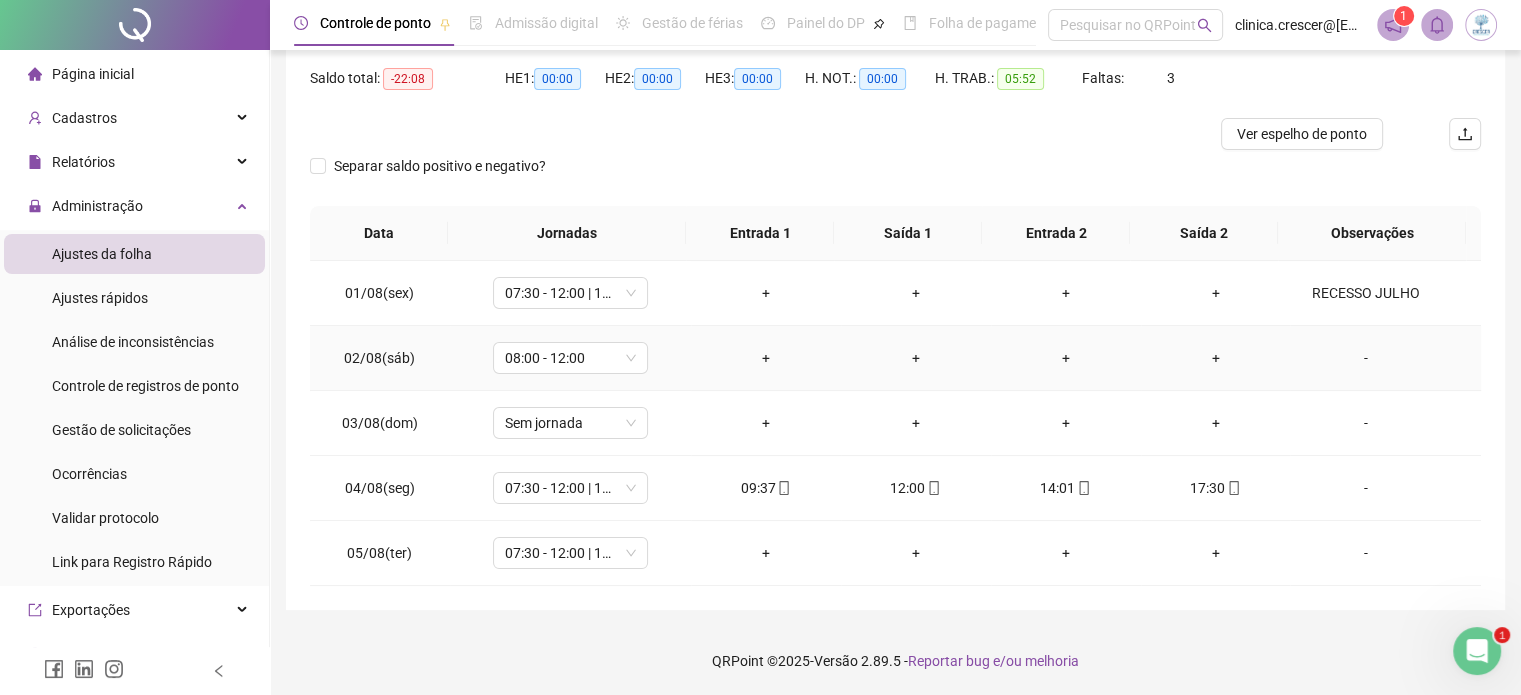 click on "-" at bounding box center (1365, 358) 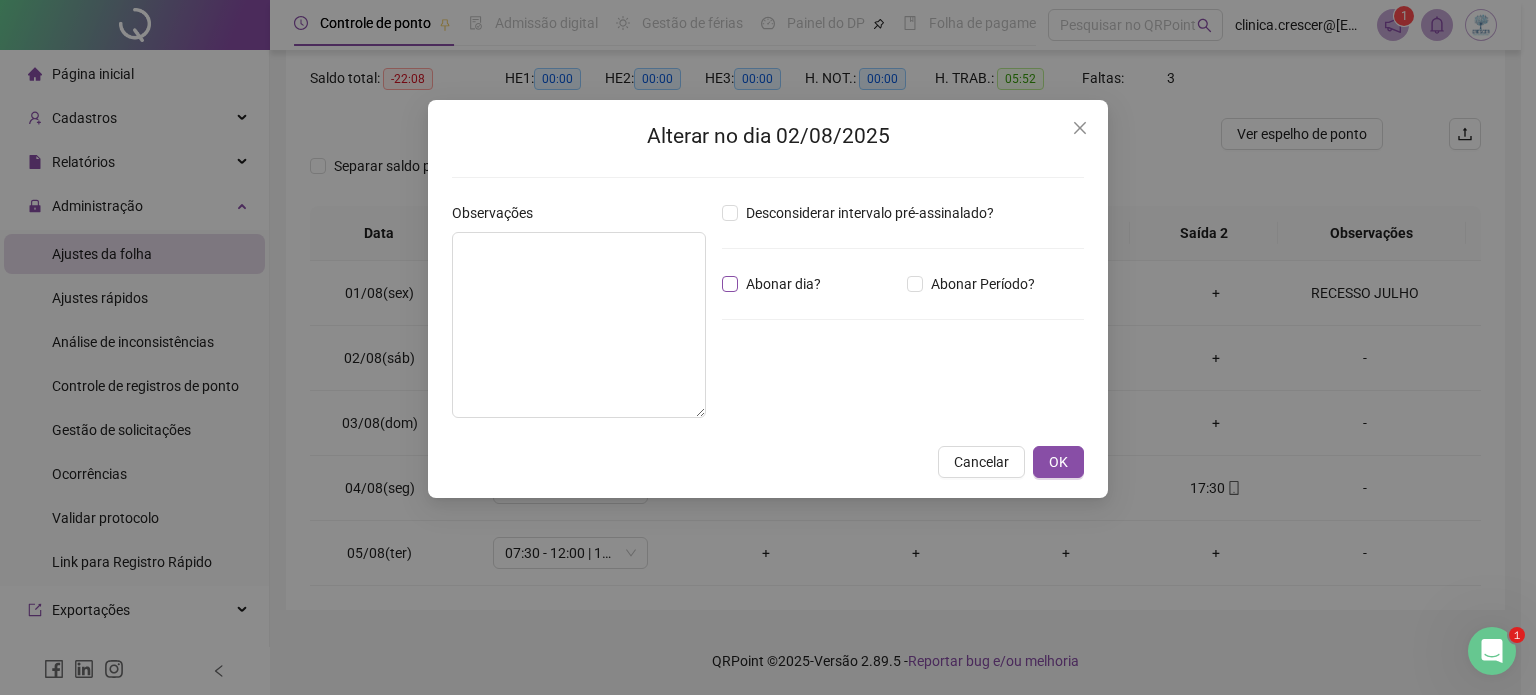 click on "Abonar dia?" at bounding box center (783, 284) 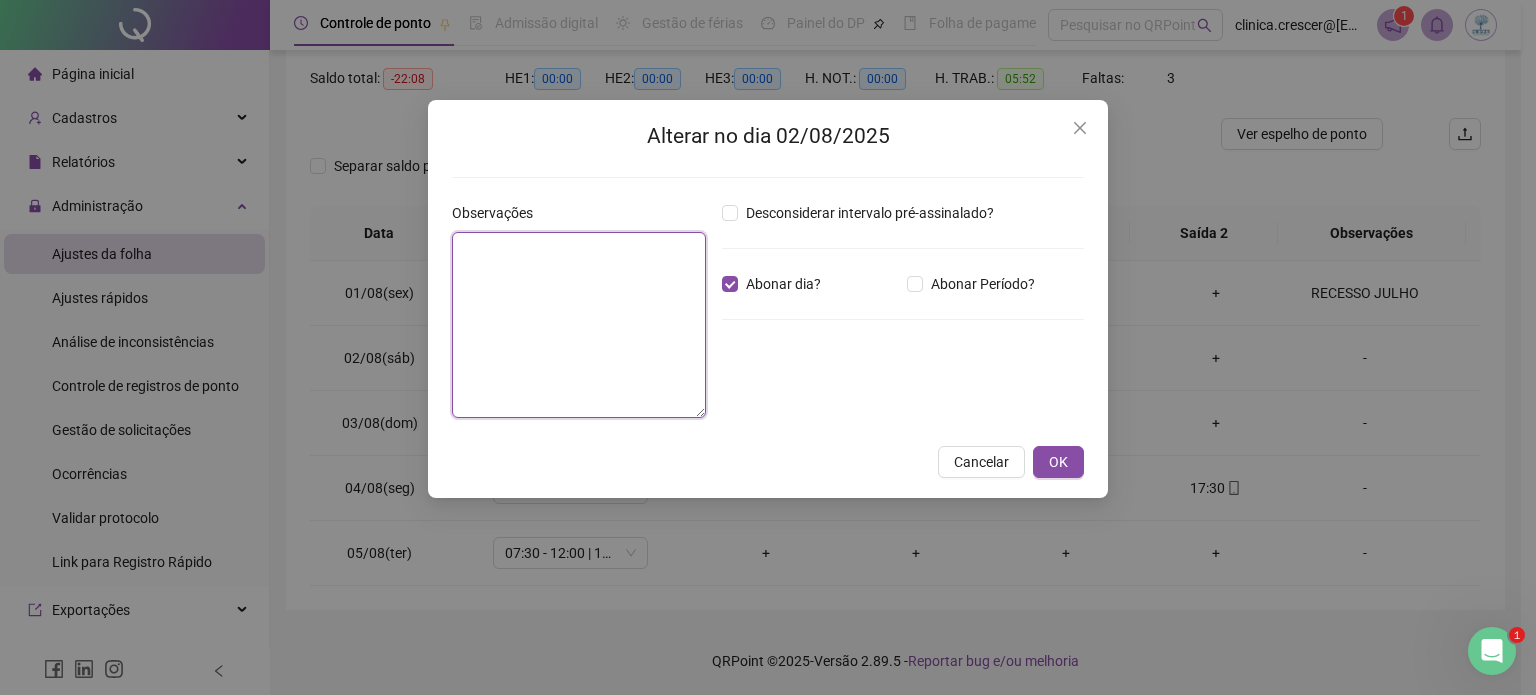 click at bounding box center [579, 325] 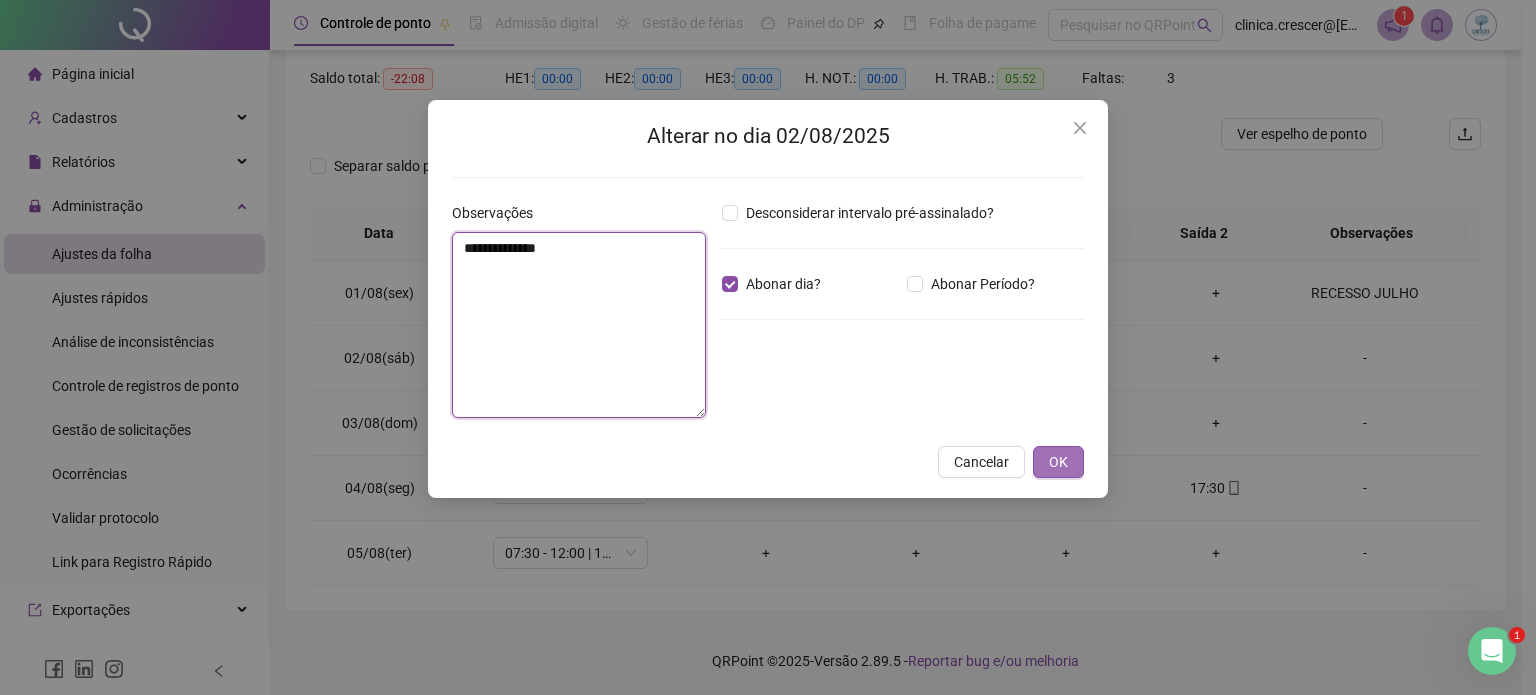 type on "**********" 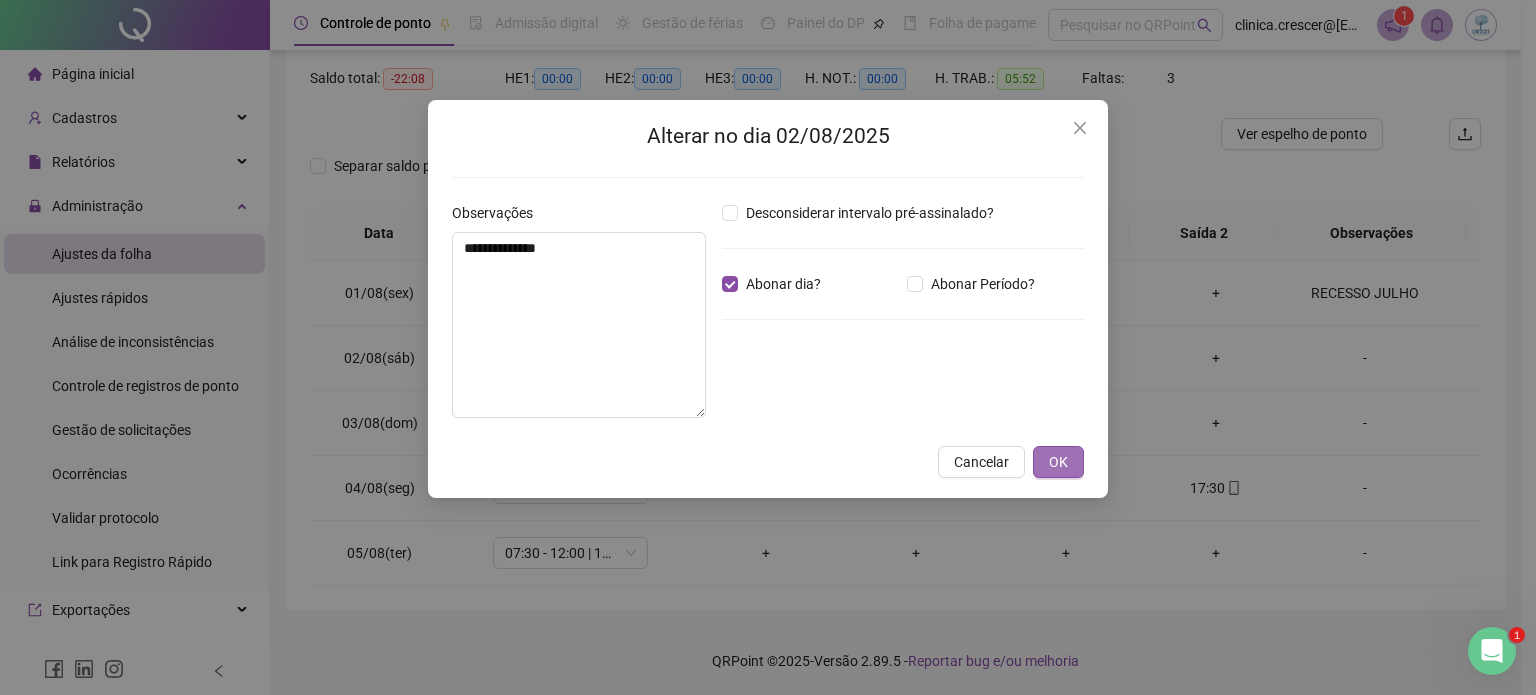 click on "OK" at bounding box center [1058, 462] 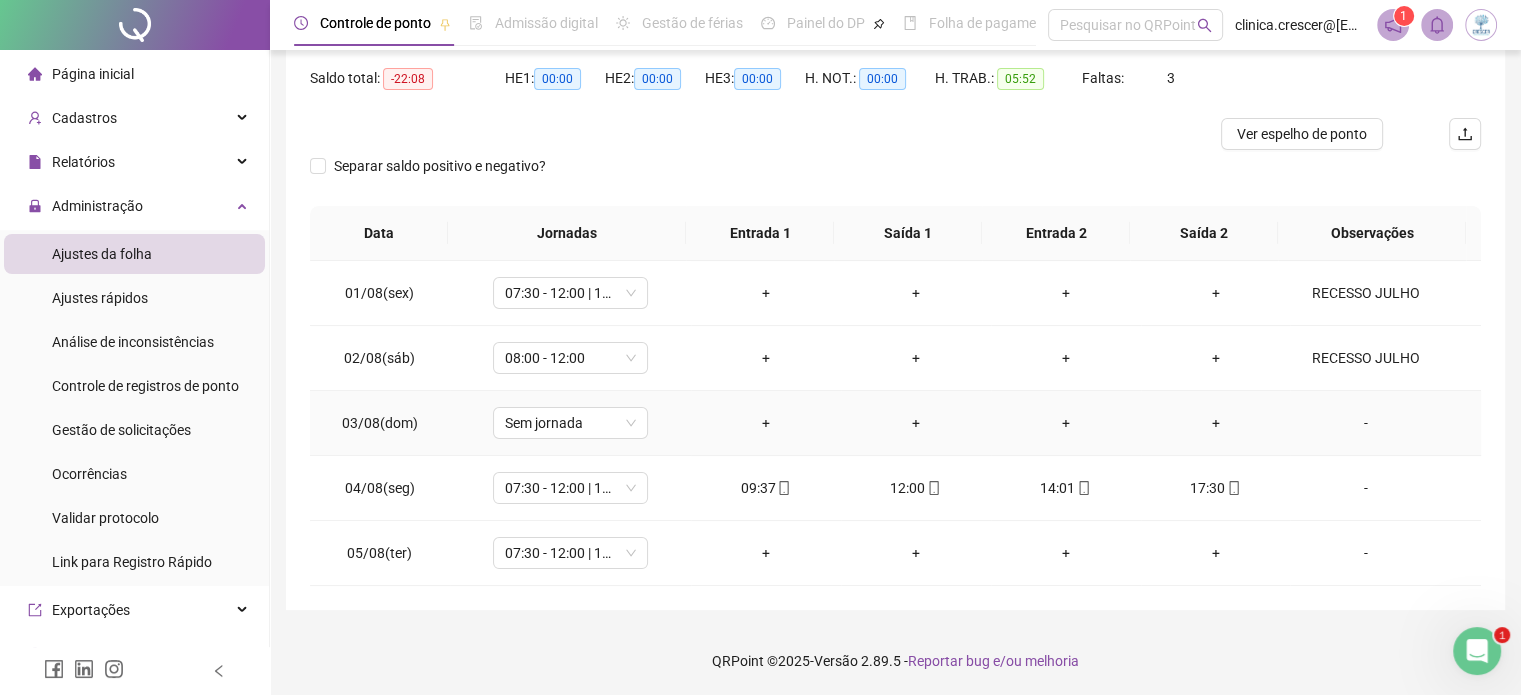 click on "-" at bounding box center [1365, 423] 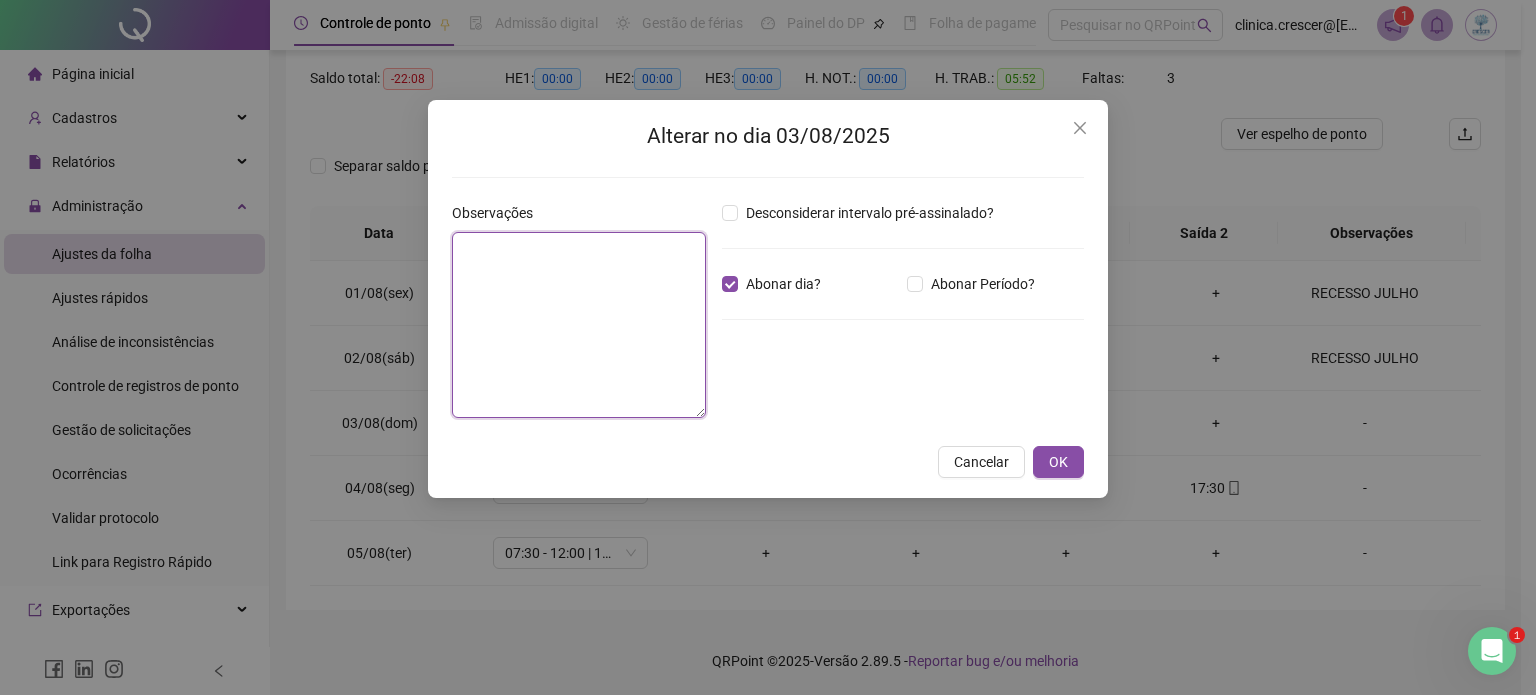 click at bounding box center [579, 325] 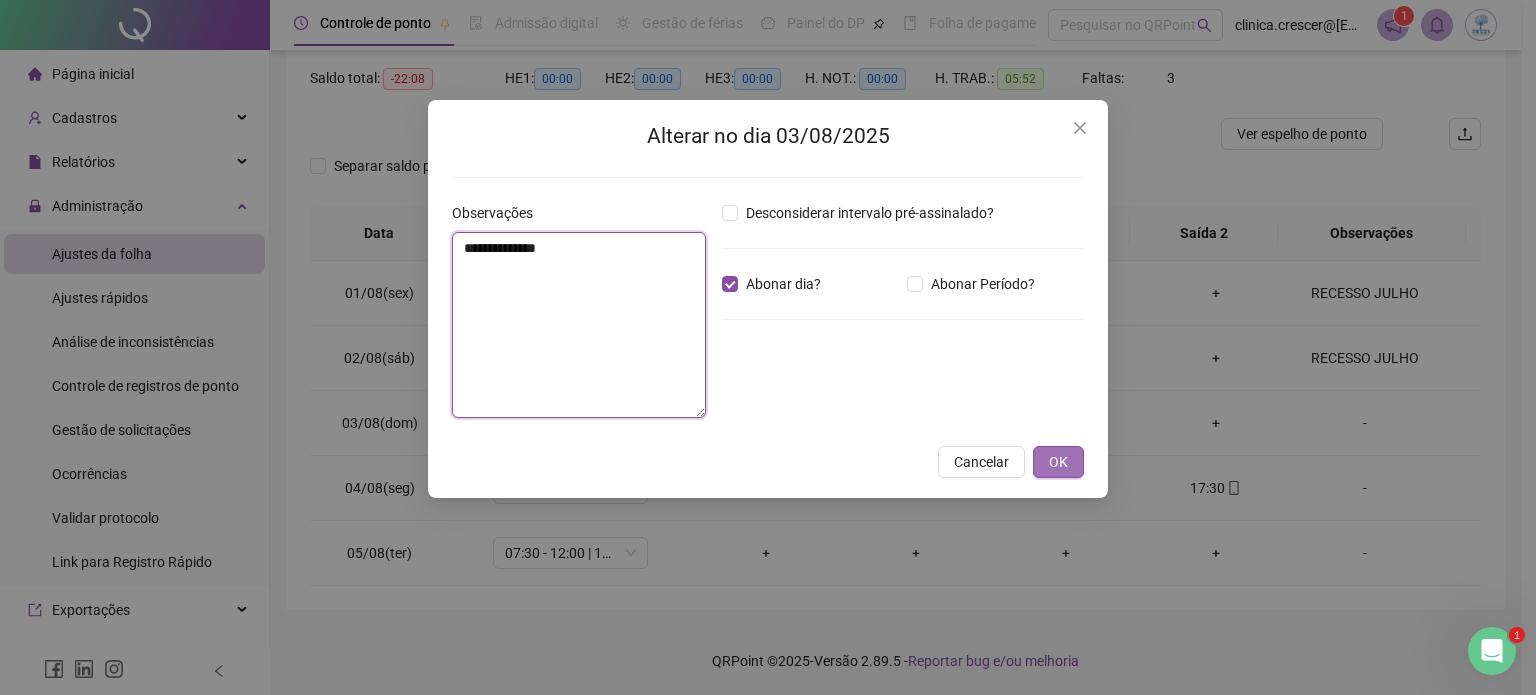 type on "**********" 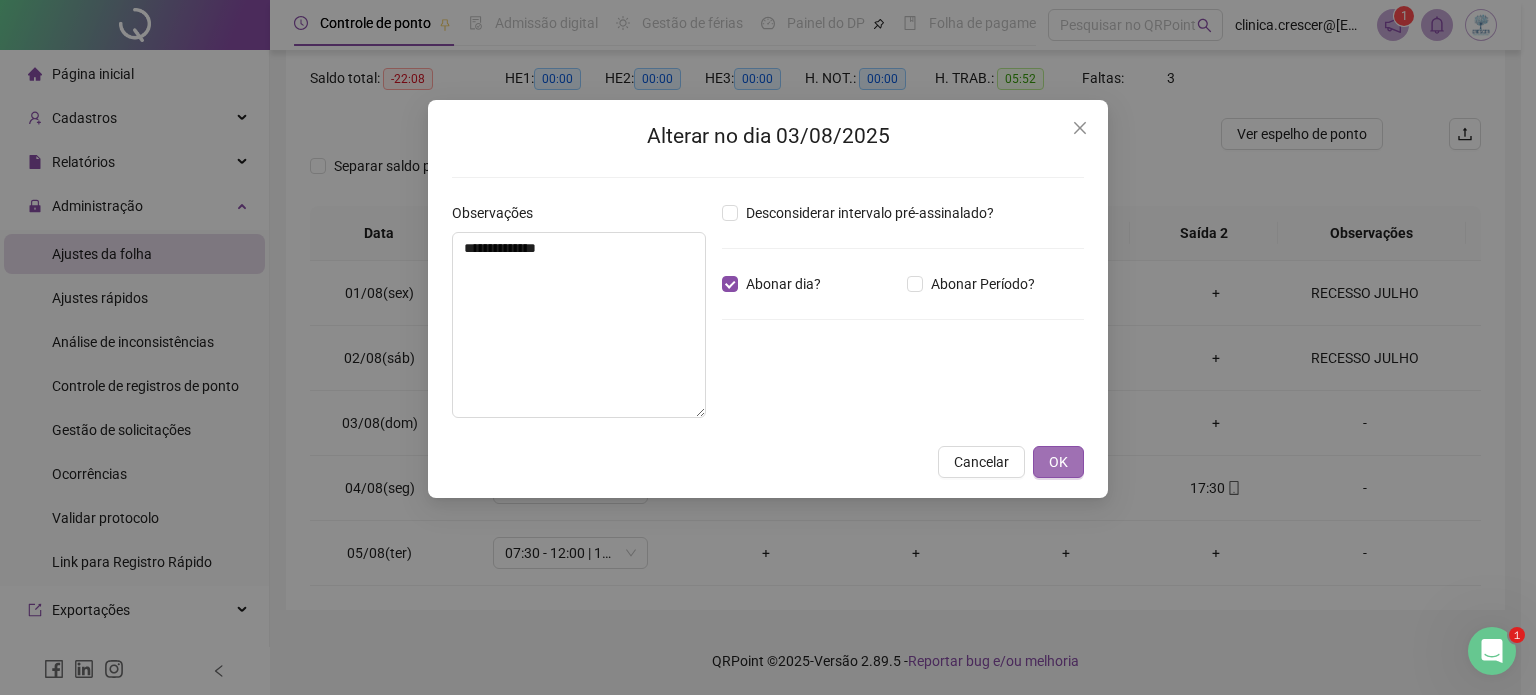 click on "OK" at bounding box center [1058, 462] 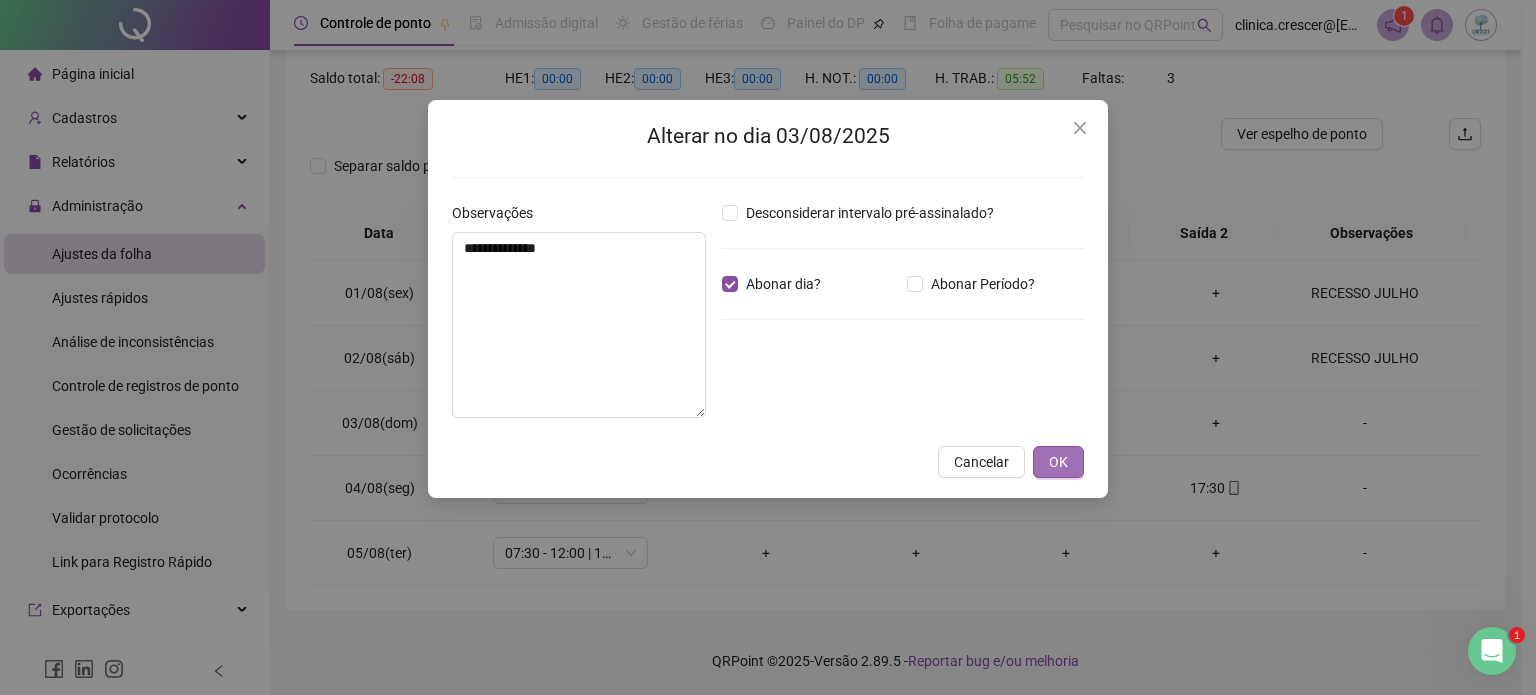 click on "OK" at bounding box center (1058, 462) 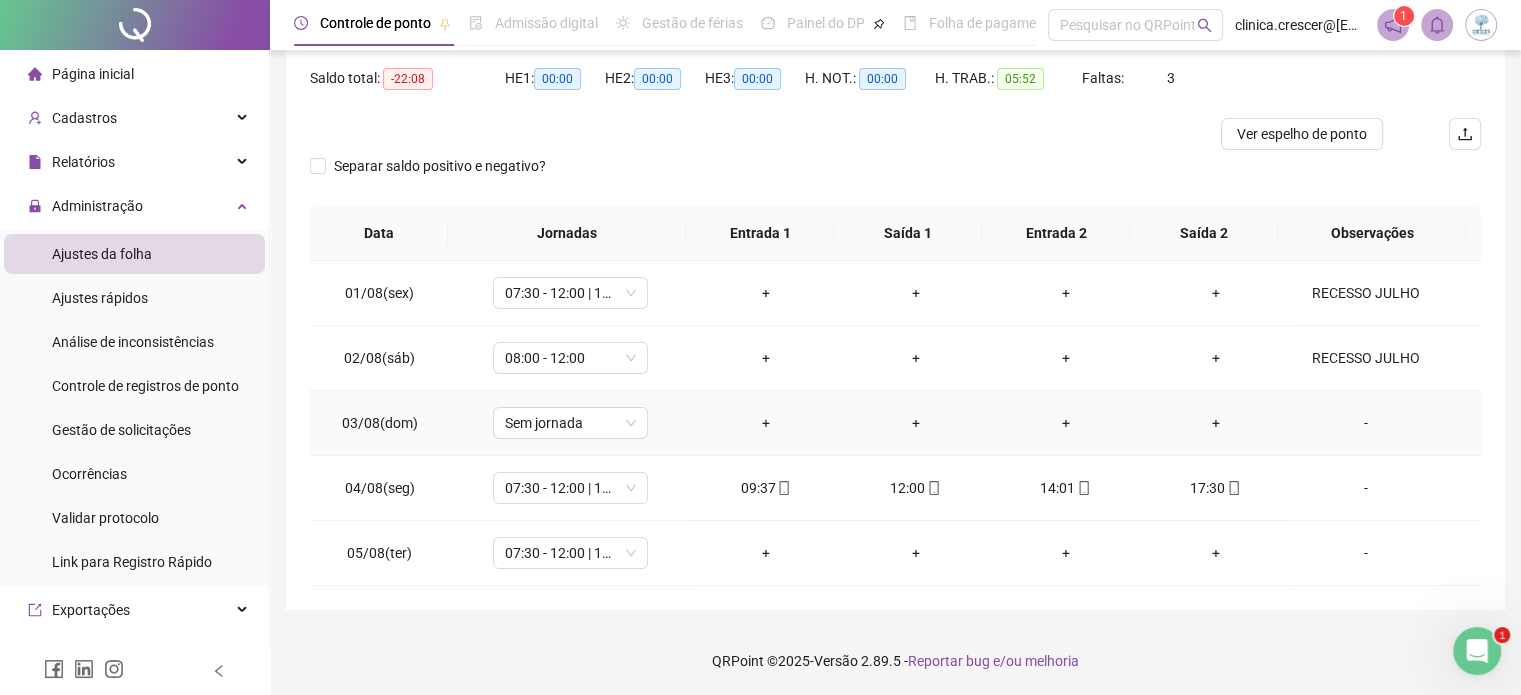 click on "-" at bounding box center (1365, 423) 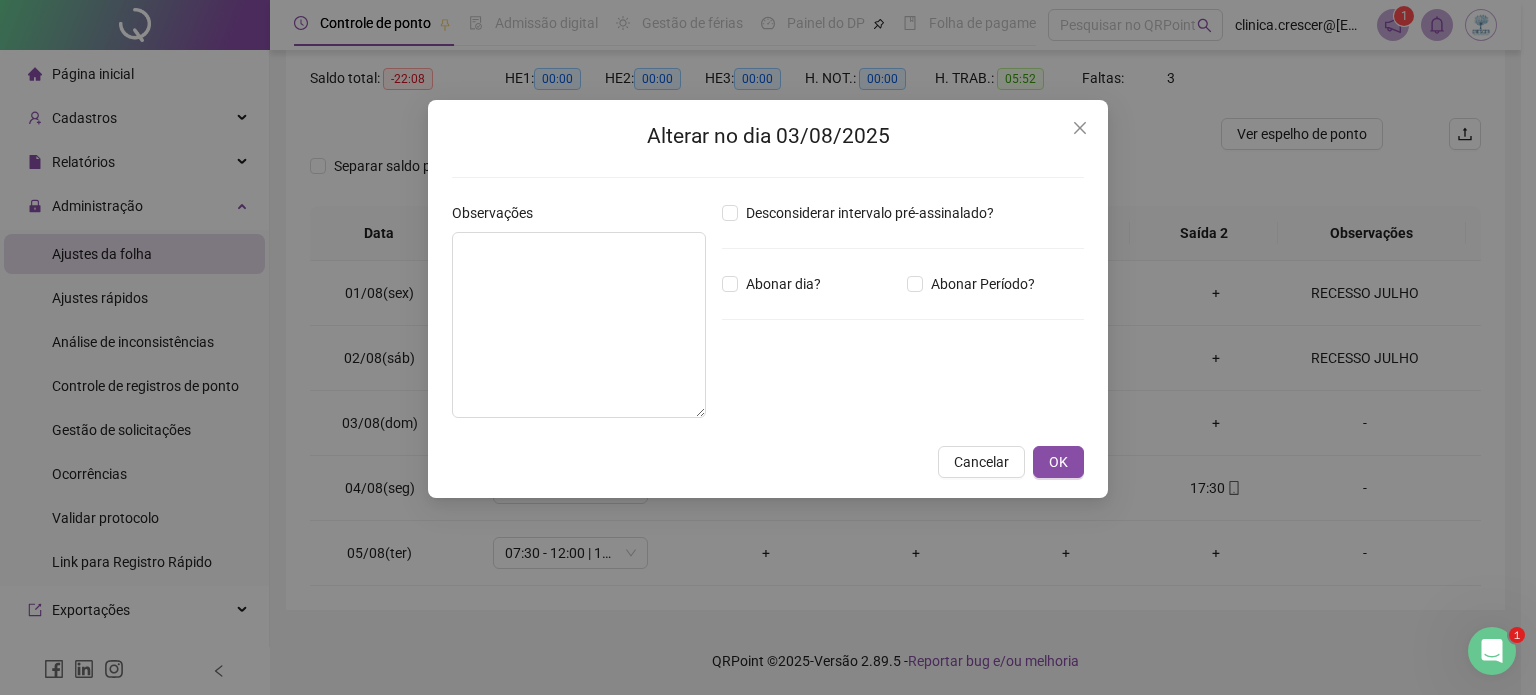 type on "**********" 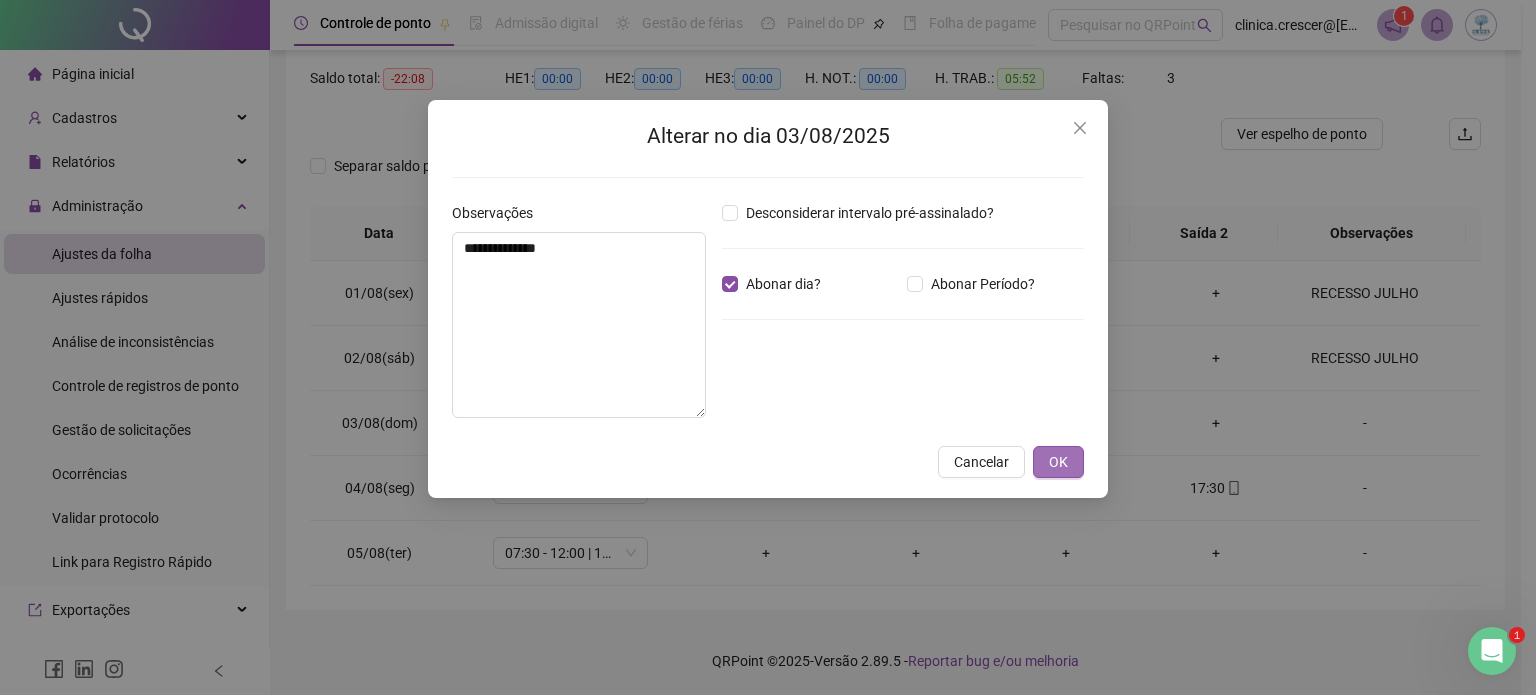 click on "OK" at bounding box center (1058, 462) 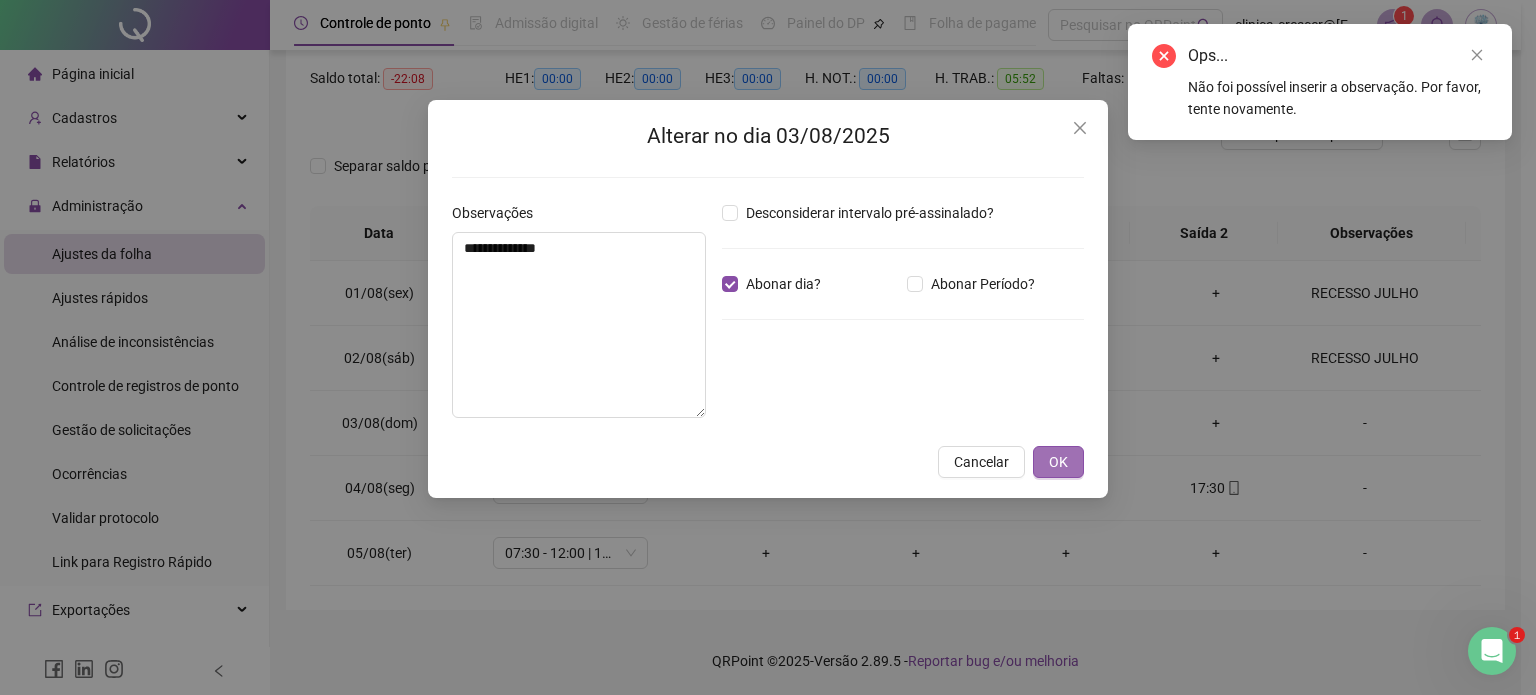 click on "OK" at bounding box center (1058, 462) 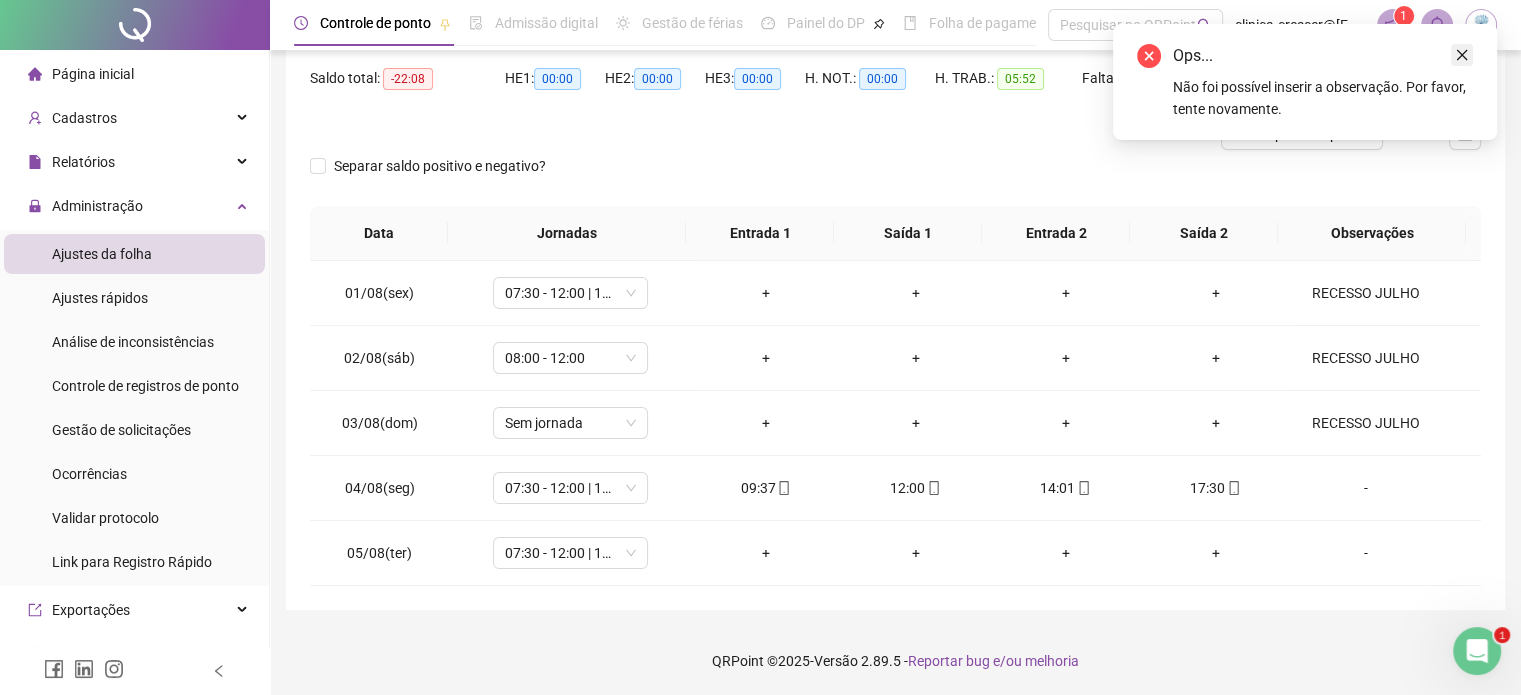 click 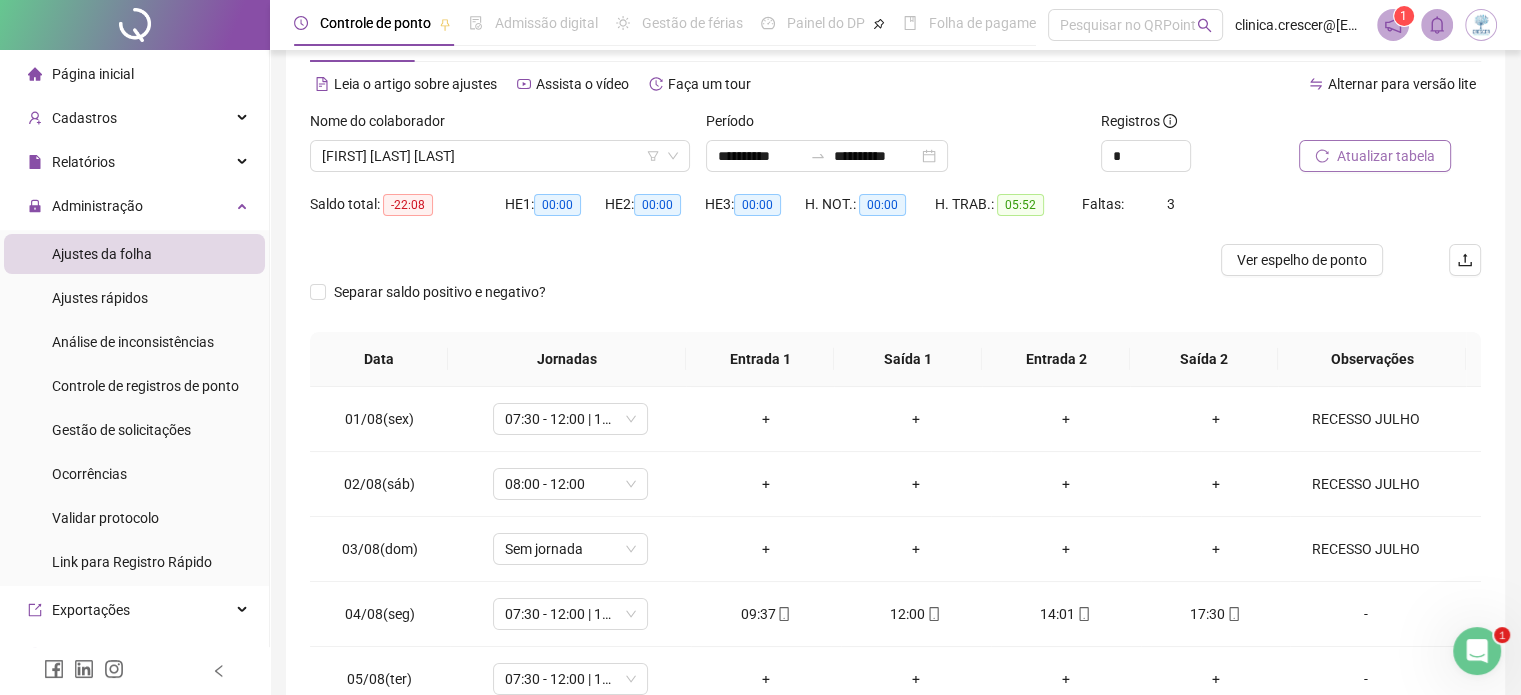 scroll, scrollTop: 0, scrollLeft: 0, axis: both 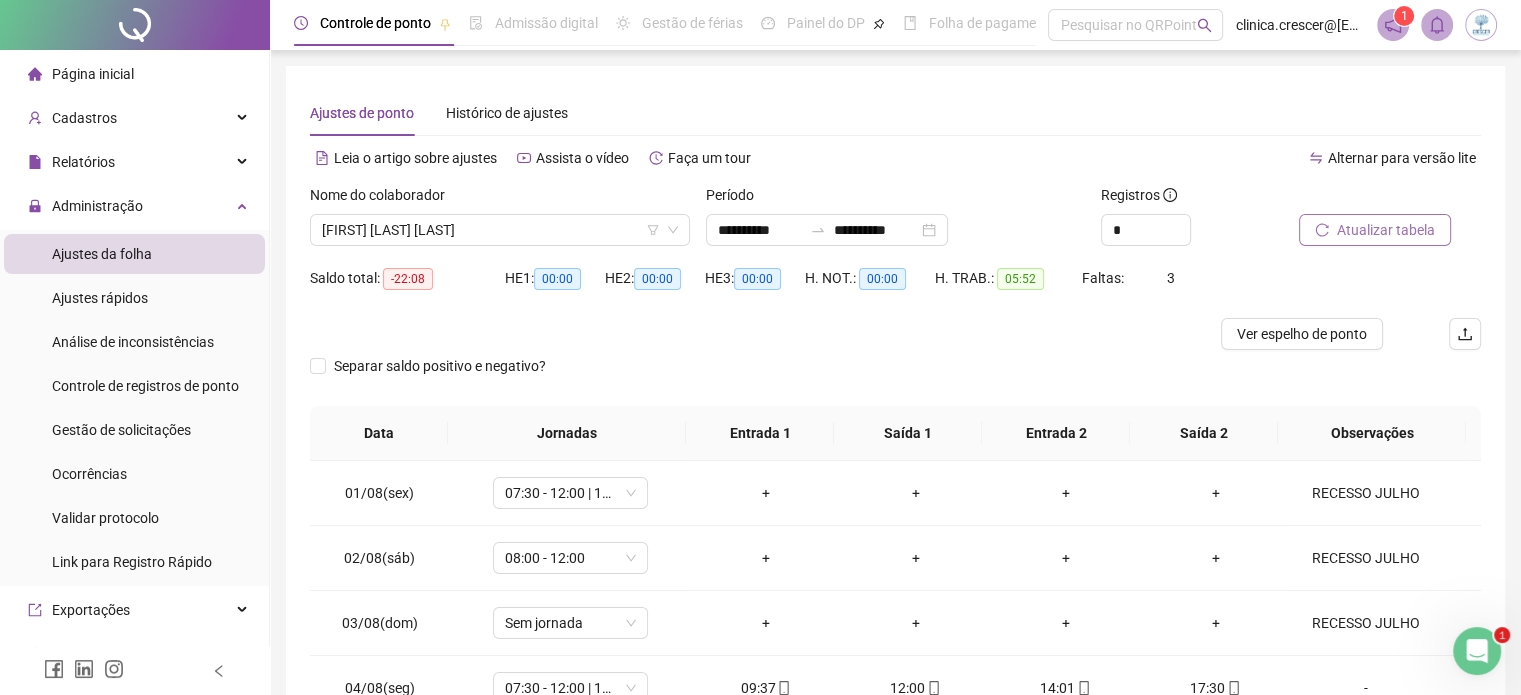 click on "Atualizar tabela" at bounding box center [1386, 230] 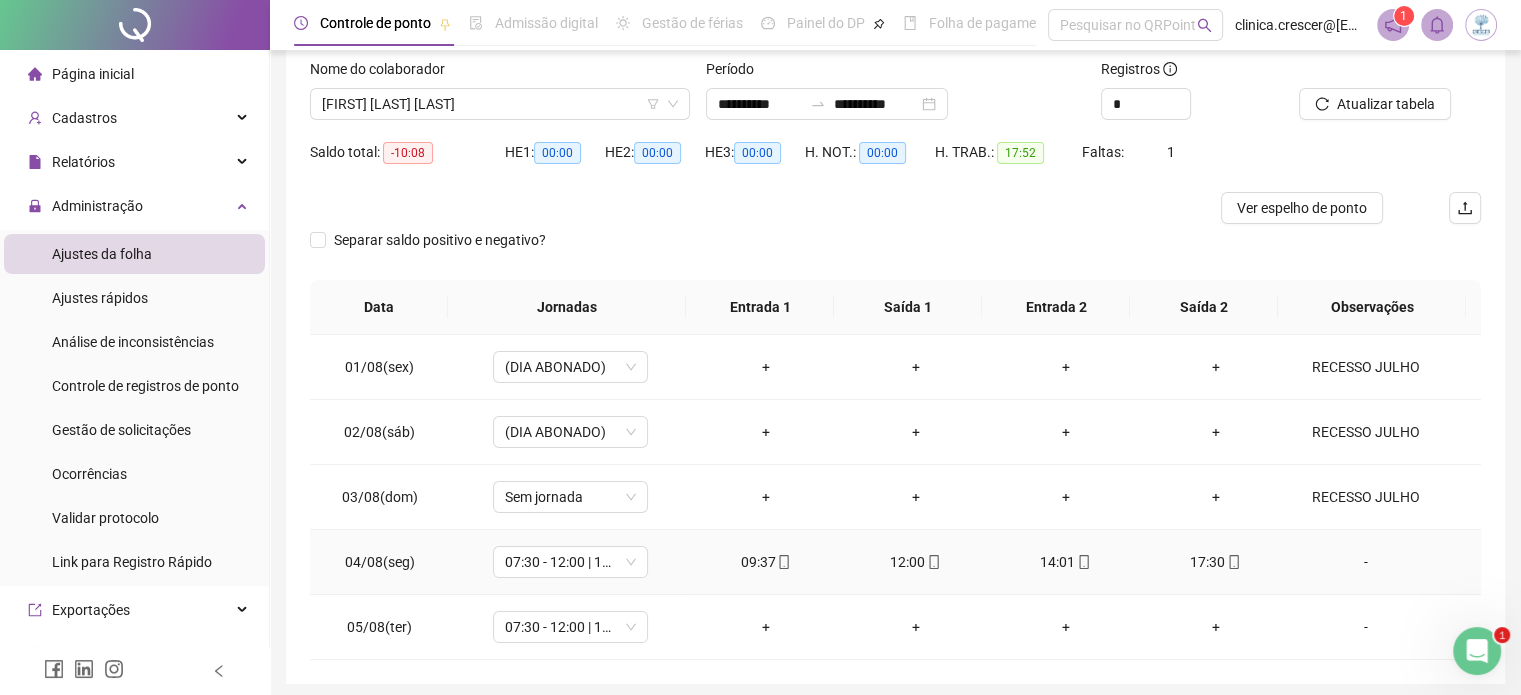 scroll, scrollTop: 0, scrollLeft: 0, axis: both 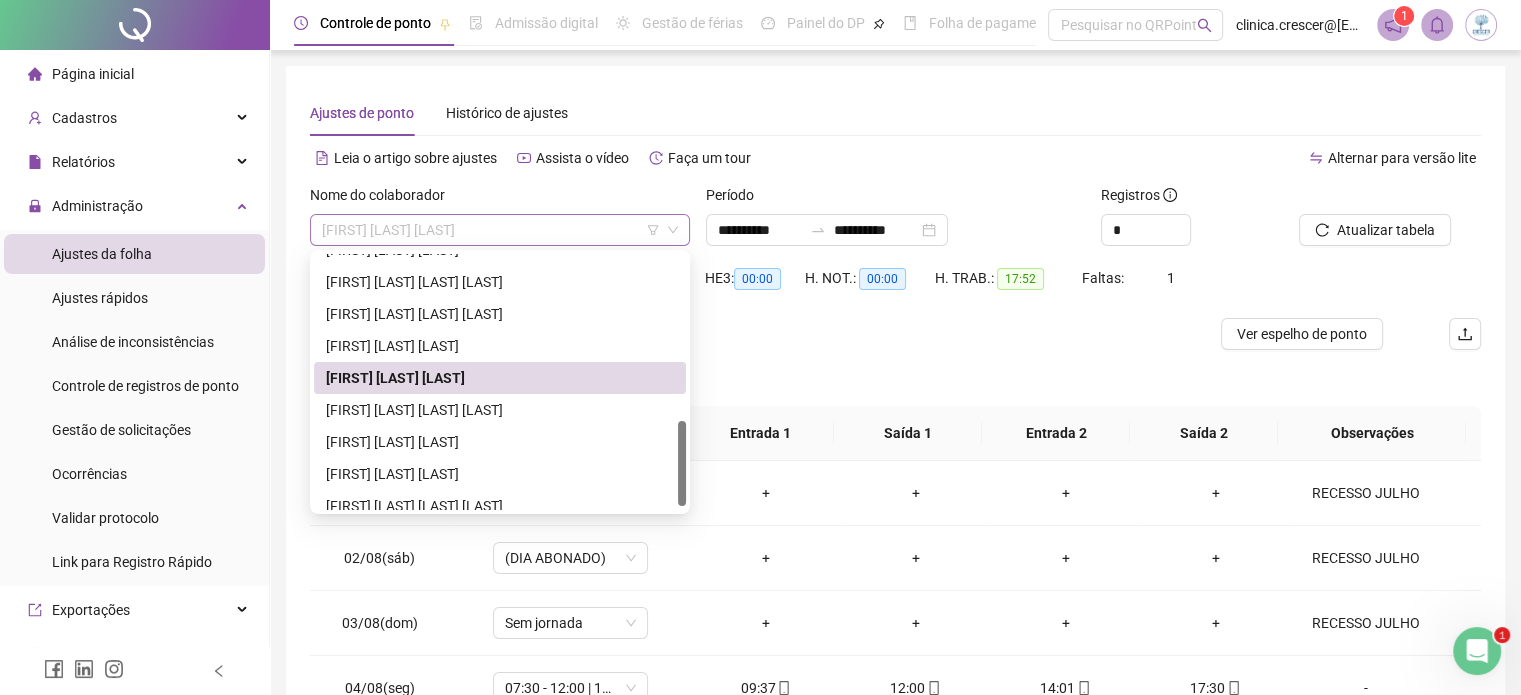 click on "[FIRST] [LAST] [LAST]" at bounding box center (500, 230) 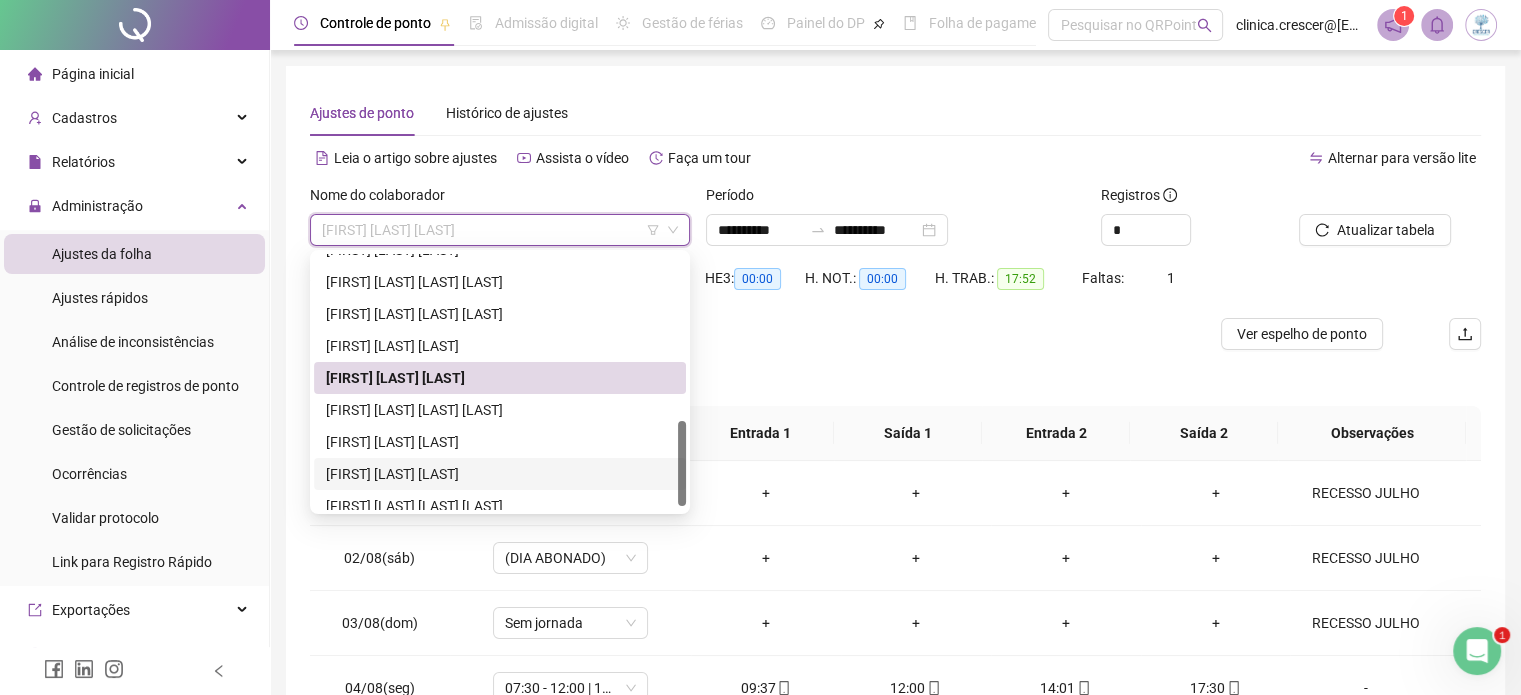 click on "[FIRST] [LAST] [LAST]" at bounding box center (500, 474) 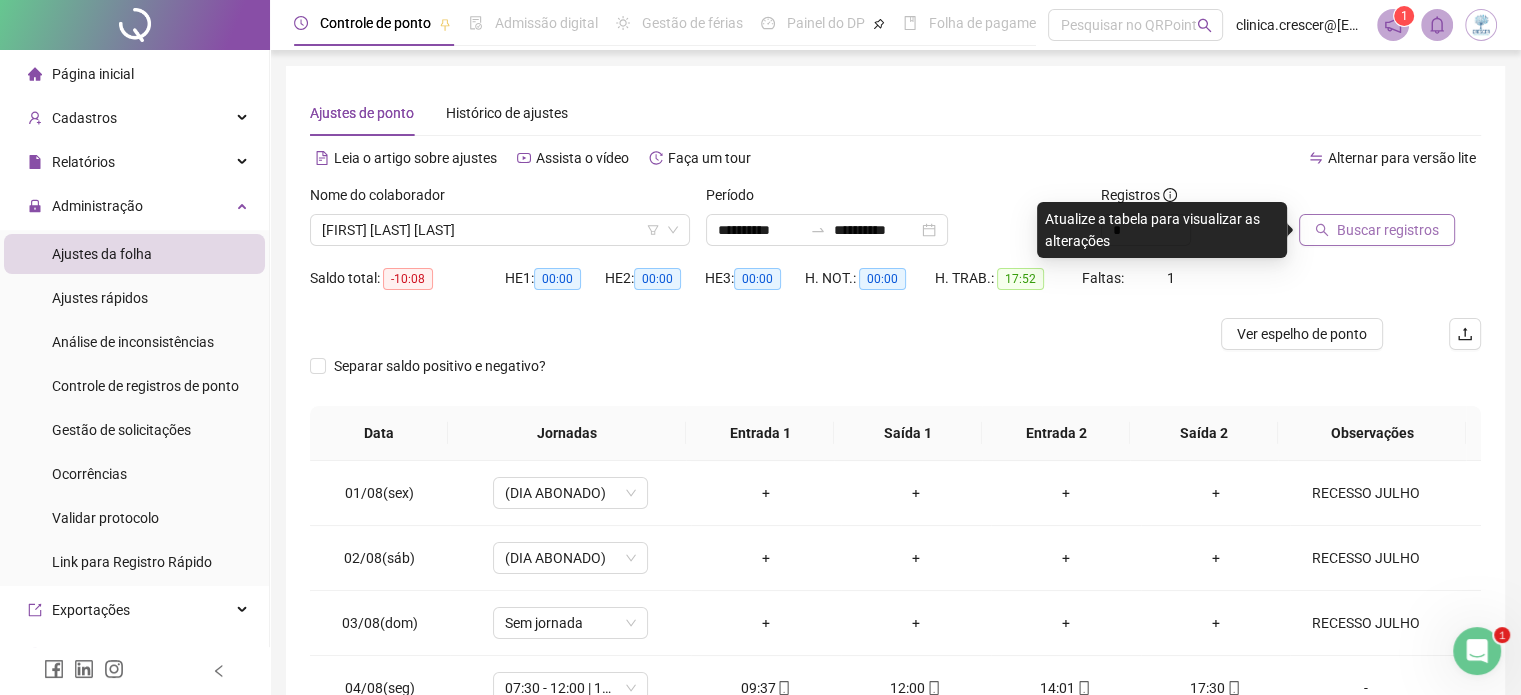 click on "Buscar registros" at bounding box center (1388, 230) 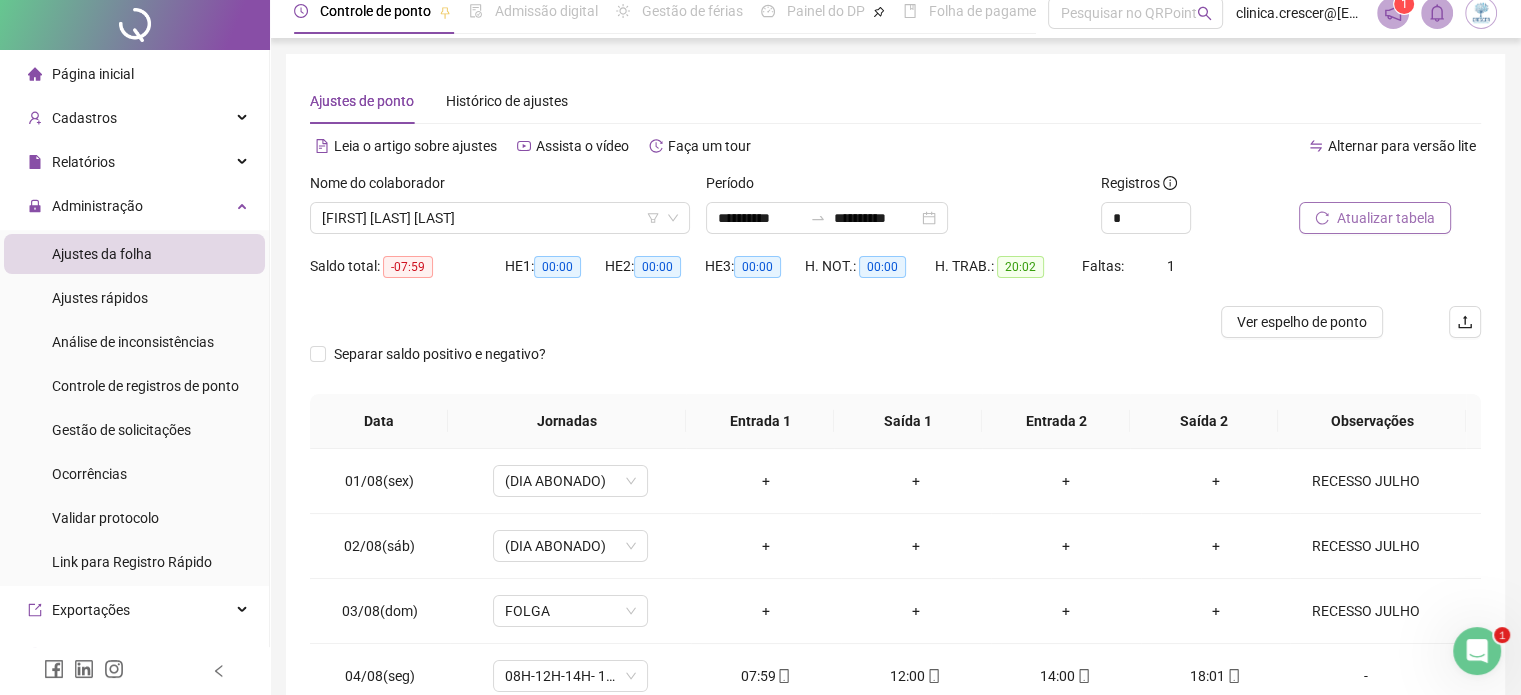 scroll, scrollTop: 0, scrollLeft: 0, axis: both 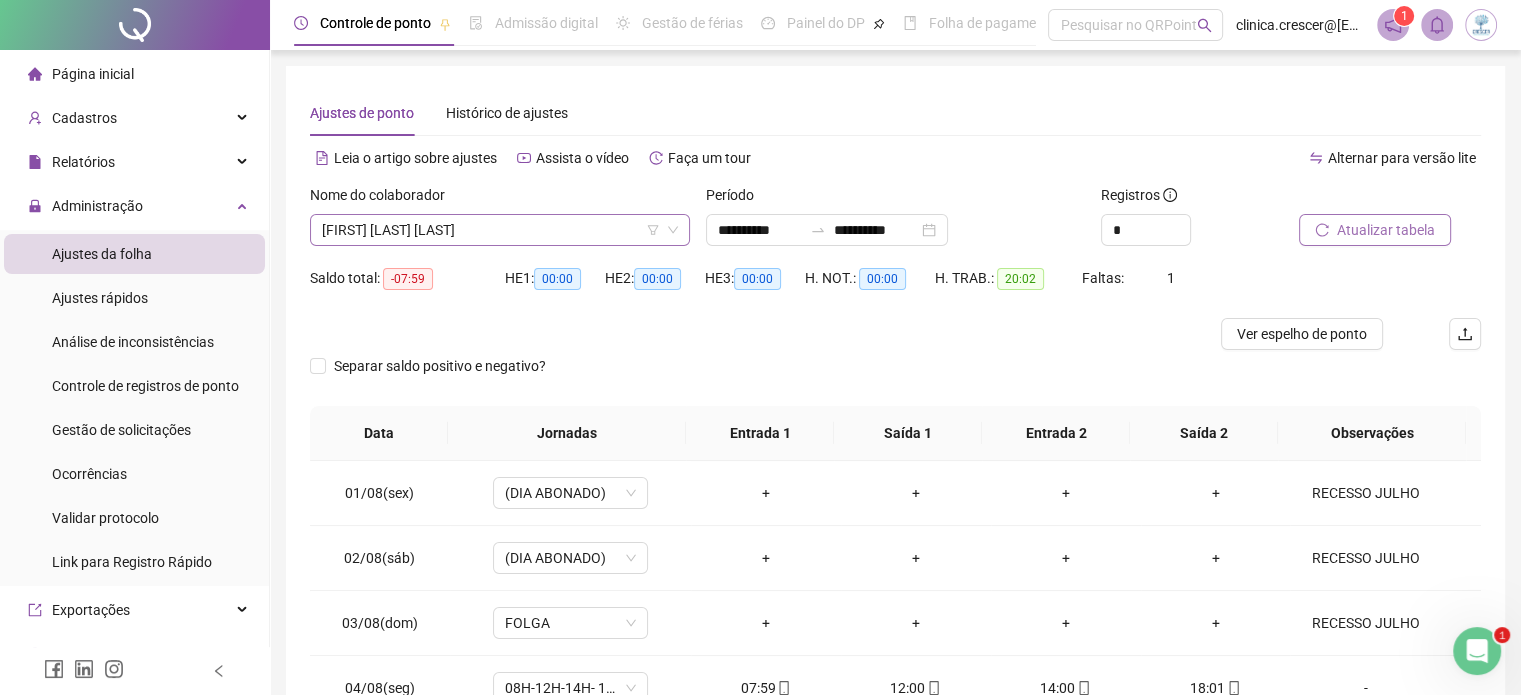 click on "[FIRST] [LAST] [LAST]" at bounding box center [500, 230] 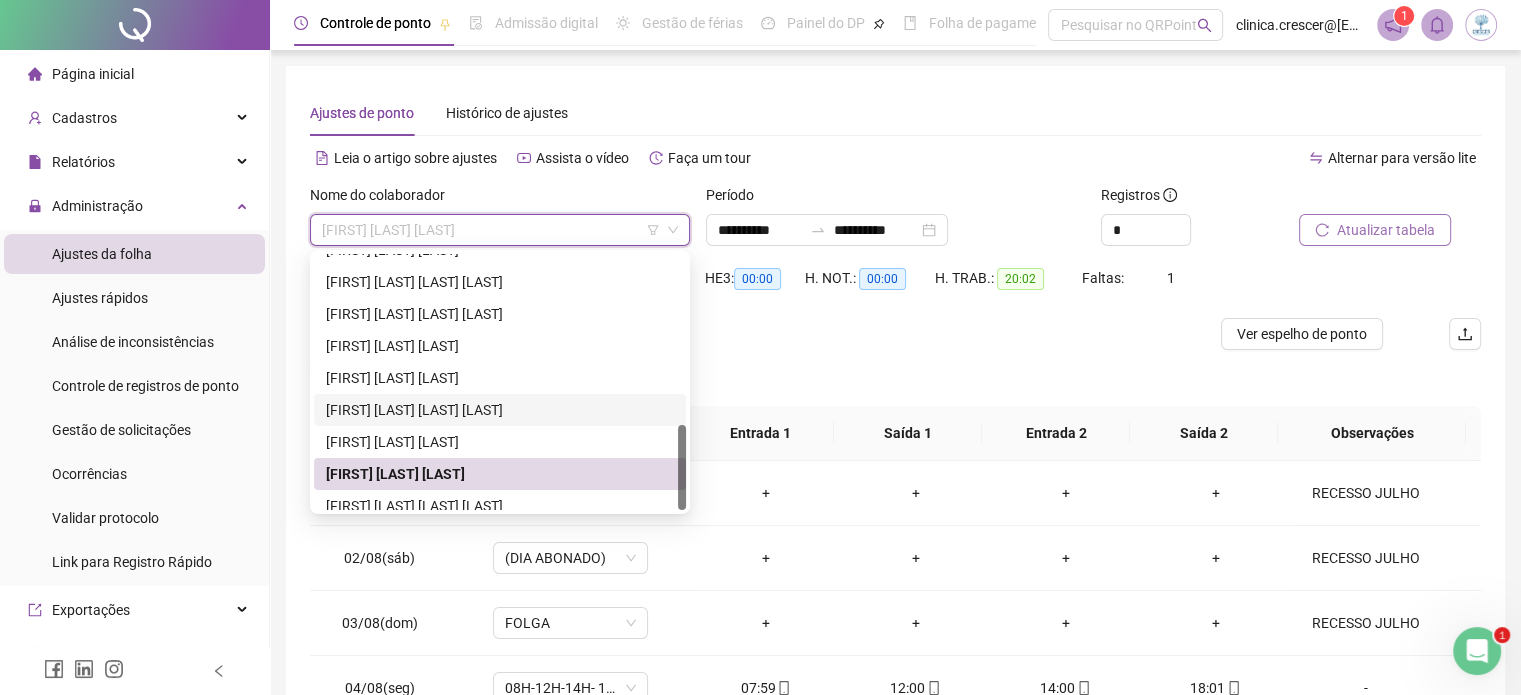 scroll, scrollTop: 512, scrollLeft: 0, axis: vertical 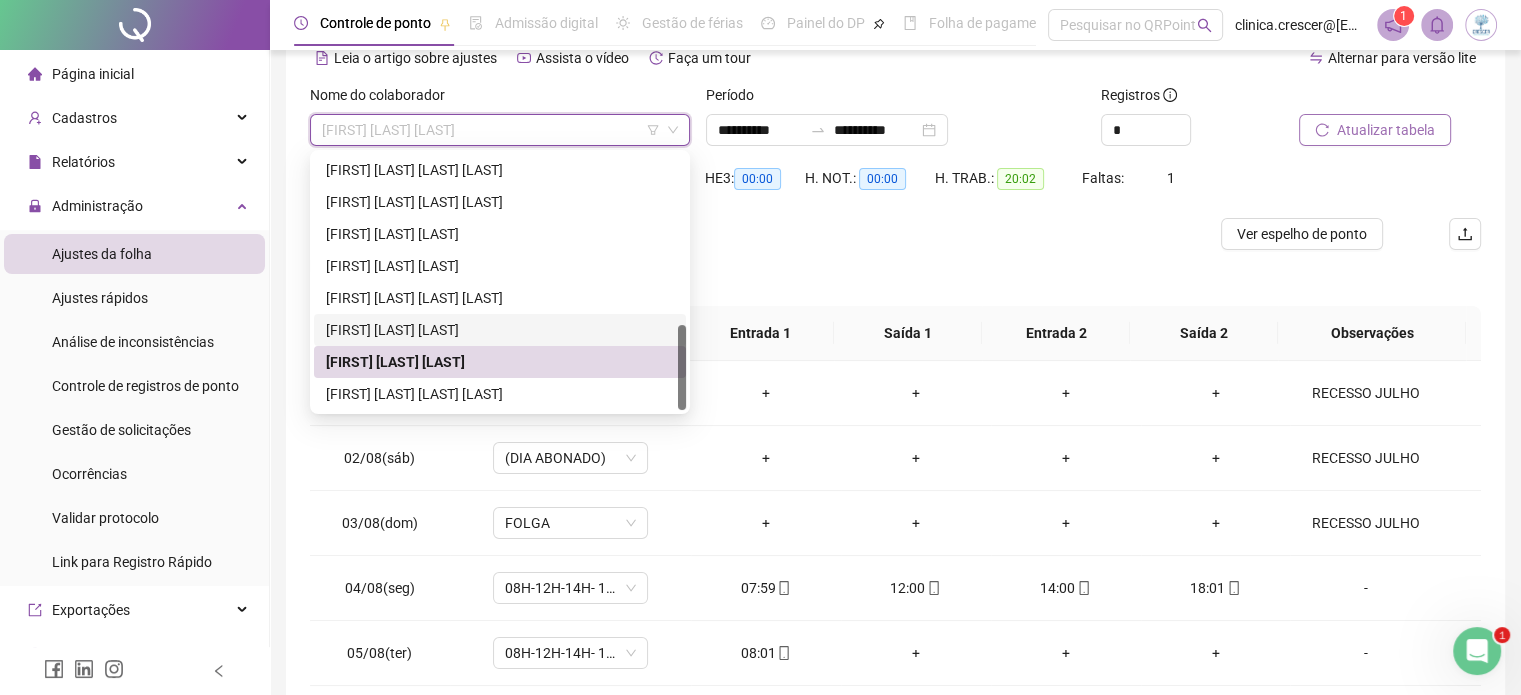 drag, startPoint x: 380, startPoint y: 324, endPoint x: 392, endPoint y: 313, distance: 16.27882 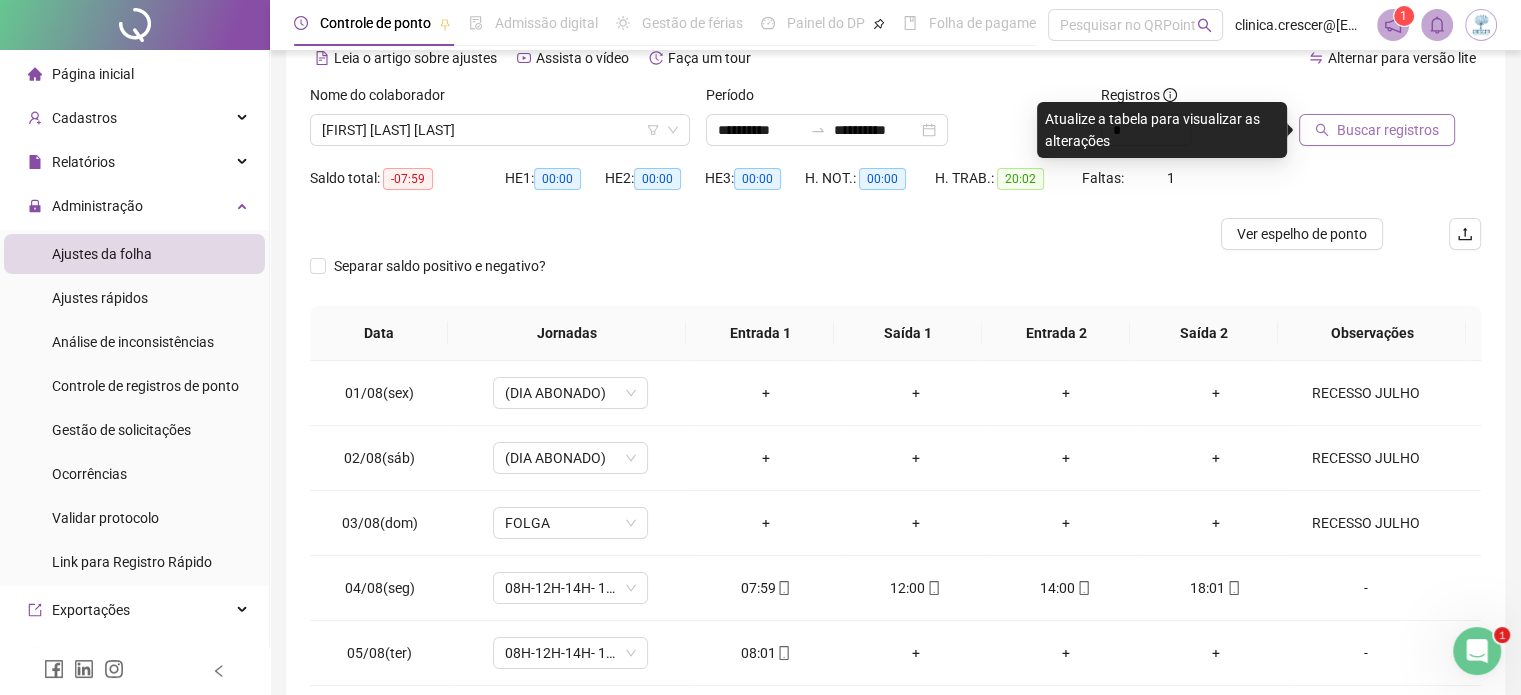 click on "Buscar registros" at bounding box center [1388, 130] 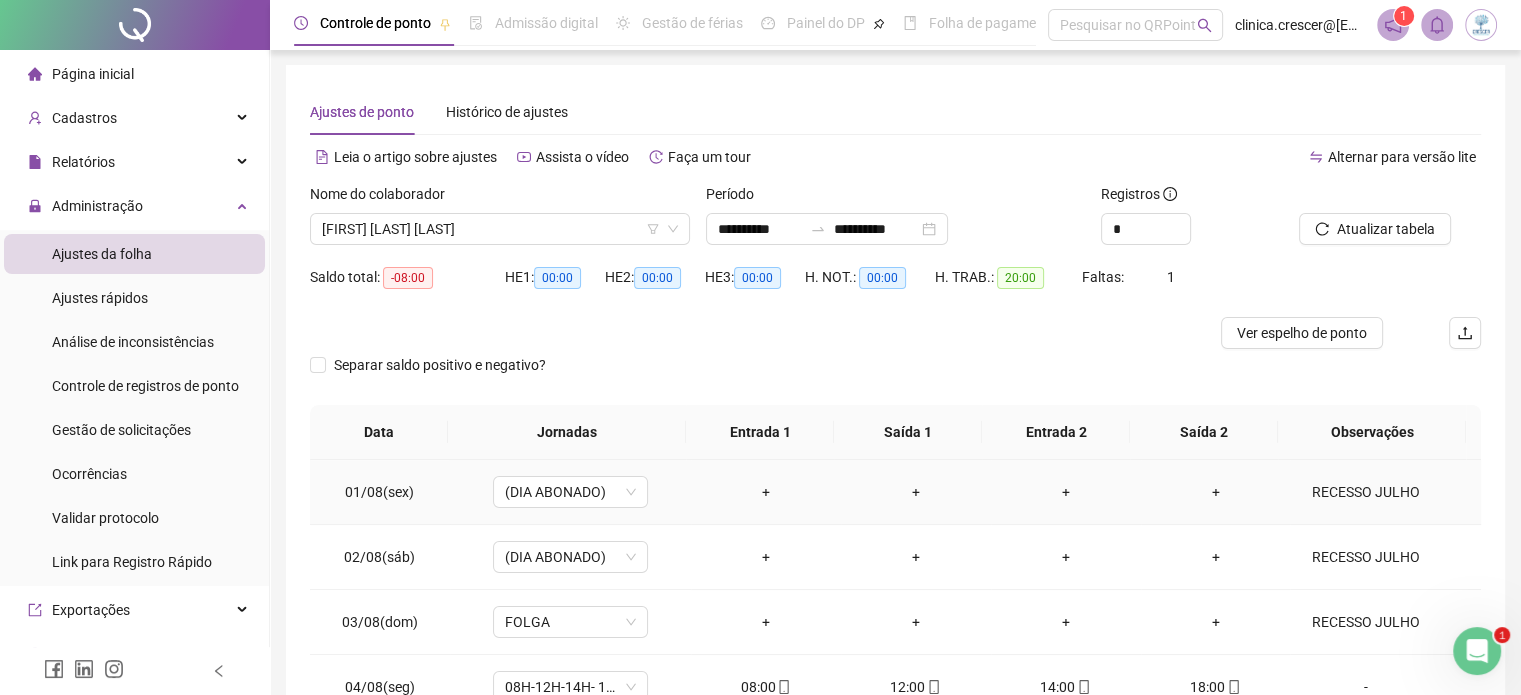 scroll, scrollTop: 0, scrollLeft: 0, axis: both 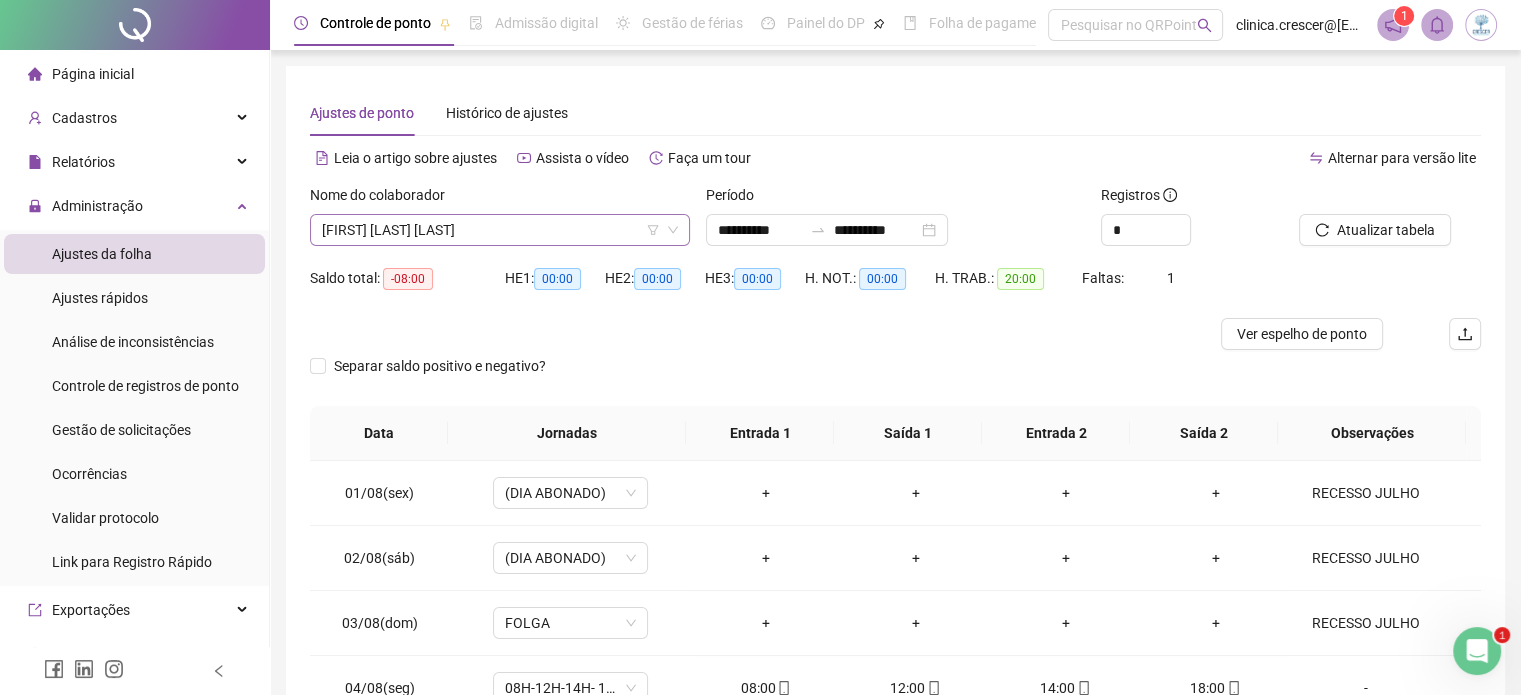 click on "[FIRST] [LAST] [LAST]" at bounding box center (500, 230) 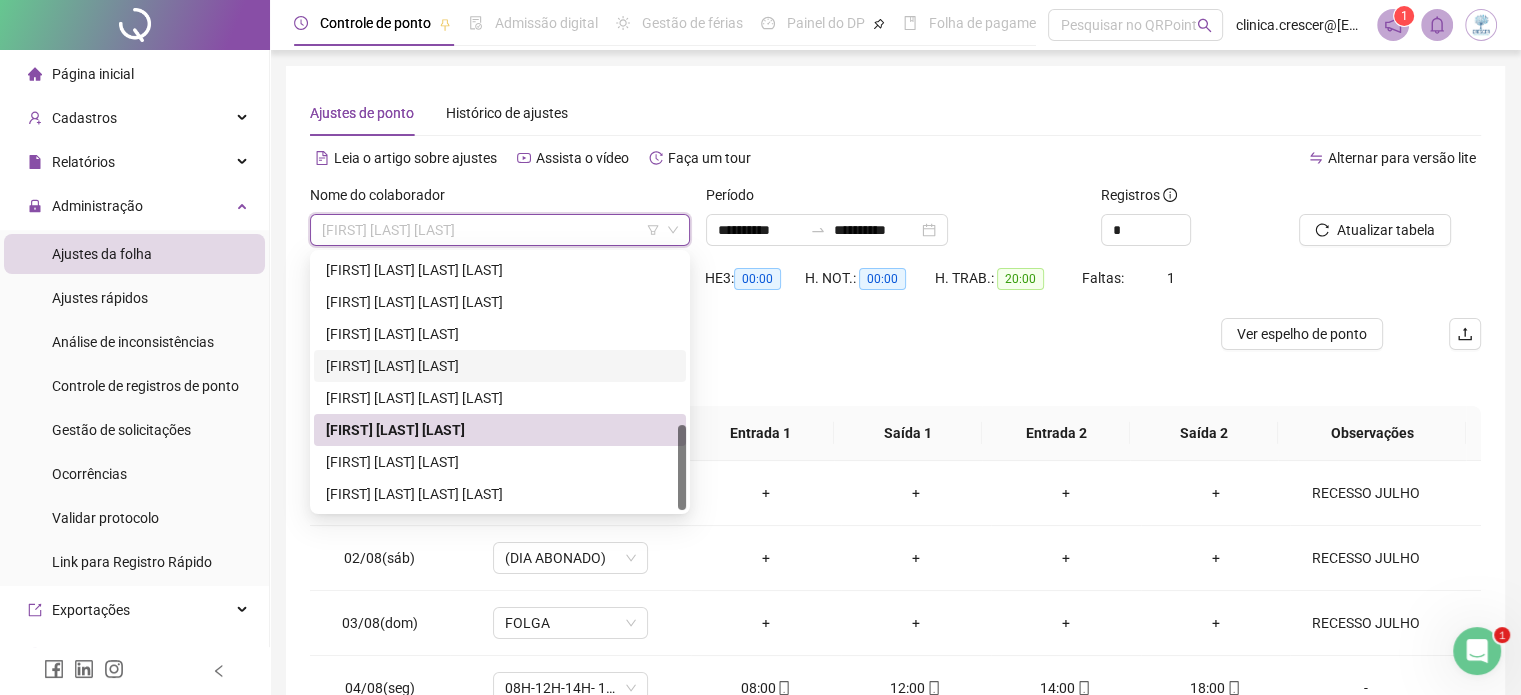 click on "[FIRST] [LAST] [LAST]" at bounding box center (500, 366) 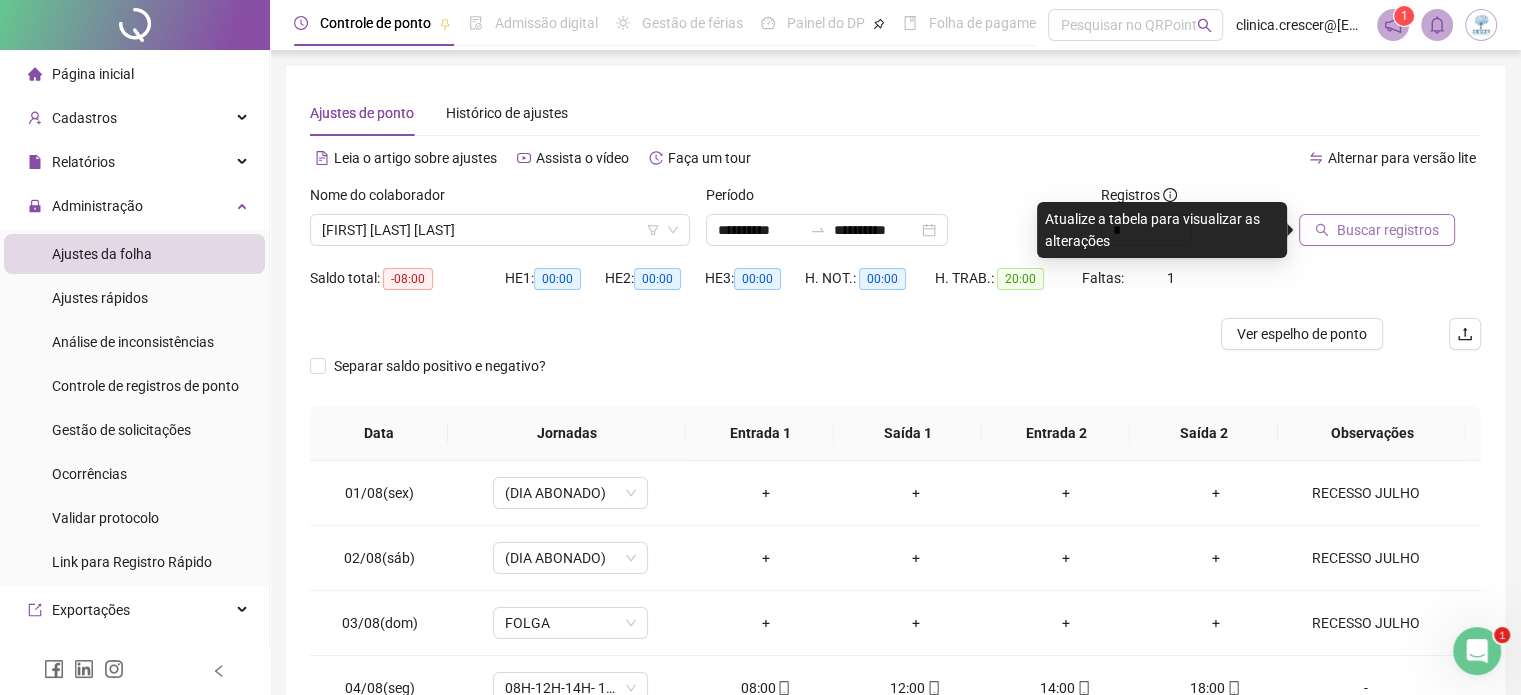 click on "Buscar registros" at bounding box center (1388, 230) 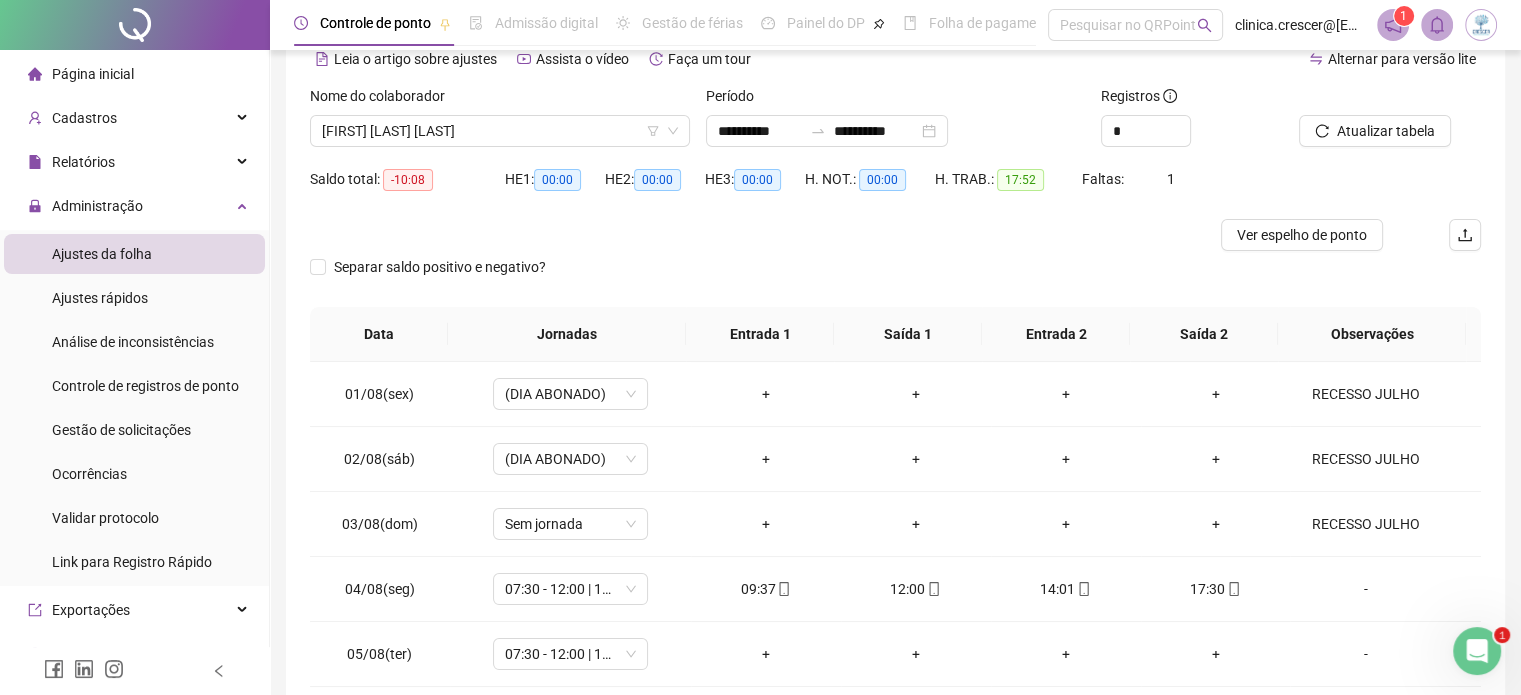 scroll, scrollTop: 200, scrollLeft: 0, axis: vertical 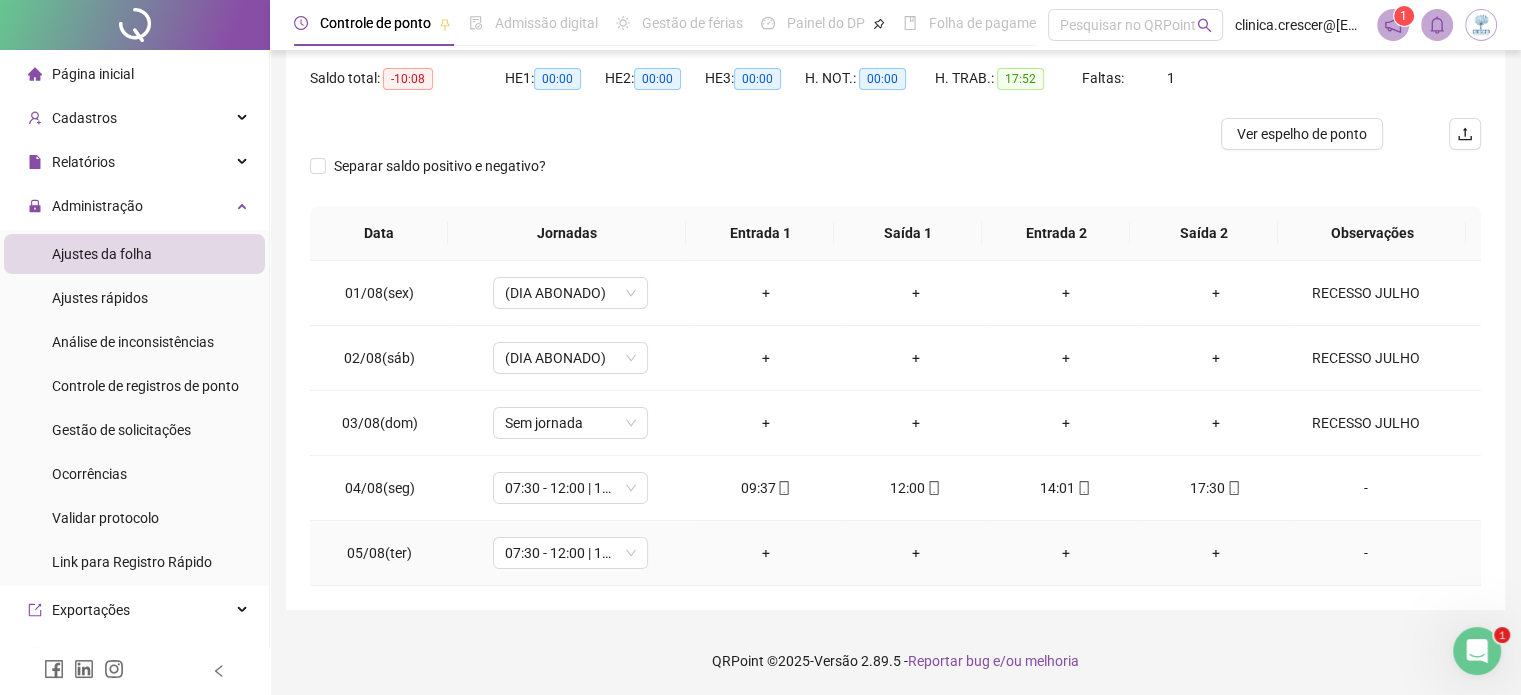 click on "+" at bounding box center [766, 553] 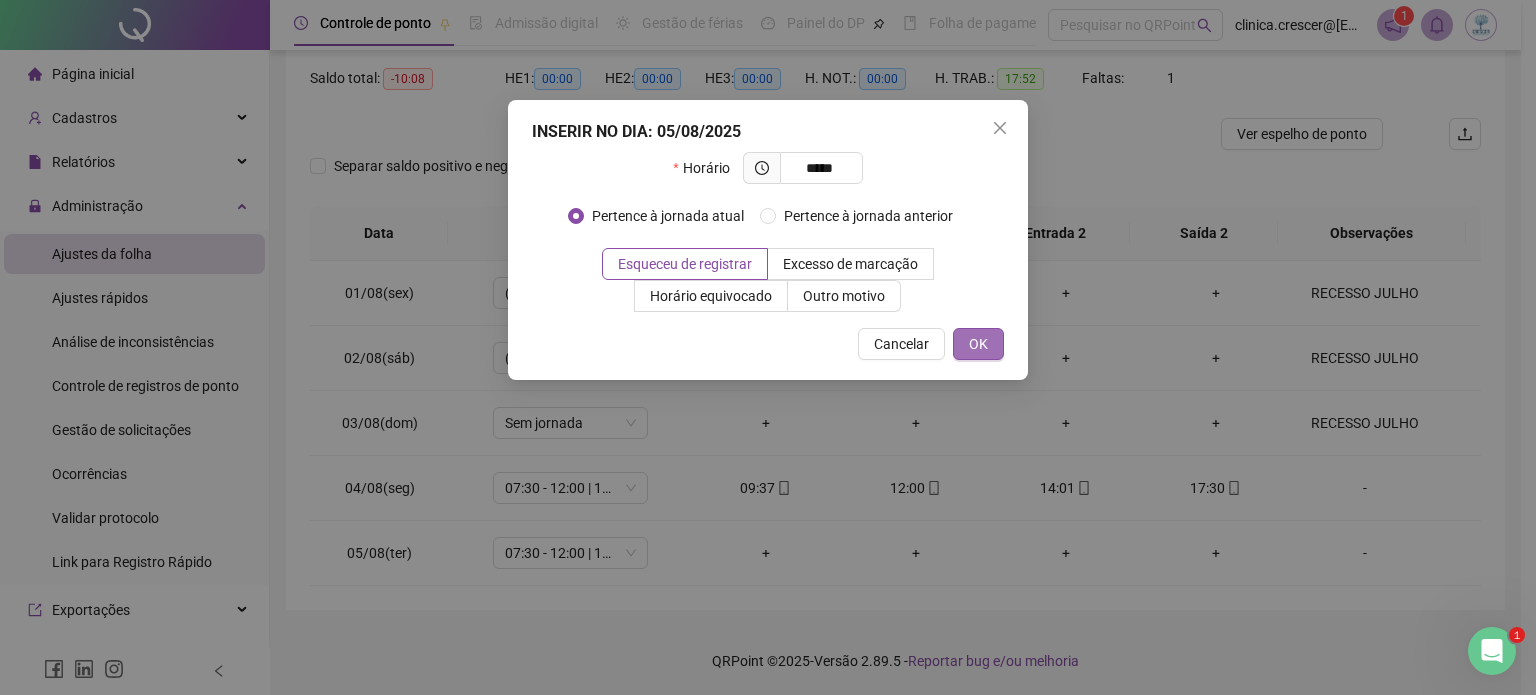 type on "*****" 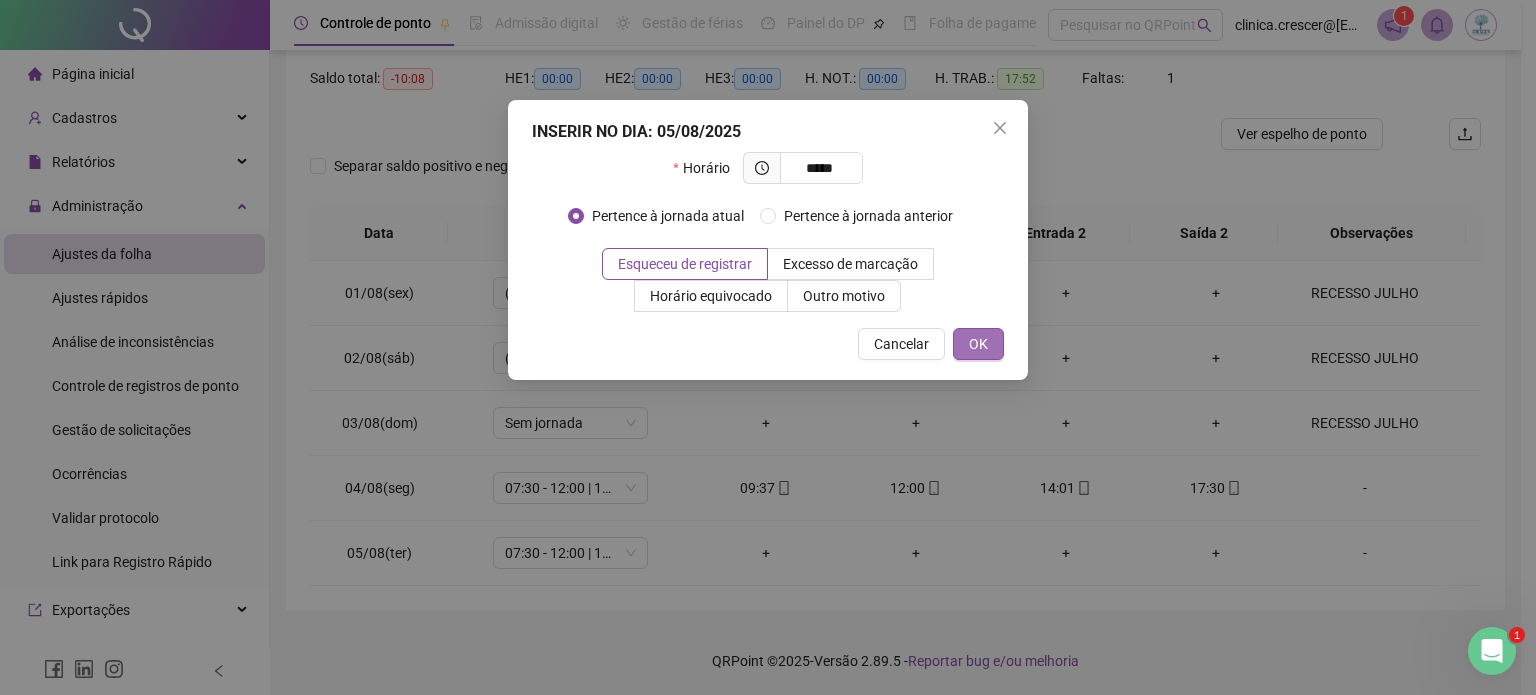 click on "OK" at bounding box center [978, 344] 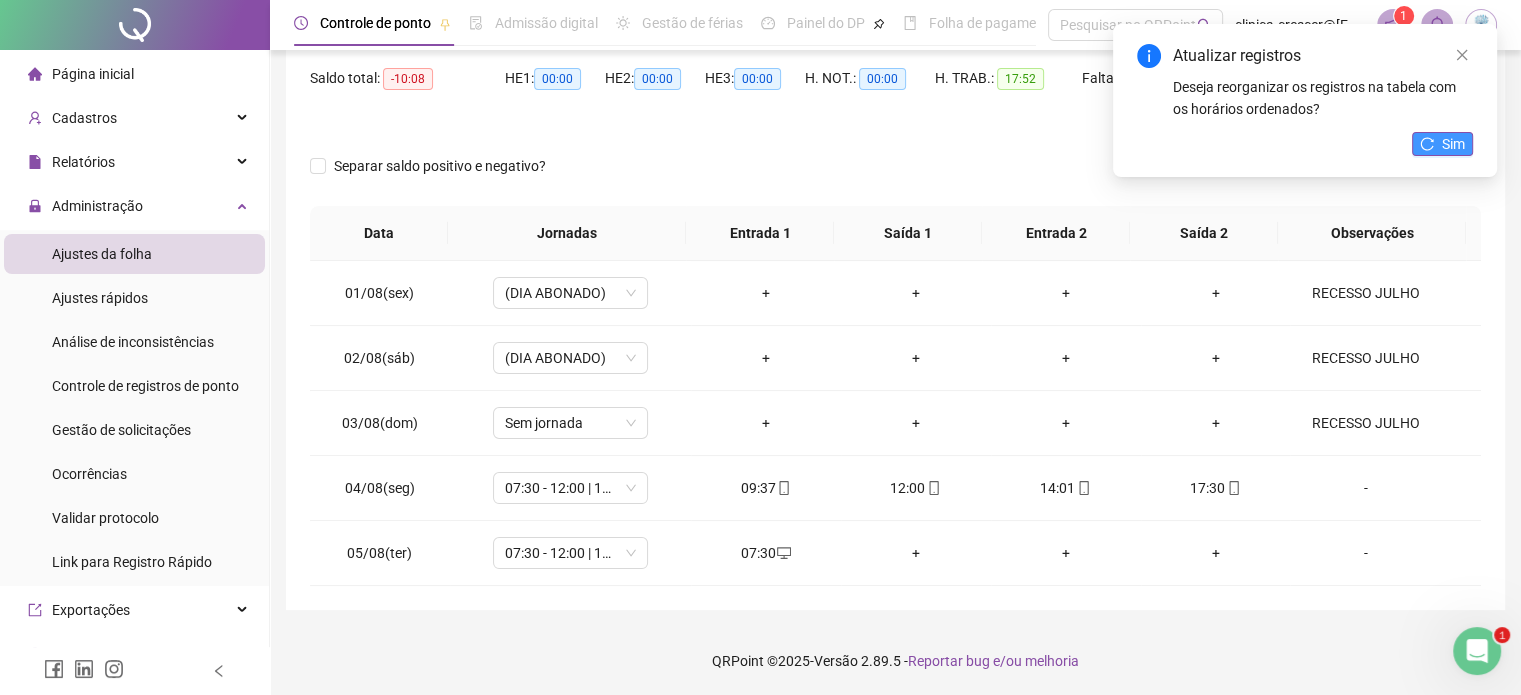 click 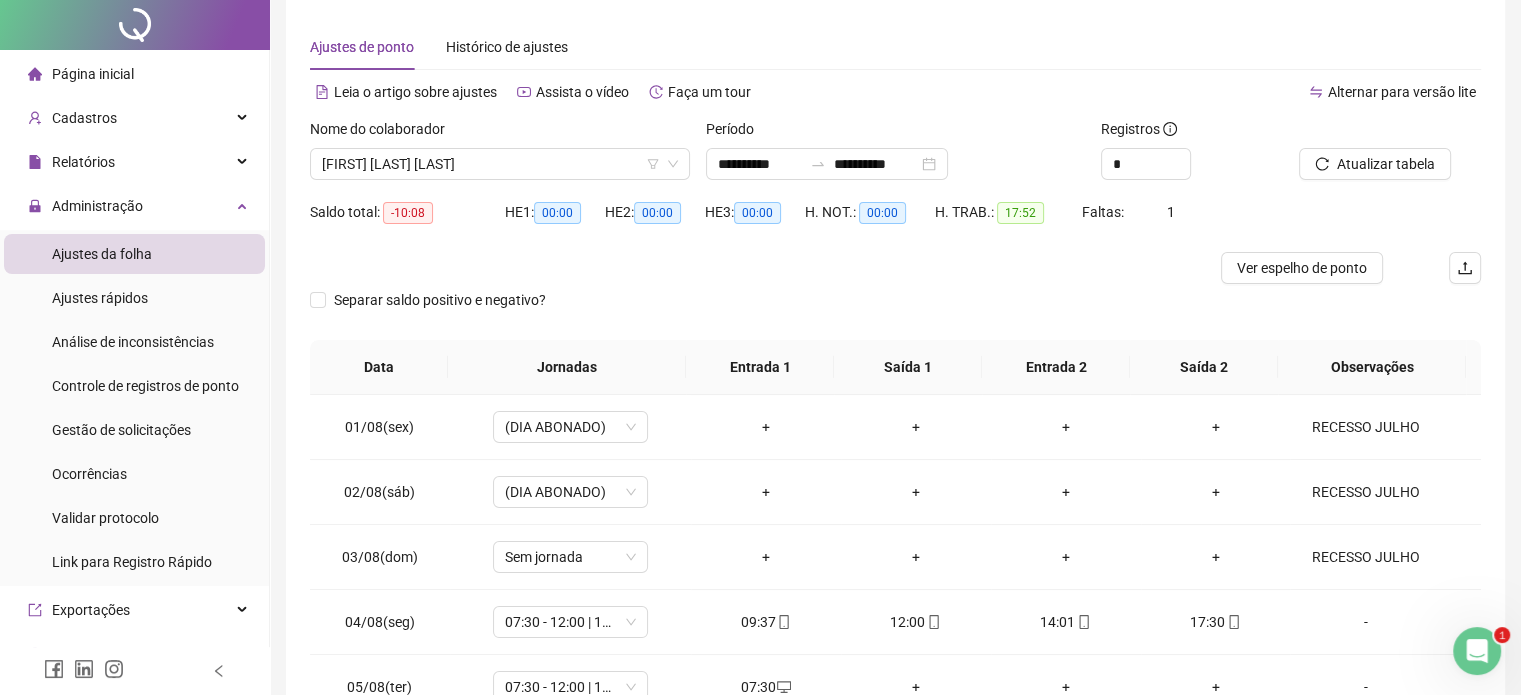 scroll, scrollTop: 0, scrollLeft: 0, axis: both 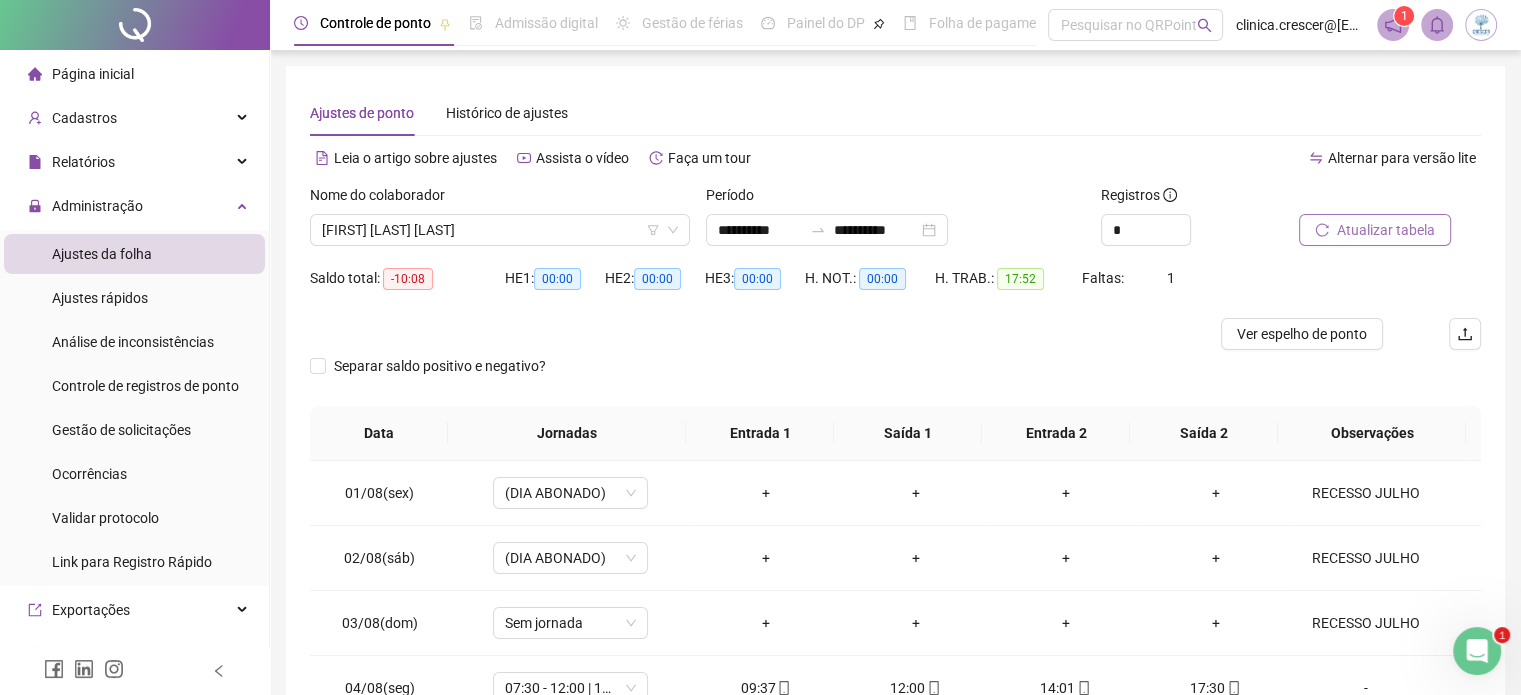 click on "Atualizar tabela" at bounding box center [1386, 230] 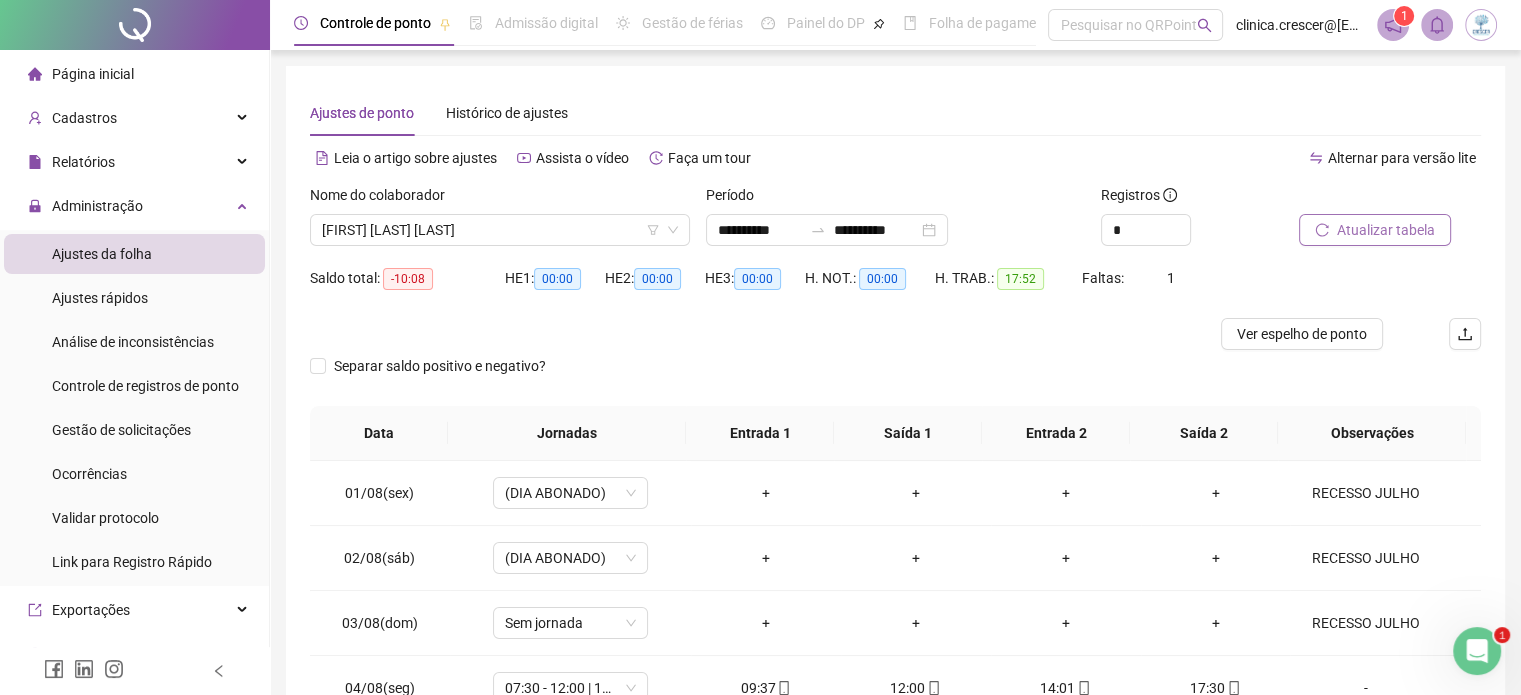 click on "Atualizar tabela" at bounding box center (1386, 230) 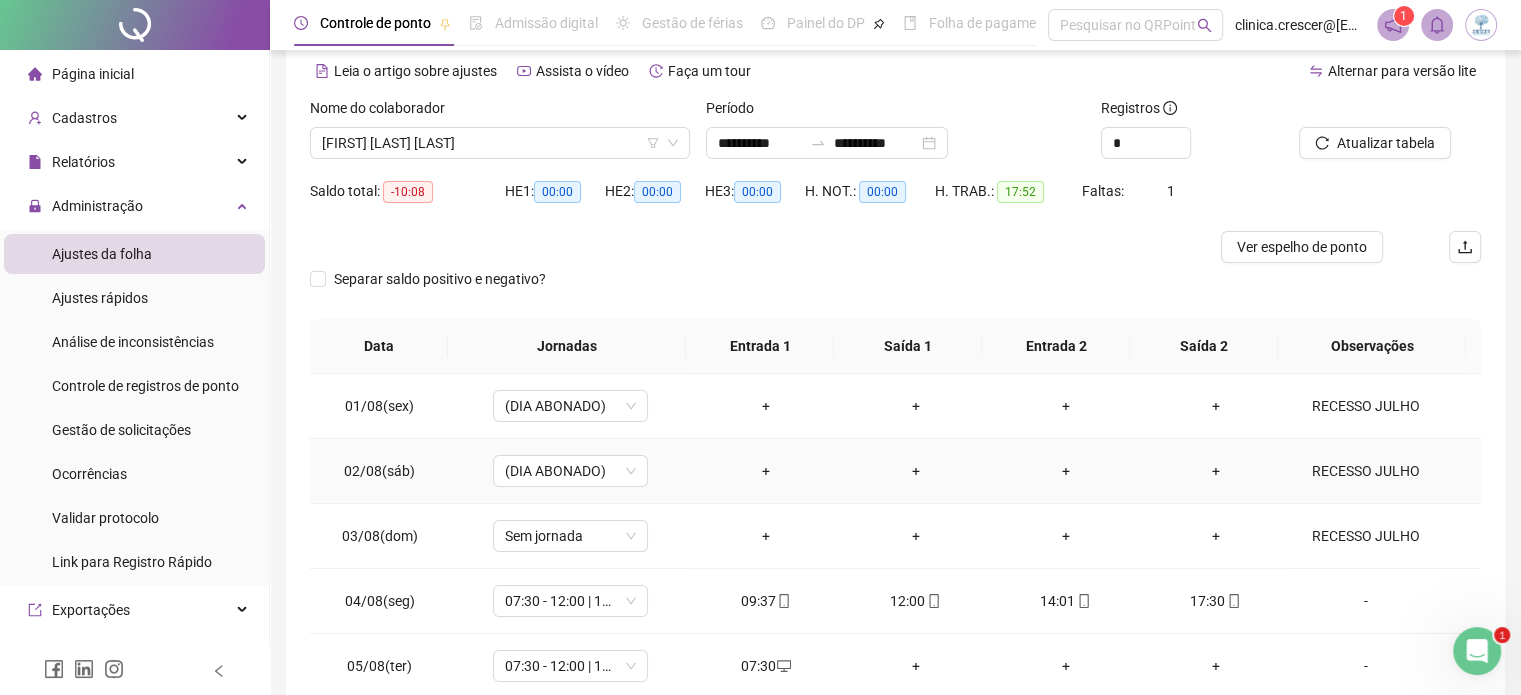 scroll, scrollTop: 0, scrollLeft: 0, axis: both 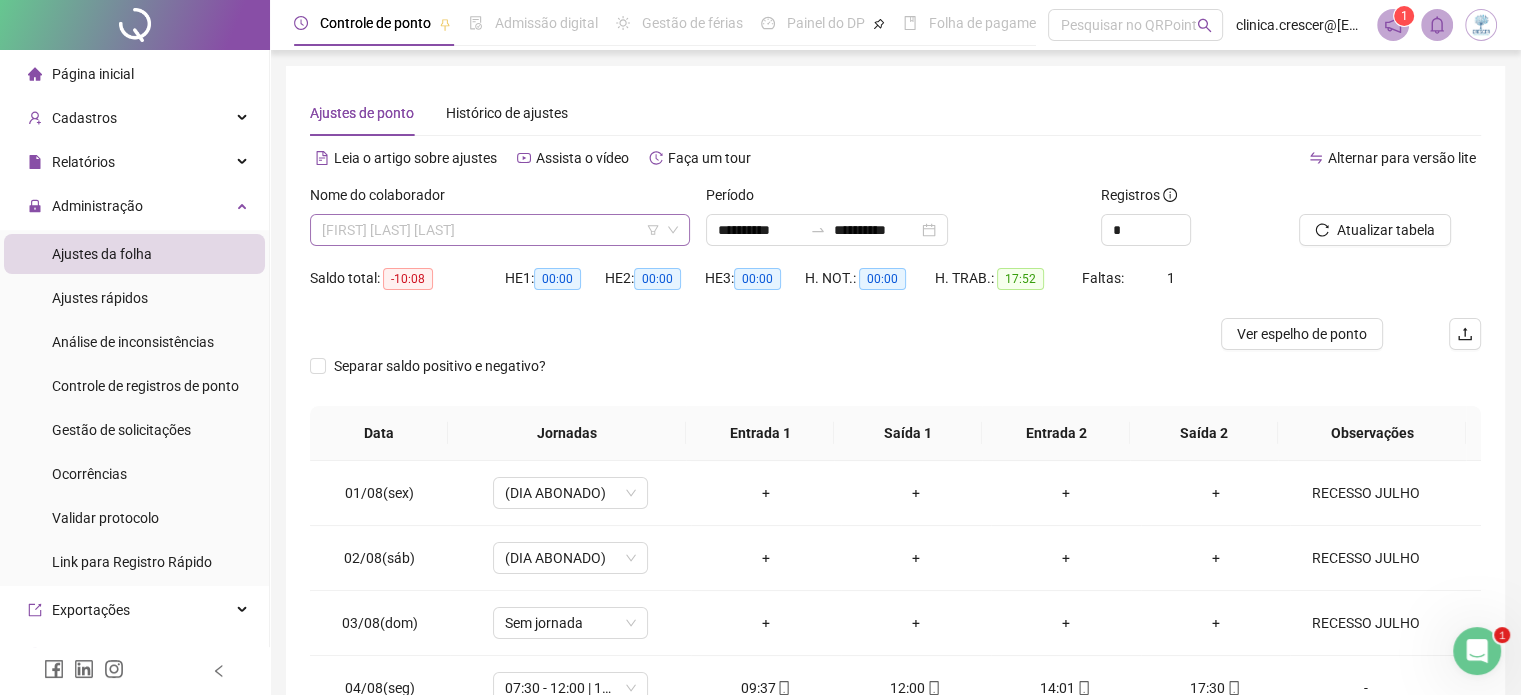 click on "[FIRST] [LAST] [LAST]" at bounding box center (500, 230) 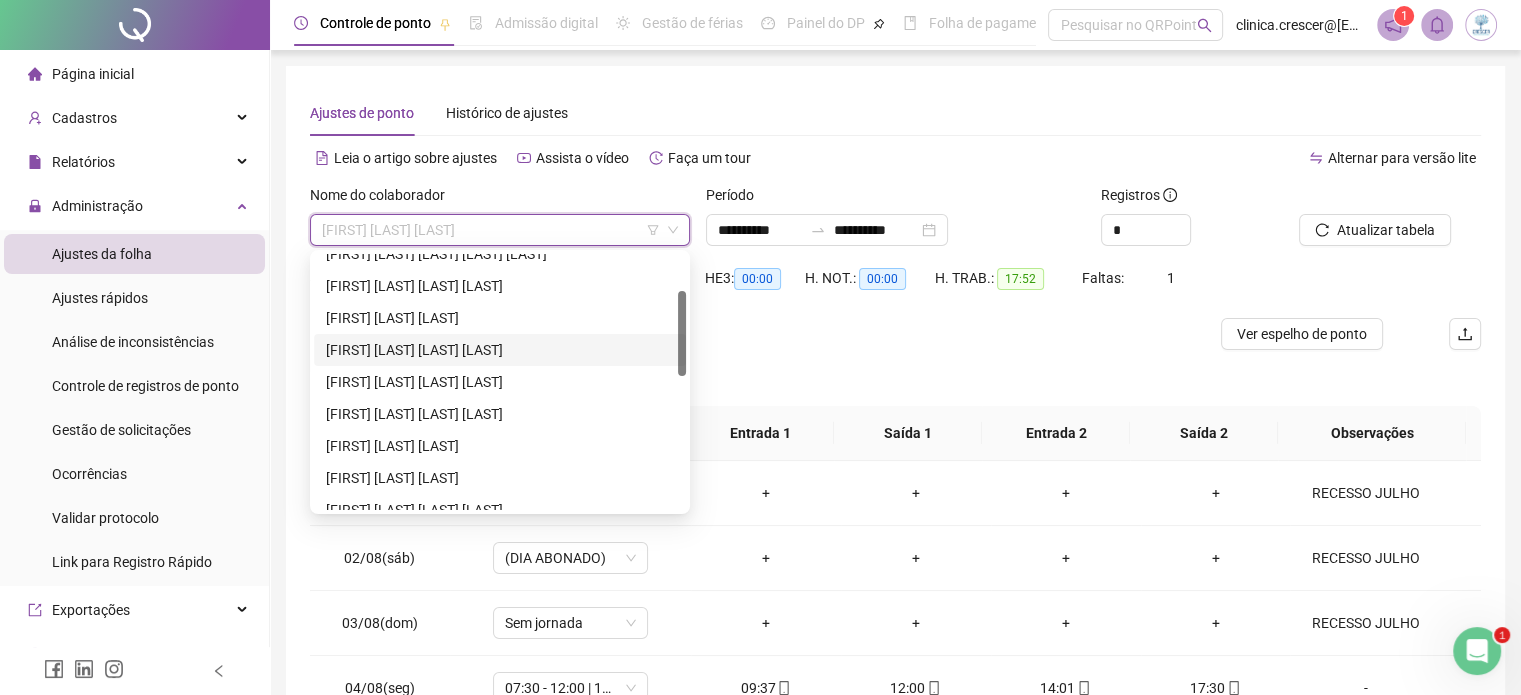 scroll, scrollTop: 12, scrollLeft: 0, axis: vertical 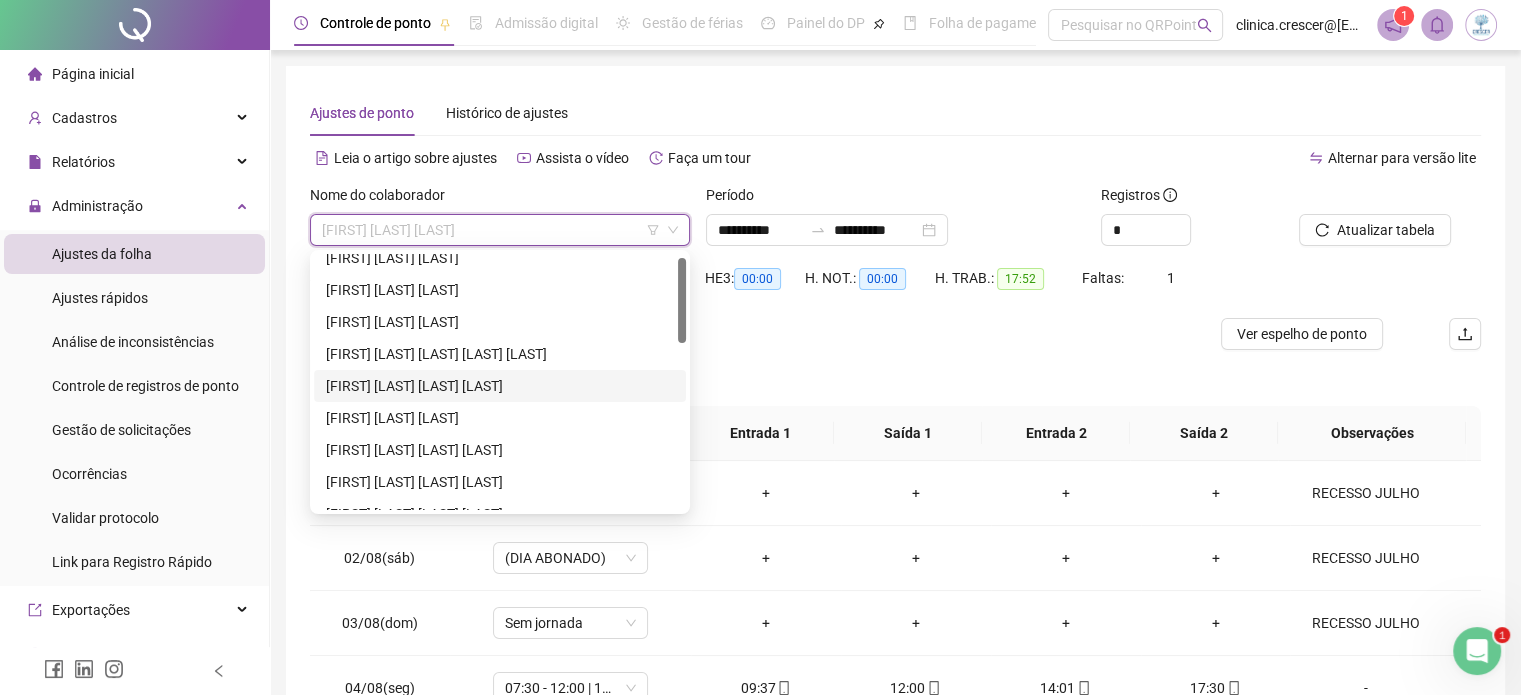click on "[FIRST] [LAST] [LAST] [LAST]" at bounding box center (500, 386) 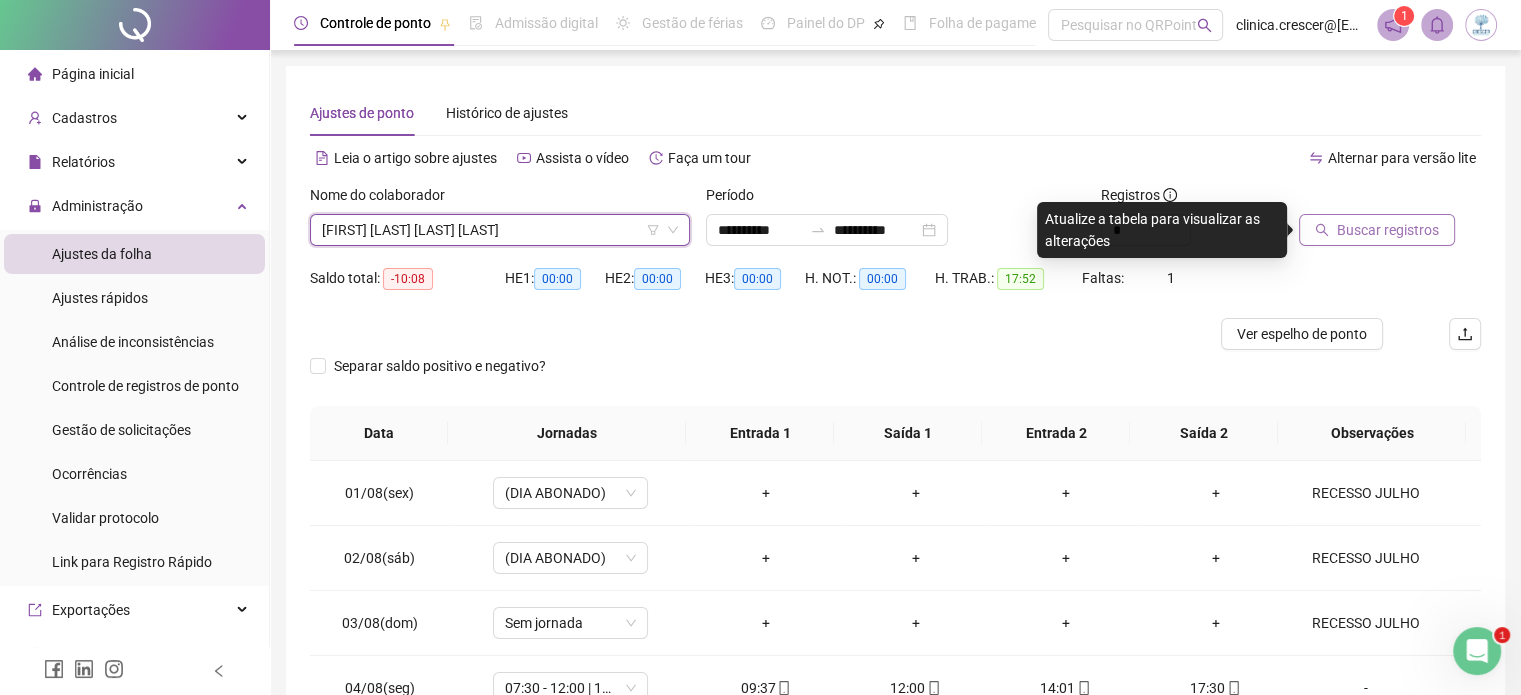 click on "Buscar registros" at bounding box center [1388, 230] 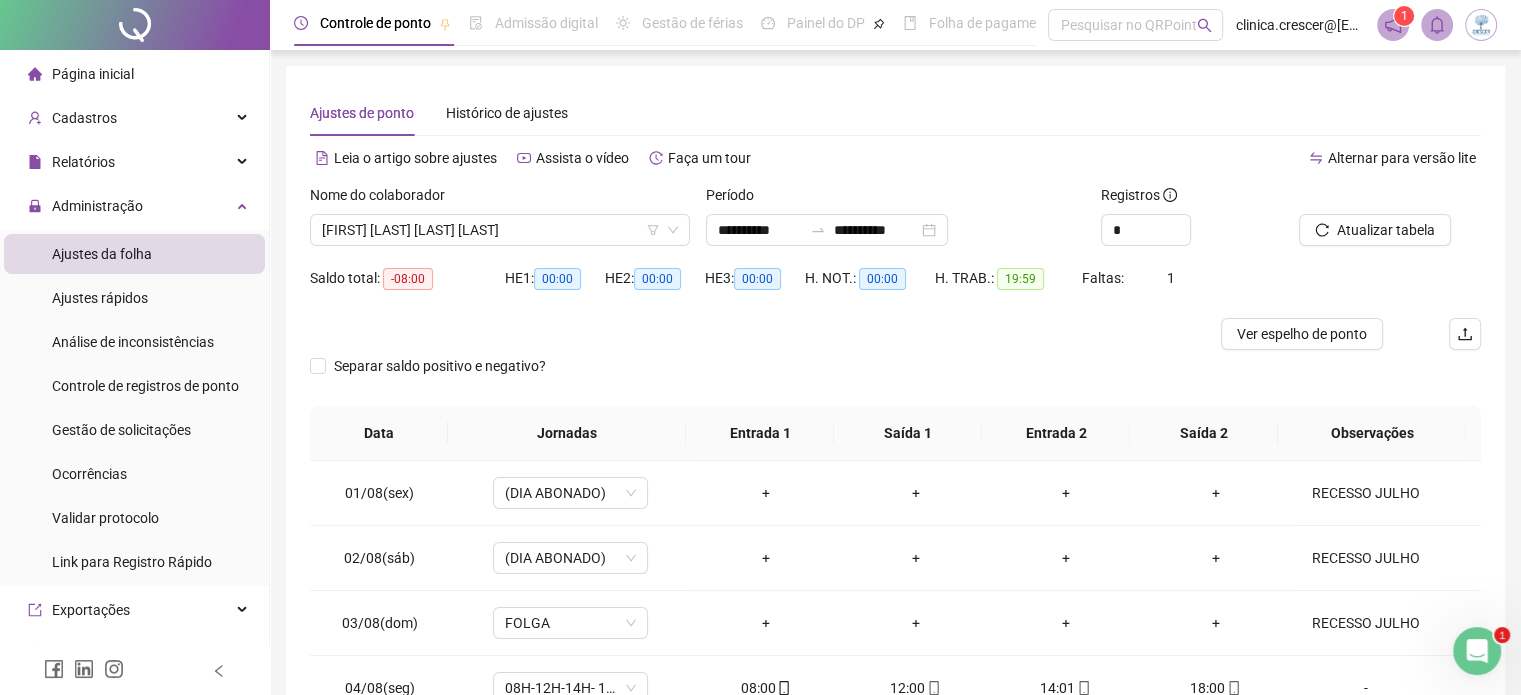 scroll, scrollTop: 0, scrollLeft: 0, axis: both 